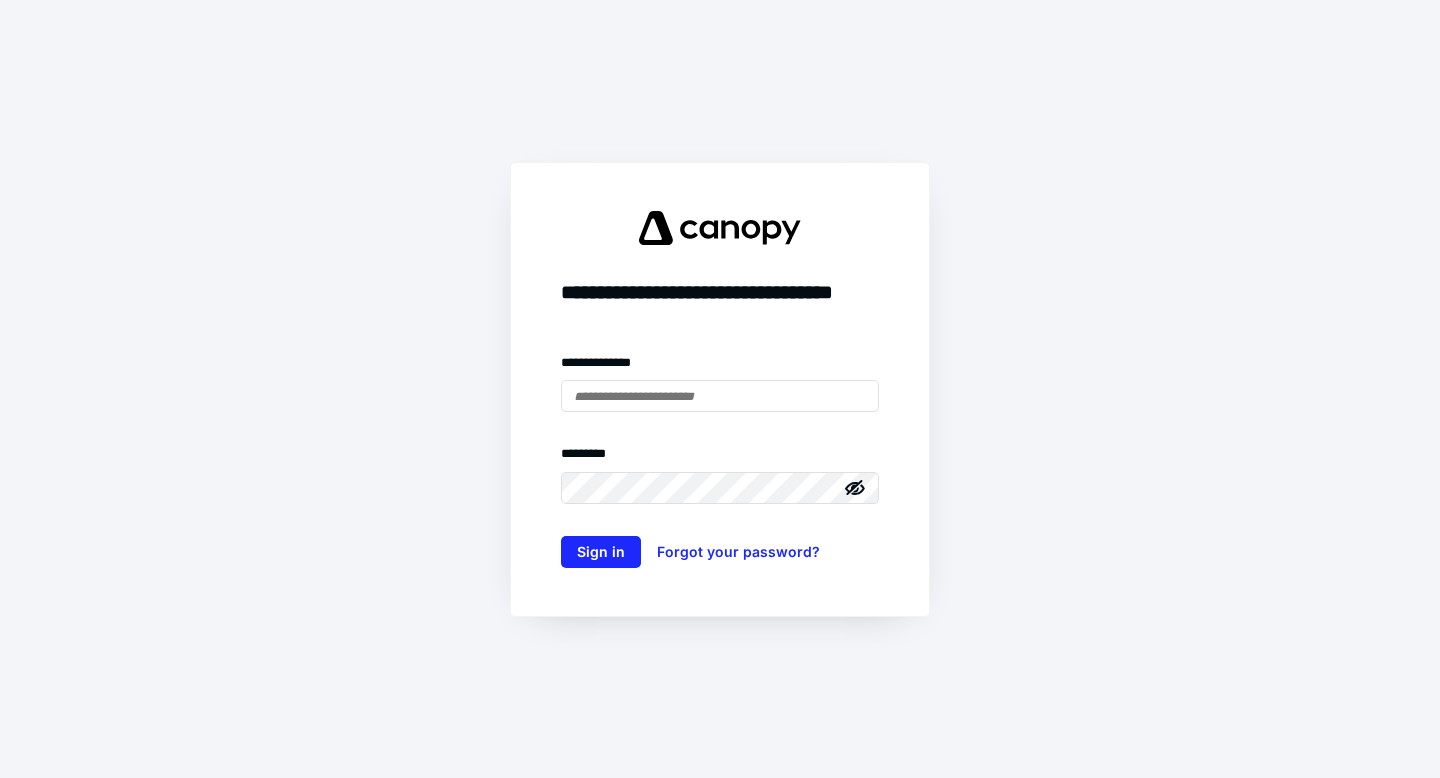scroll, scrollTop: 0, scrollLeft: 0, axis: both 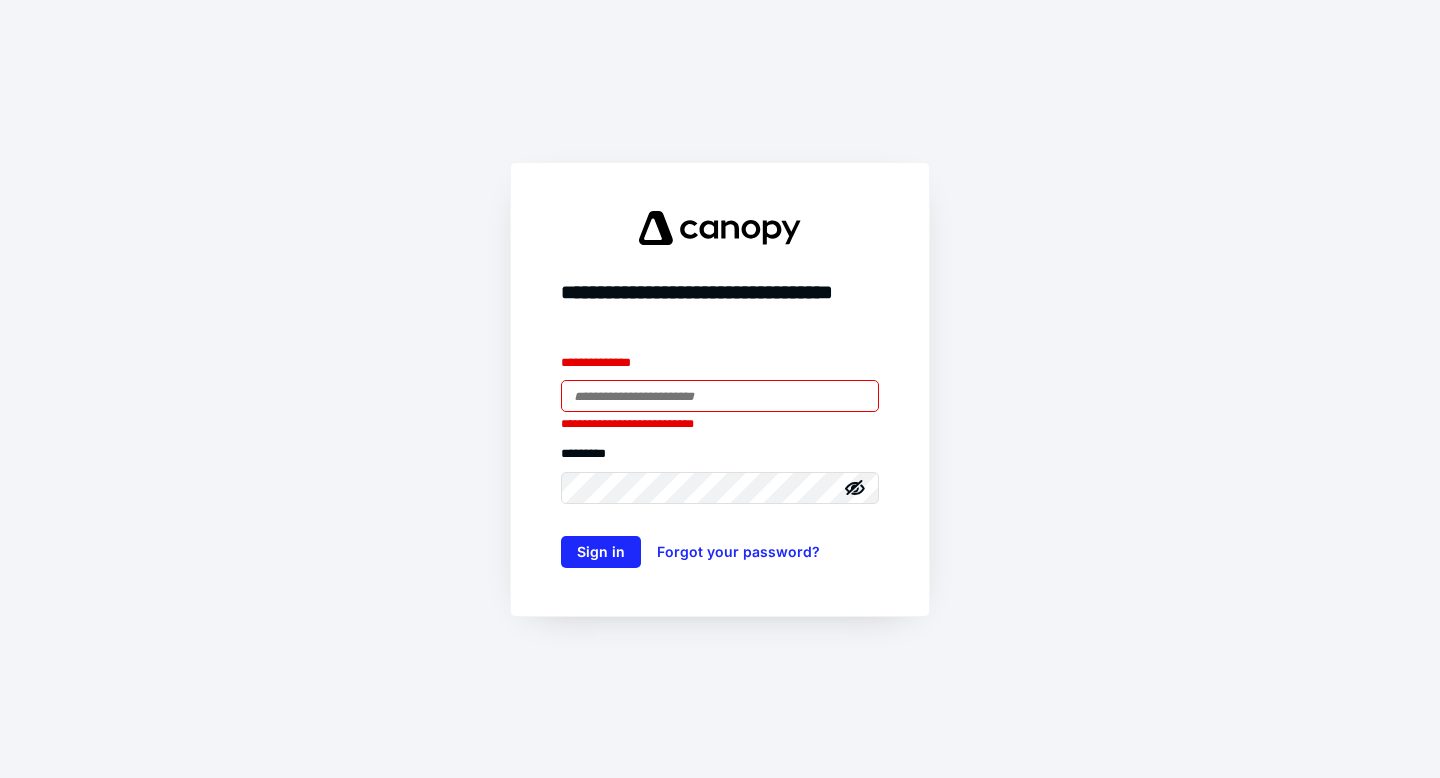 type on "**********" 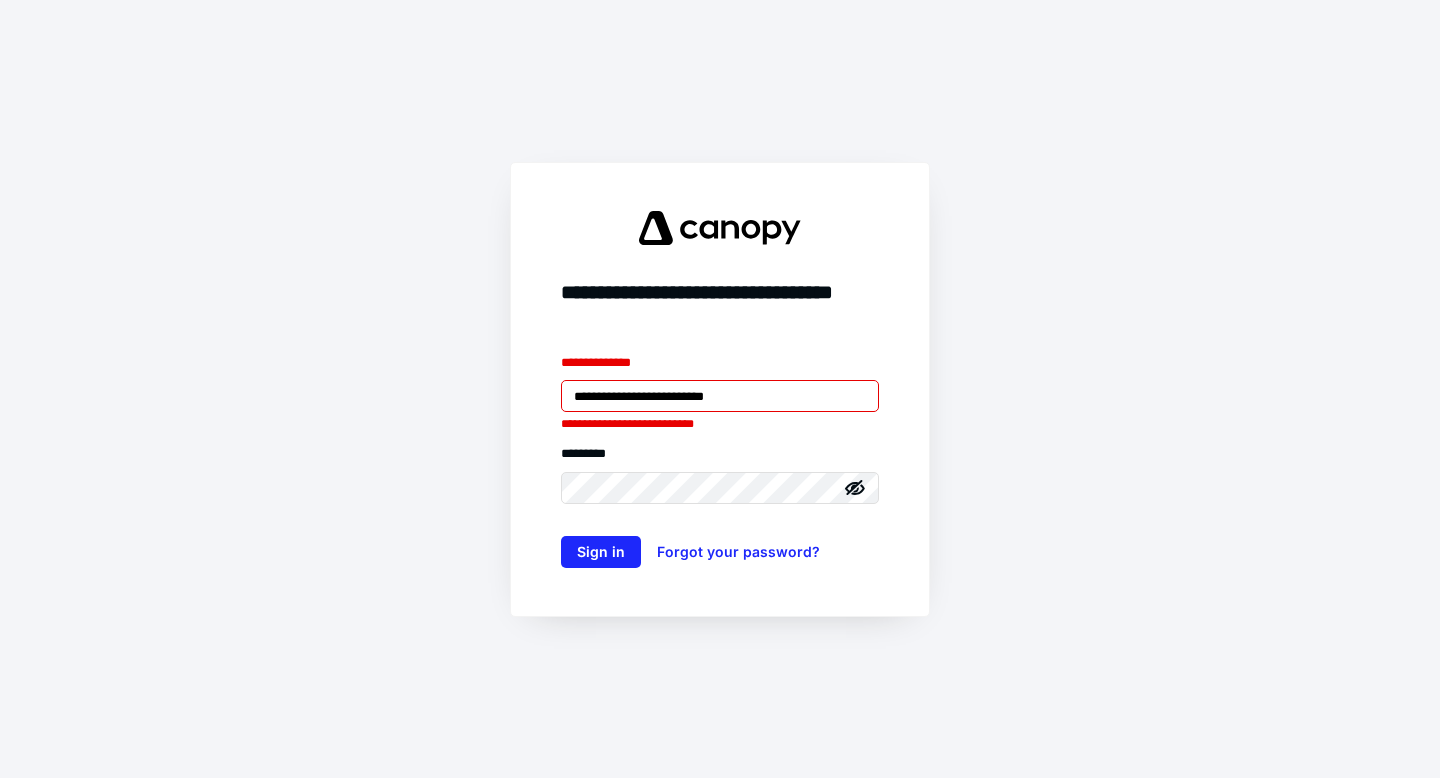 click on "**********" at bounding box center (720, 389) 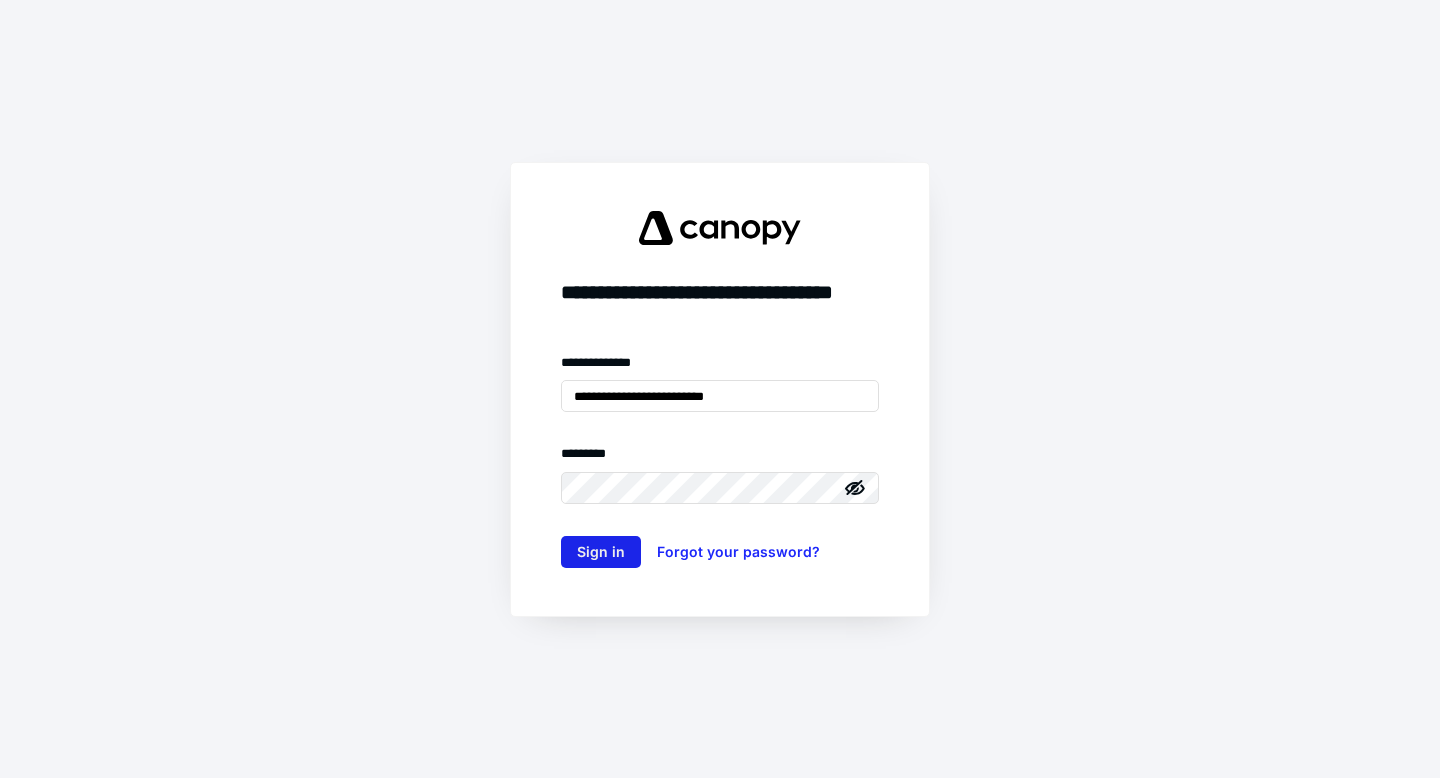 click on "Sign in" at bounding box center [601, 552] 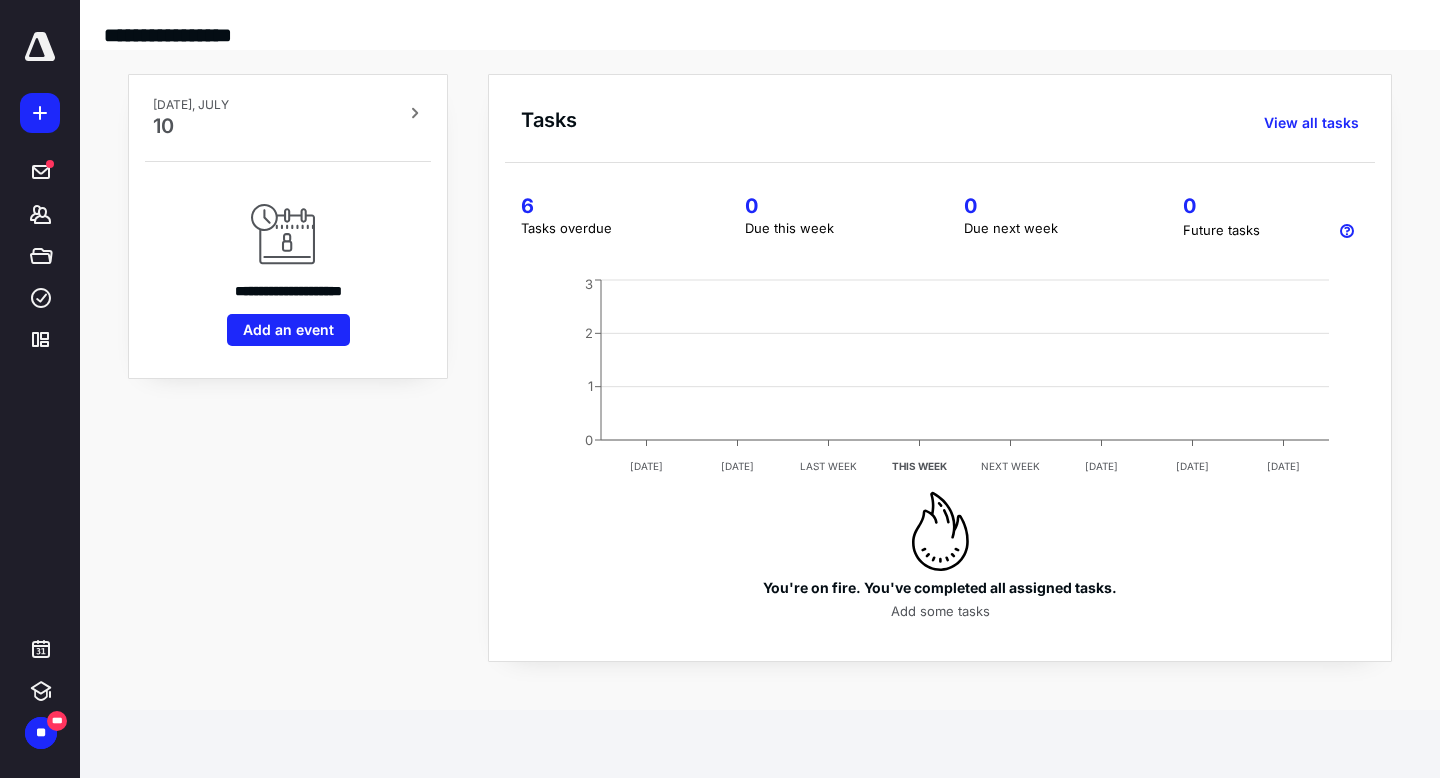 scroll, scrollTop: 0, scrollLeft: 0, axis: both 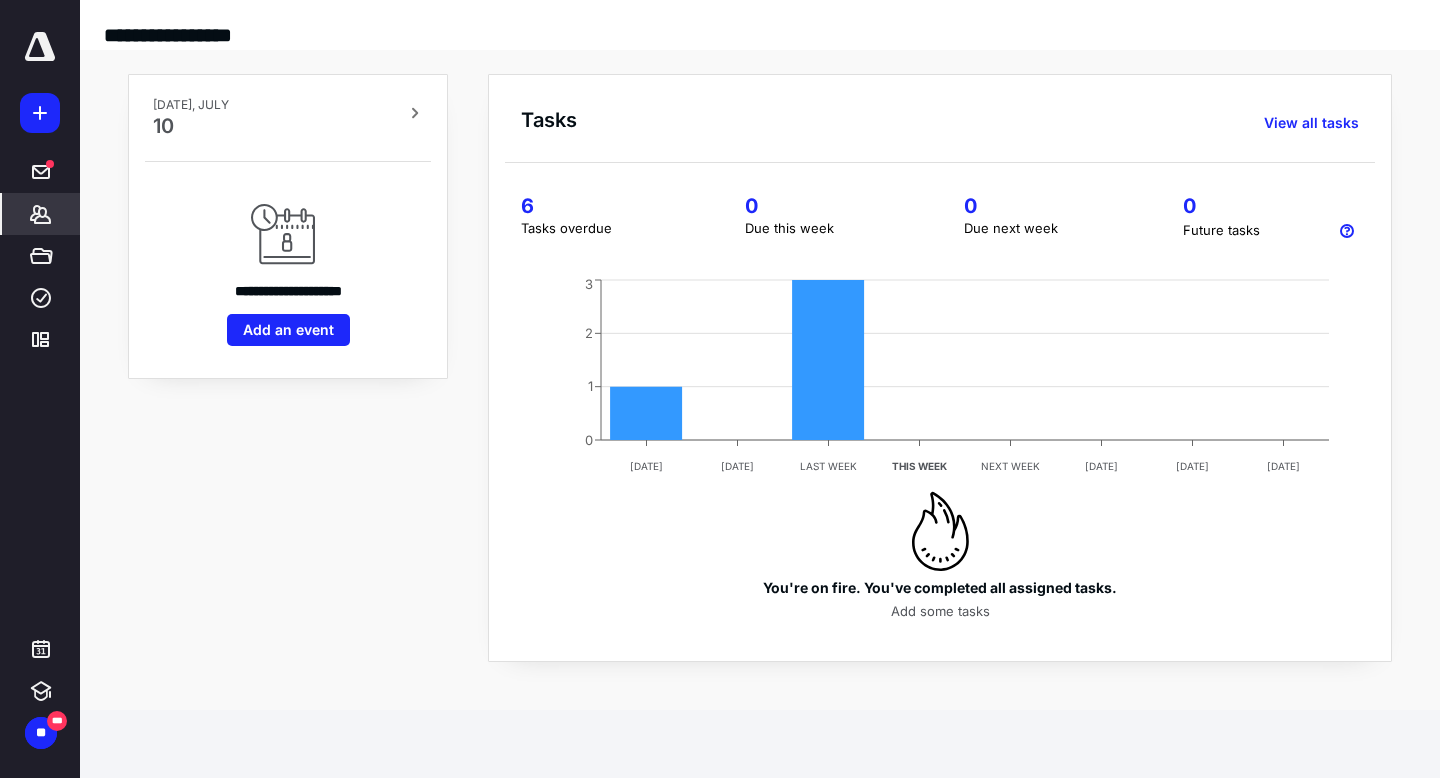 click 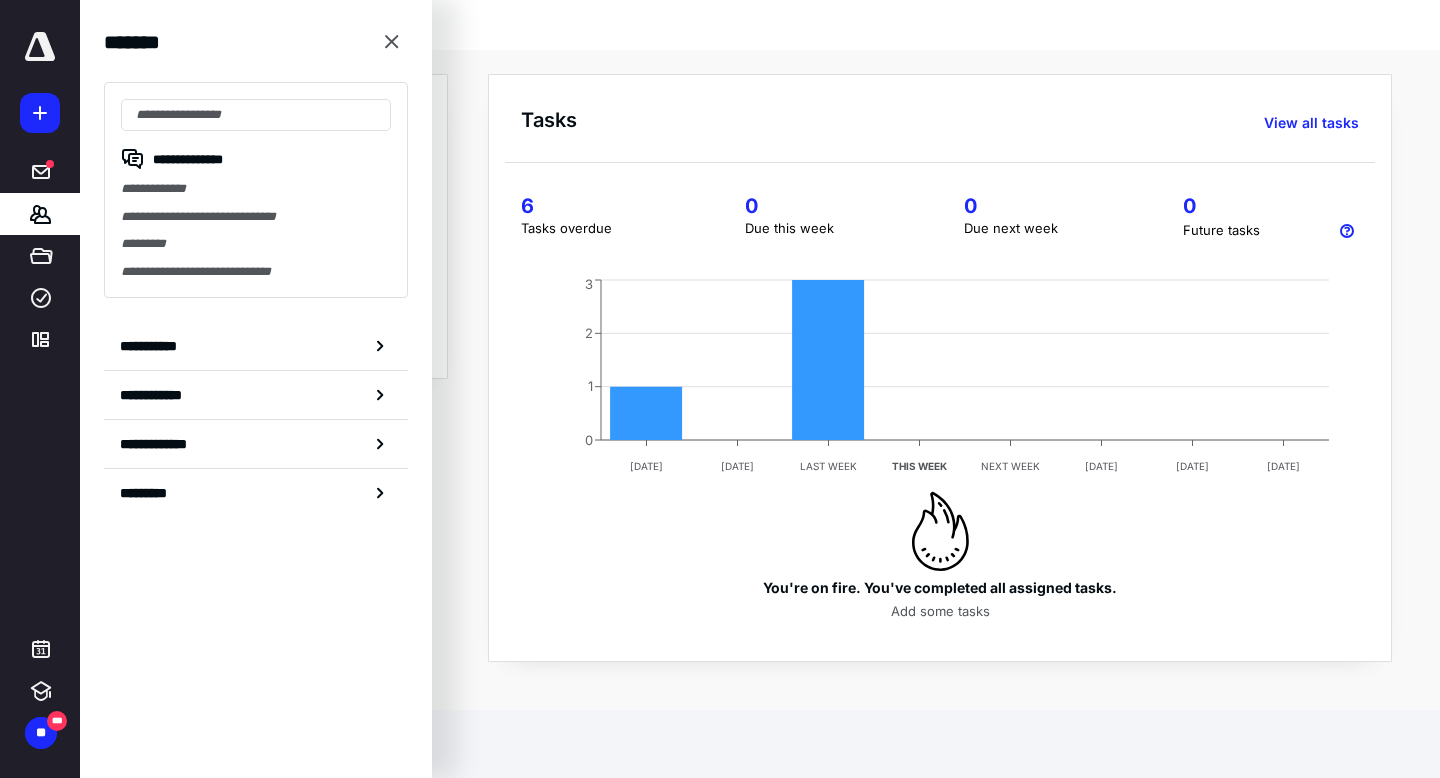 click on "**********" at bounding box center [256, 190] 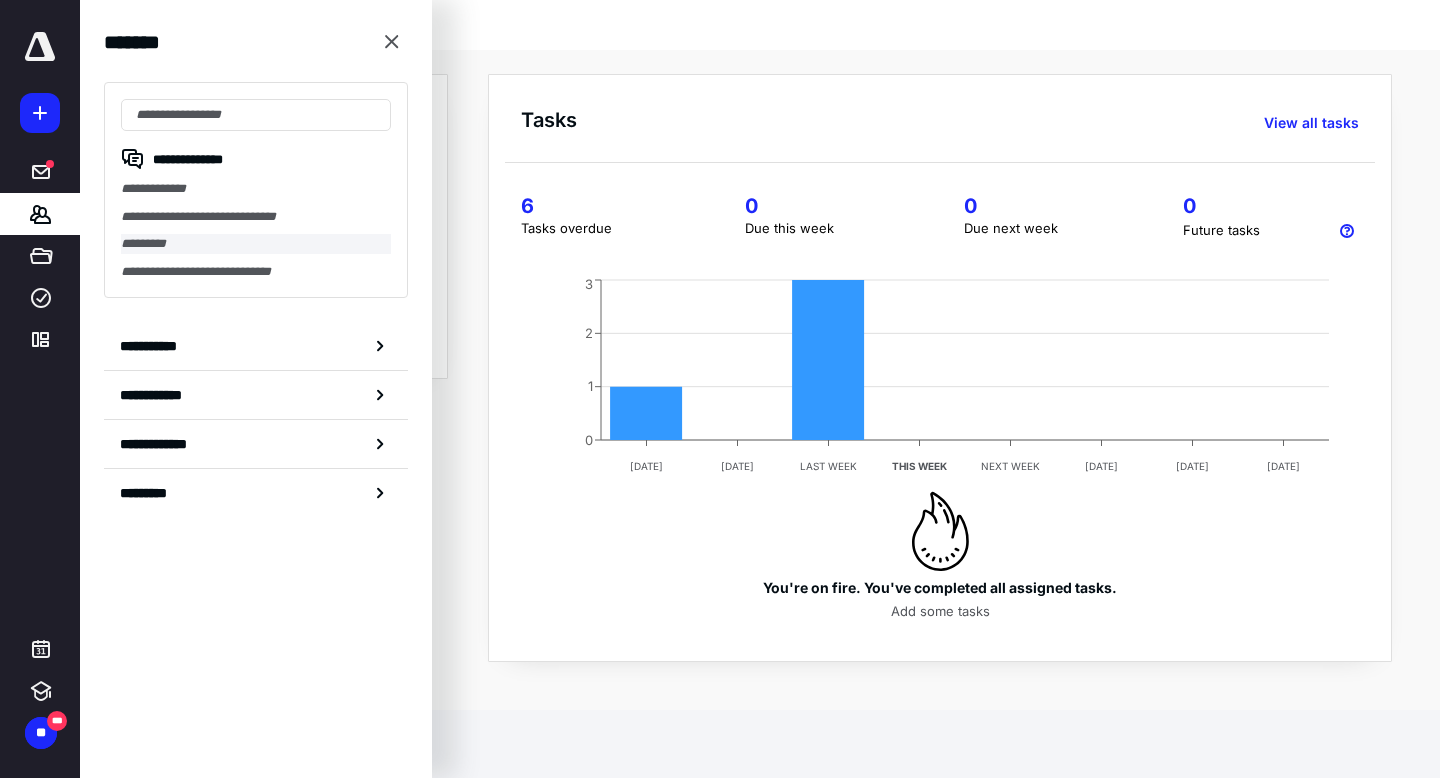 click on "*********" at bounding box center [256, 244] 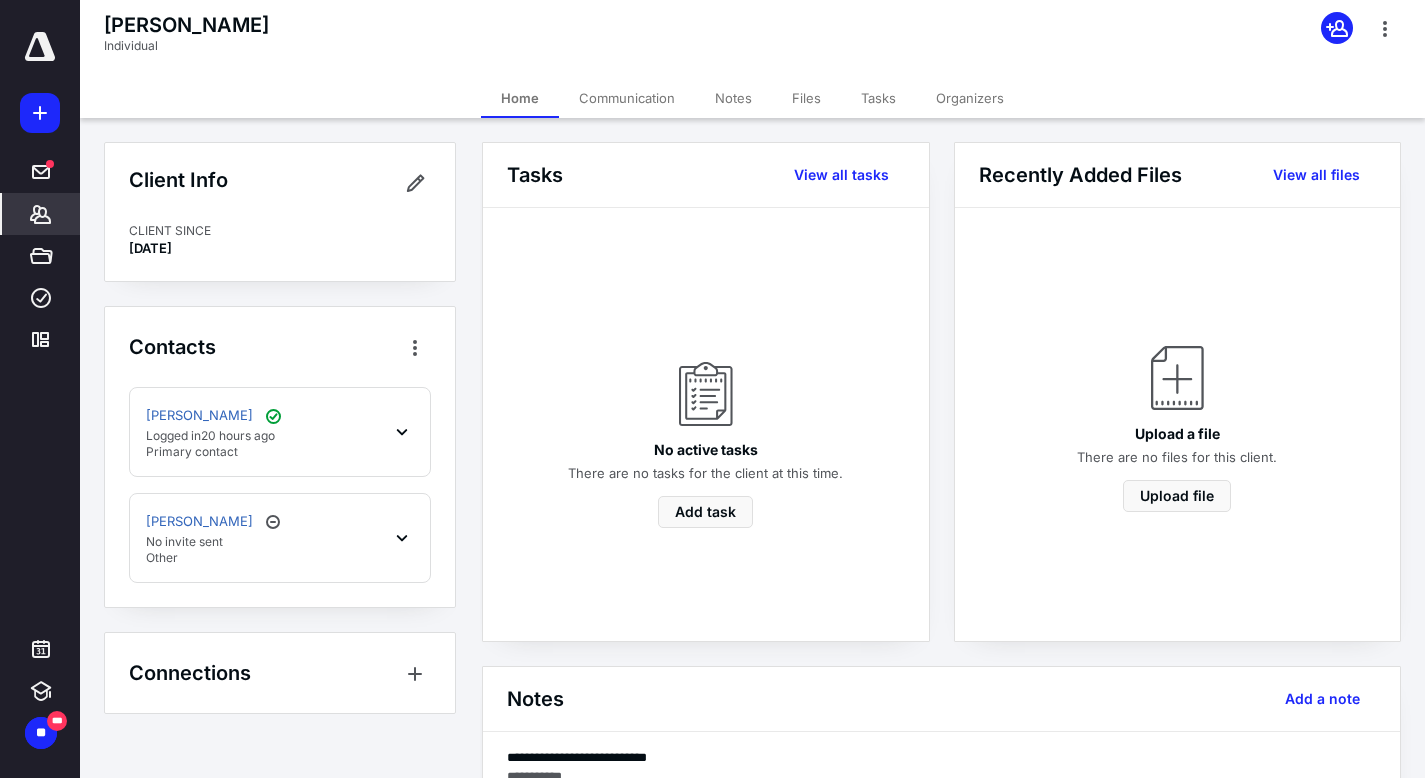 click on "Communication" at bounding box center [627, 98] 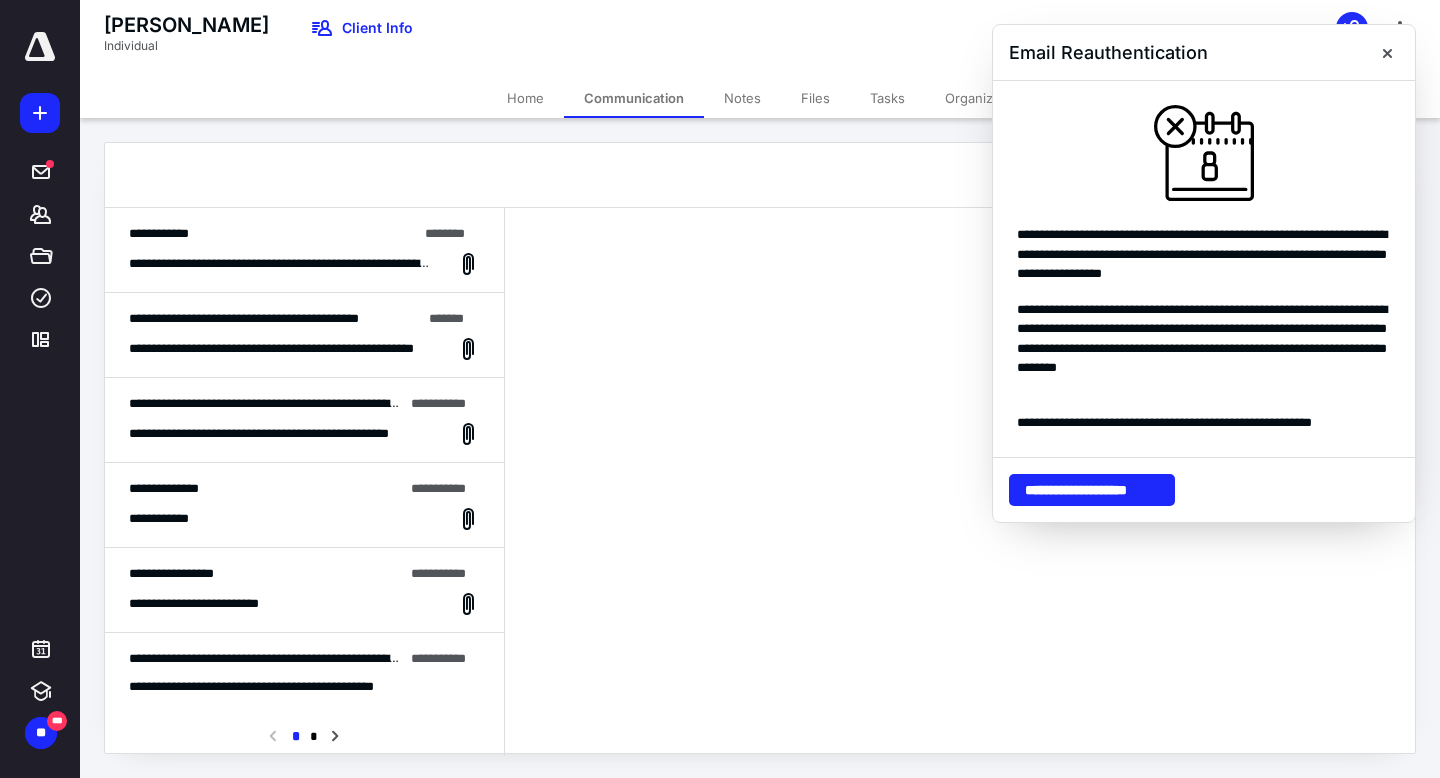click on "**********" at bounding box center [212, 604] 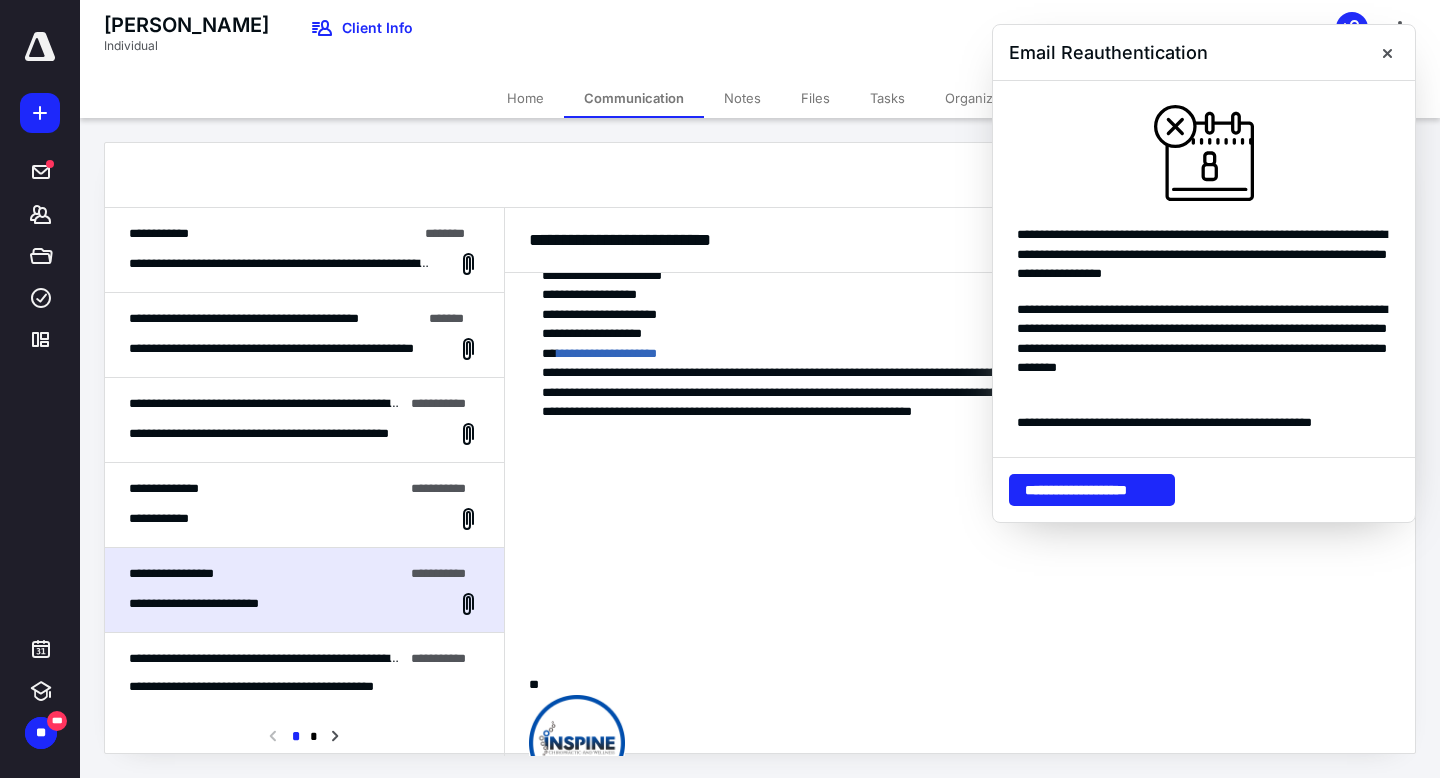 scroll, scrollTop: 4218, scrollLeft: 0, axis: vertical 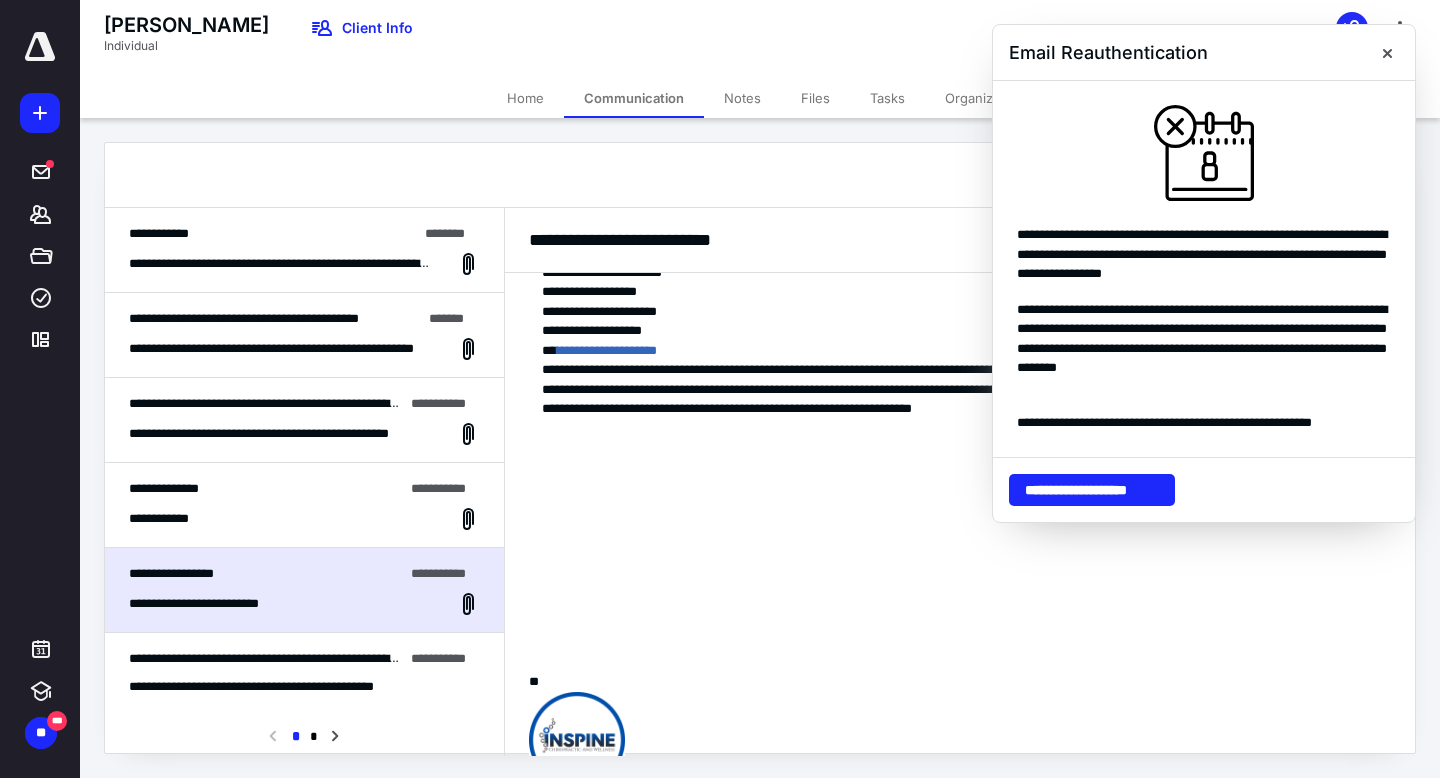 click on "**********" at bounding box center [304, 675] 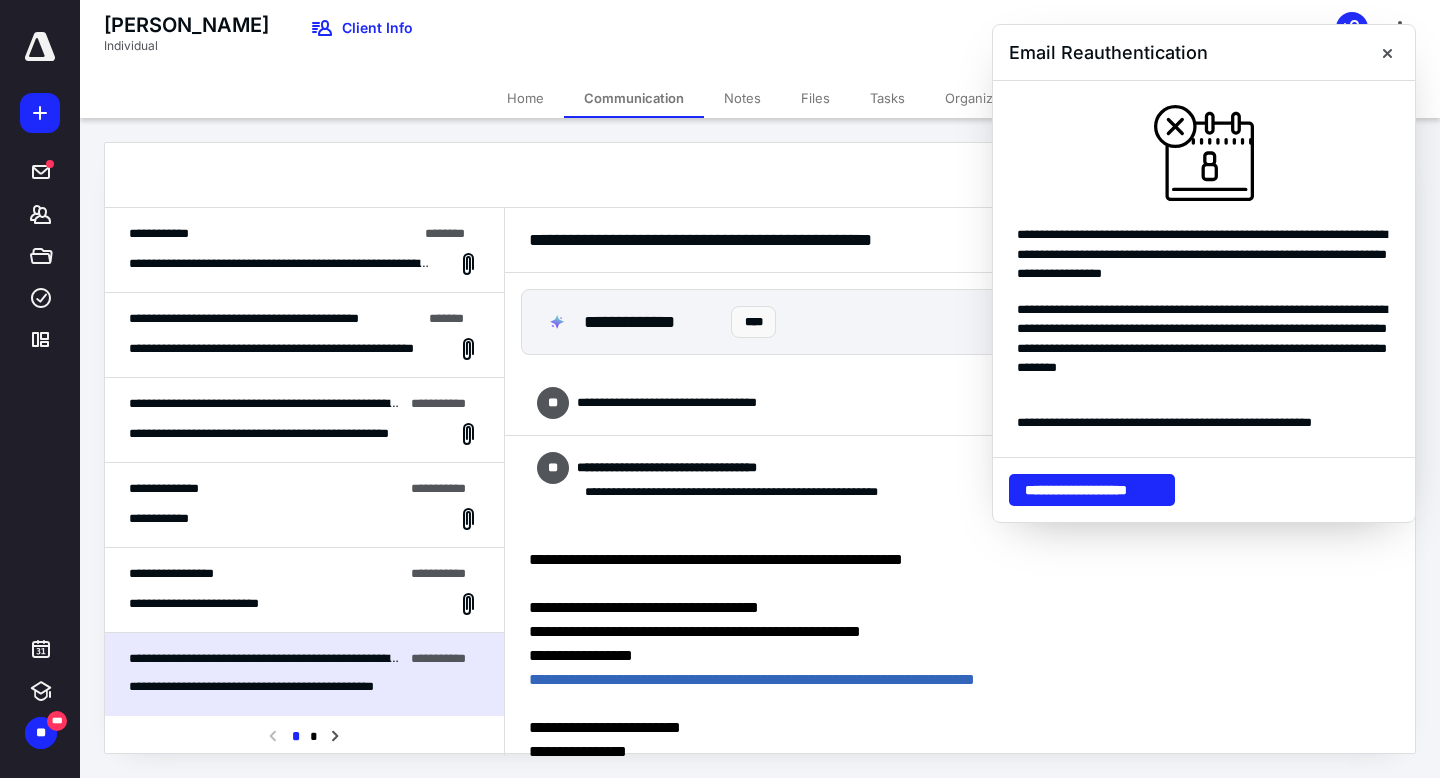 scroll, scrollTop: 65, scrollLeft: 0, axis: vertical 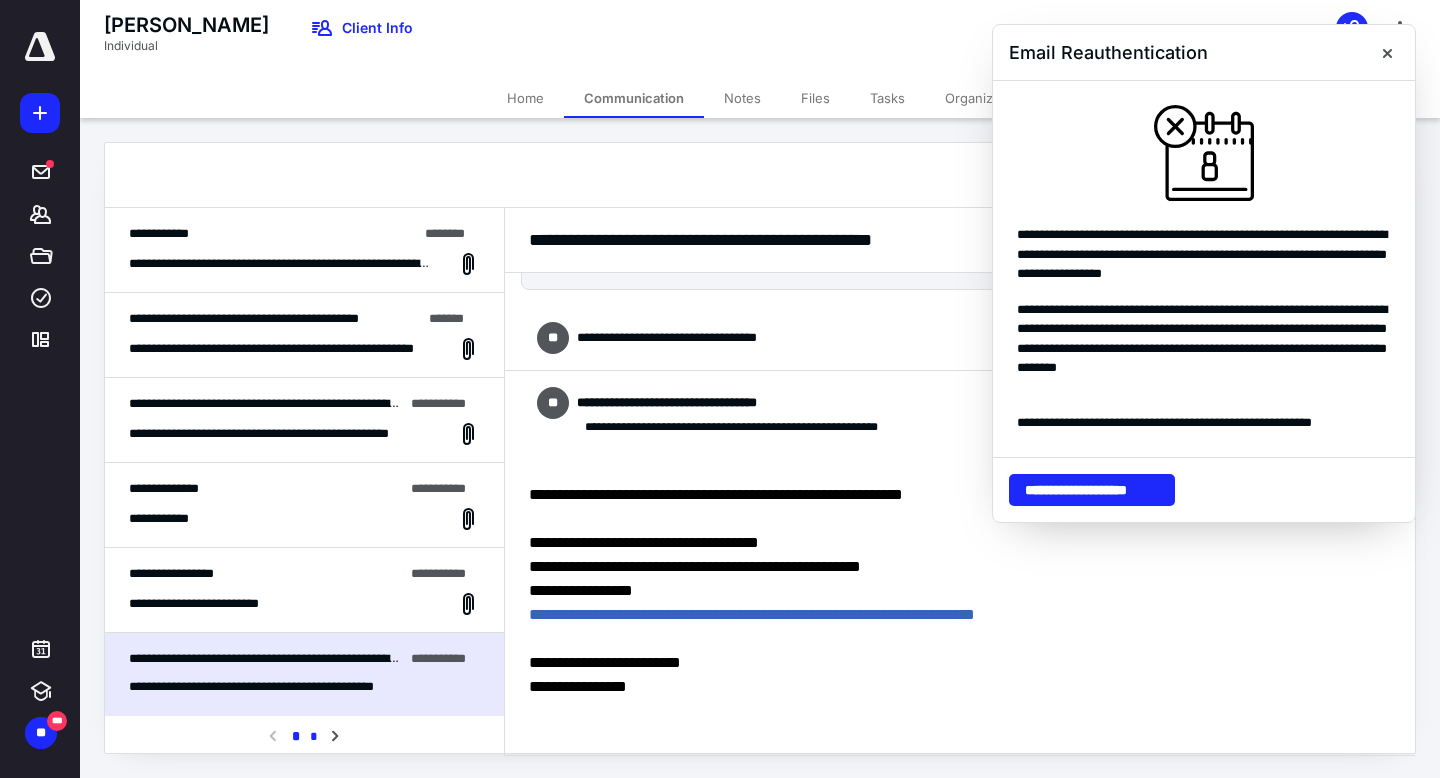 click on "*" at bounding box center [314, 737] 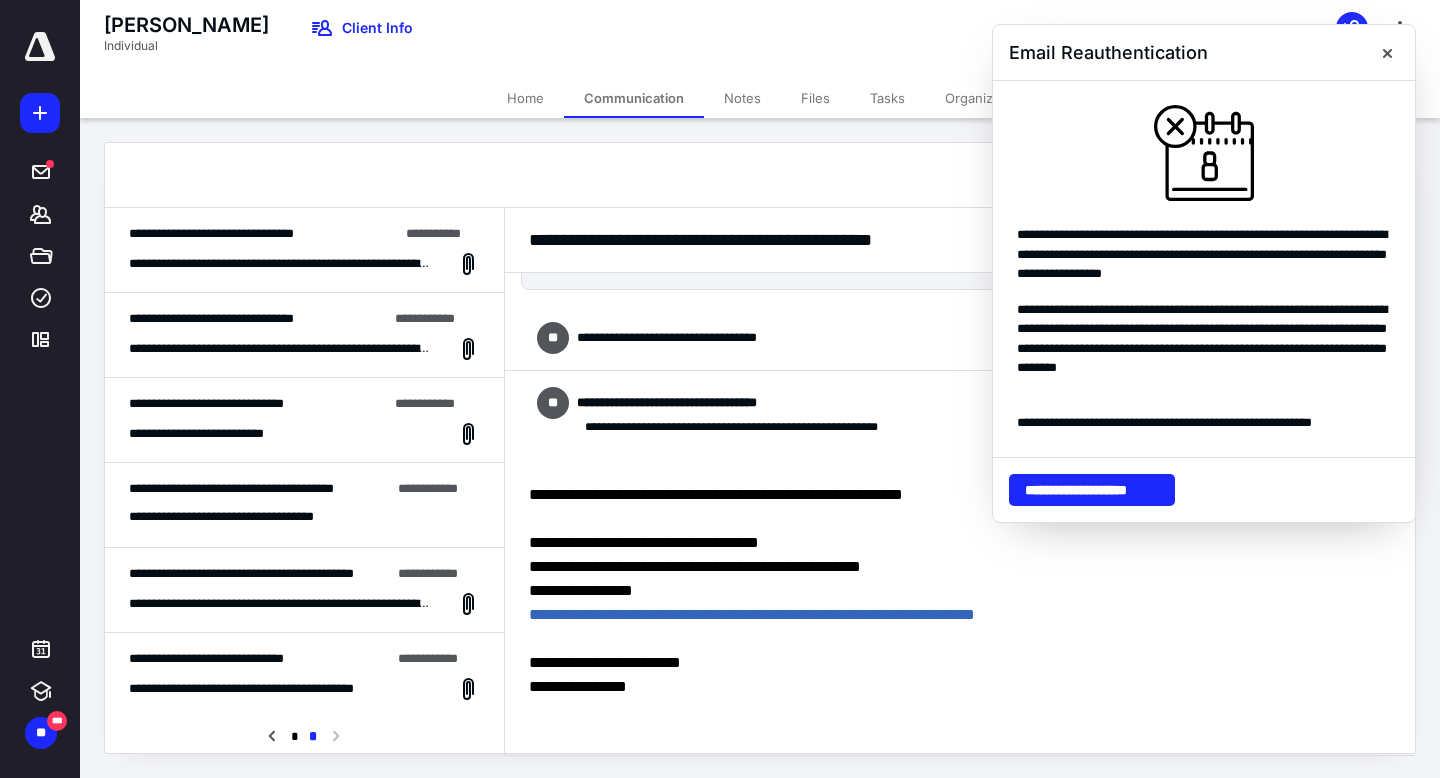click on "**********" at bounding box center (304, 250) 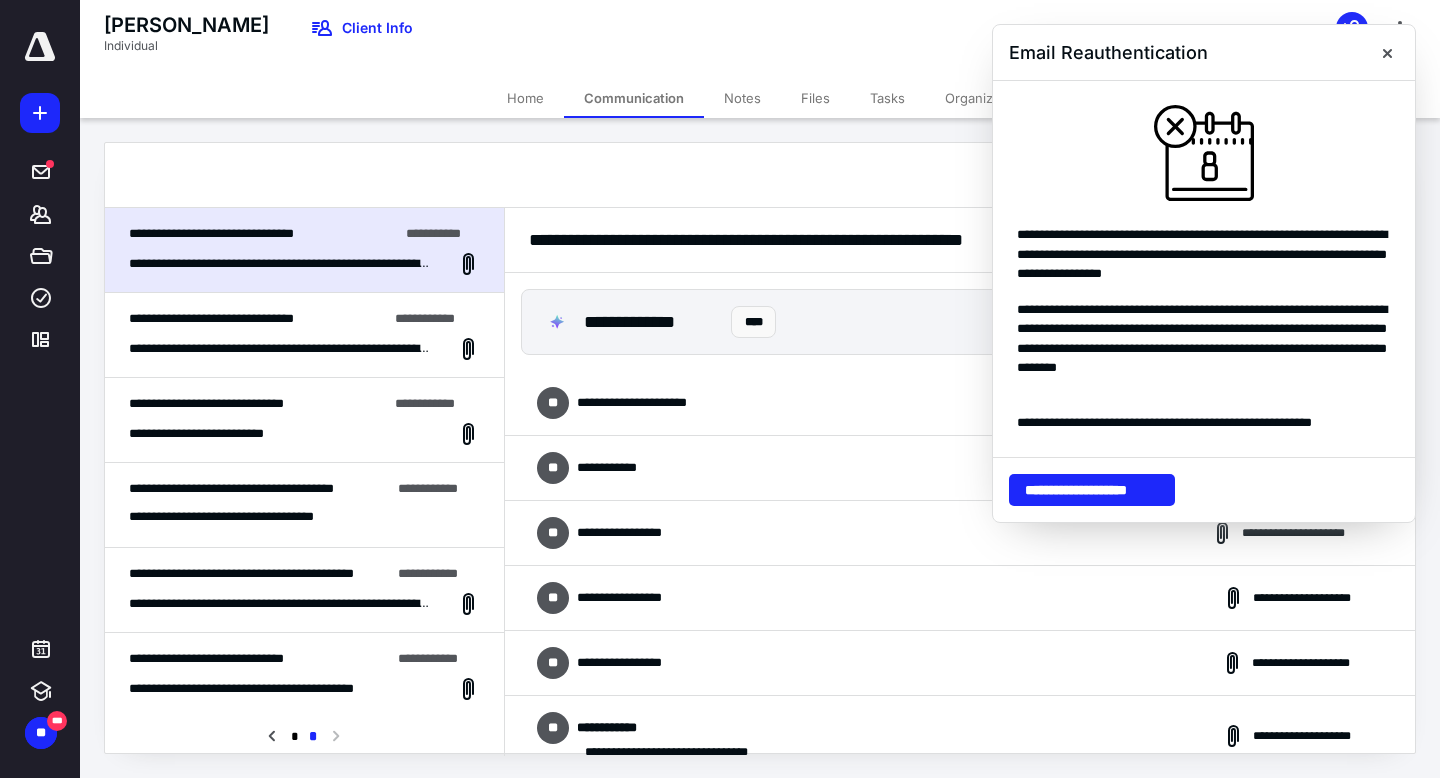 scroll, scrollTop: 656, scrollLeft: 0, axis: vertical 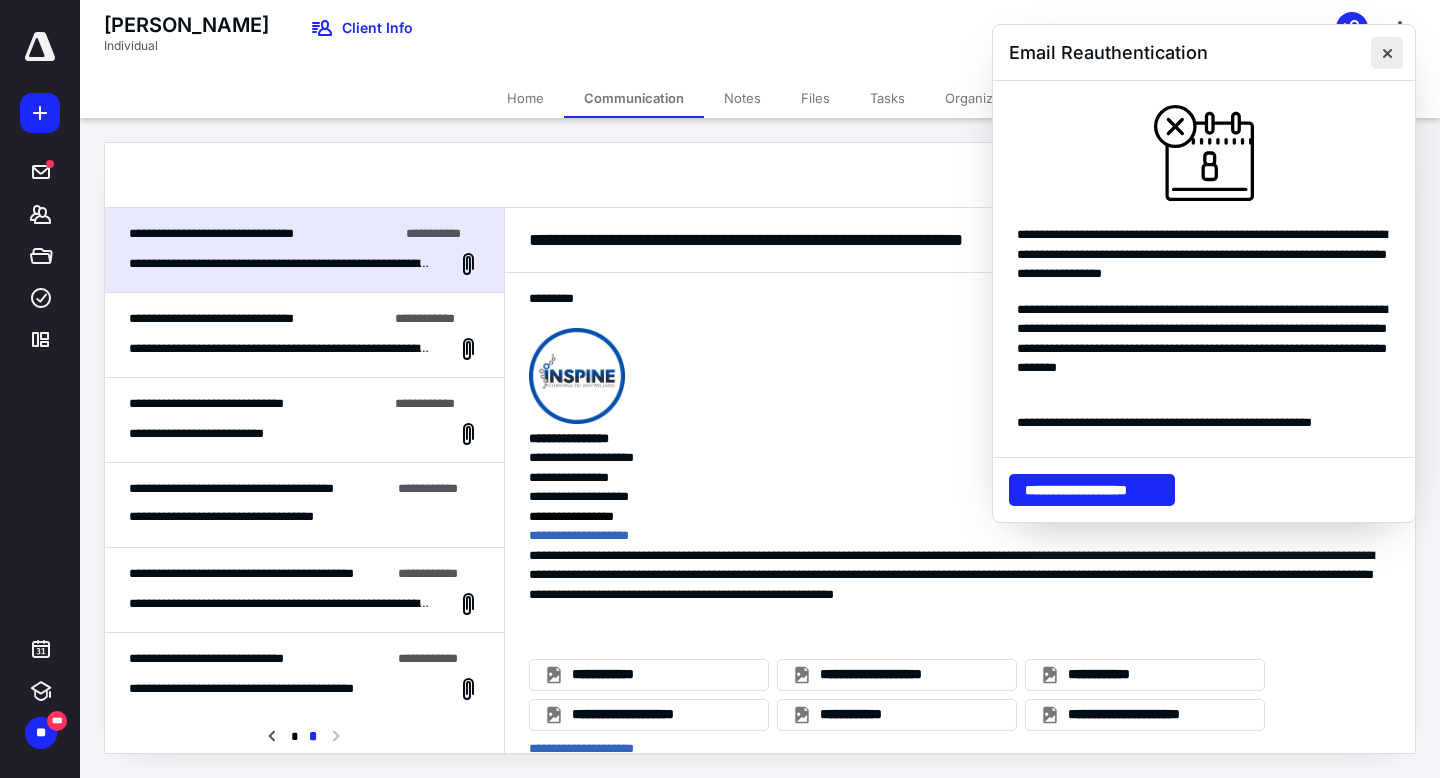 click at bounding box center (1387, 53) 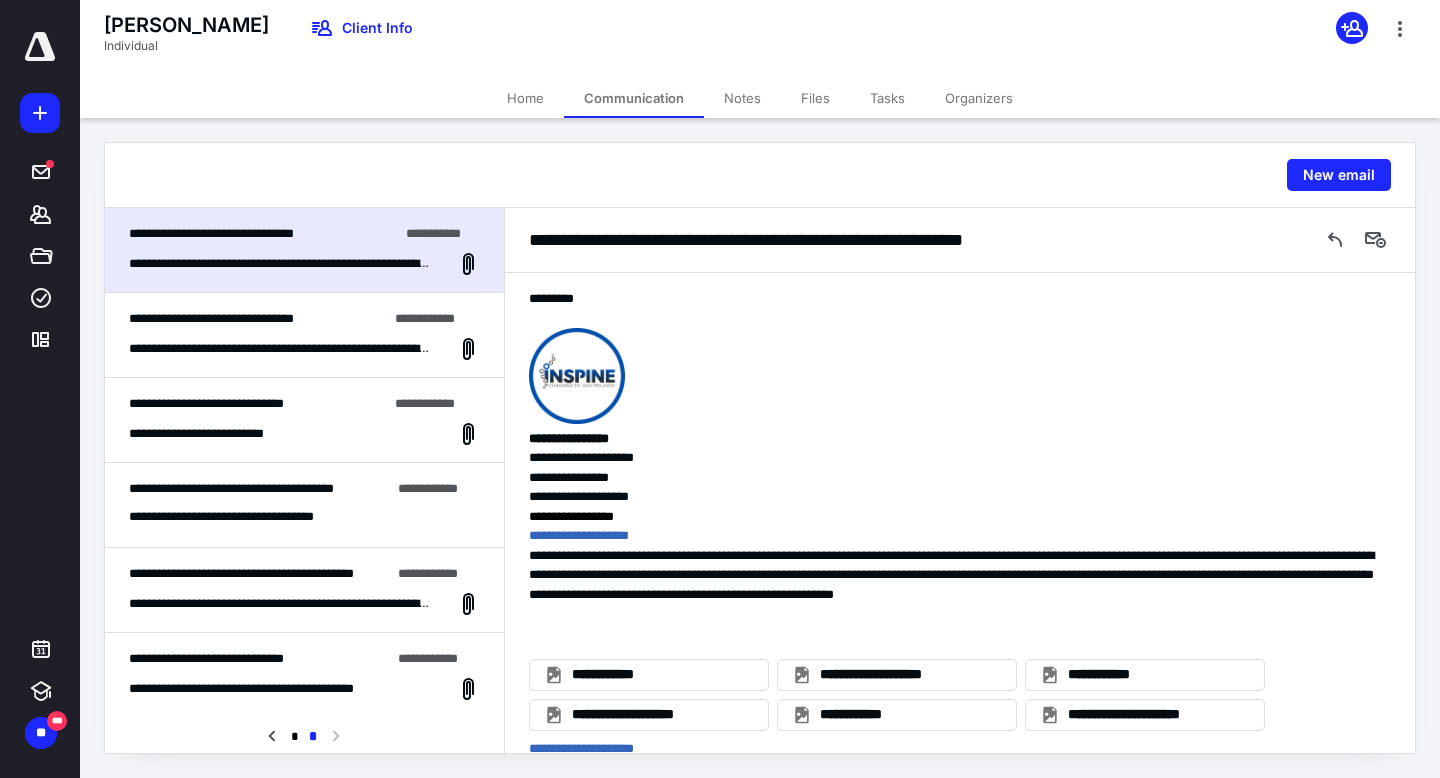 scroll, scrollTop: 0, scrollLeft: 0, axis: both 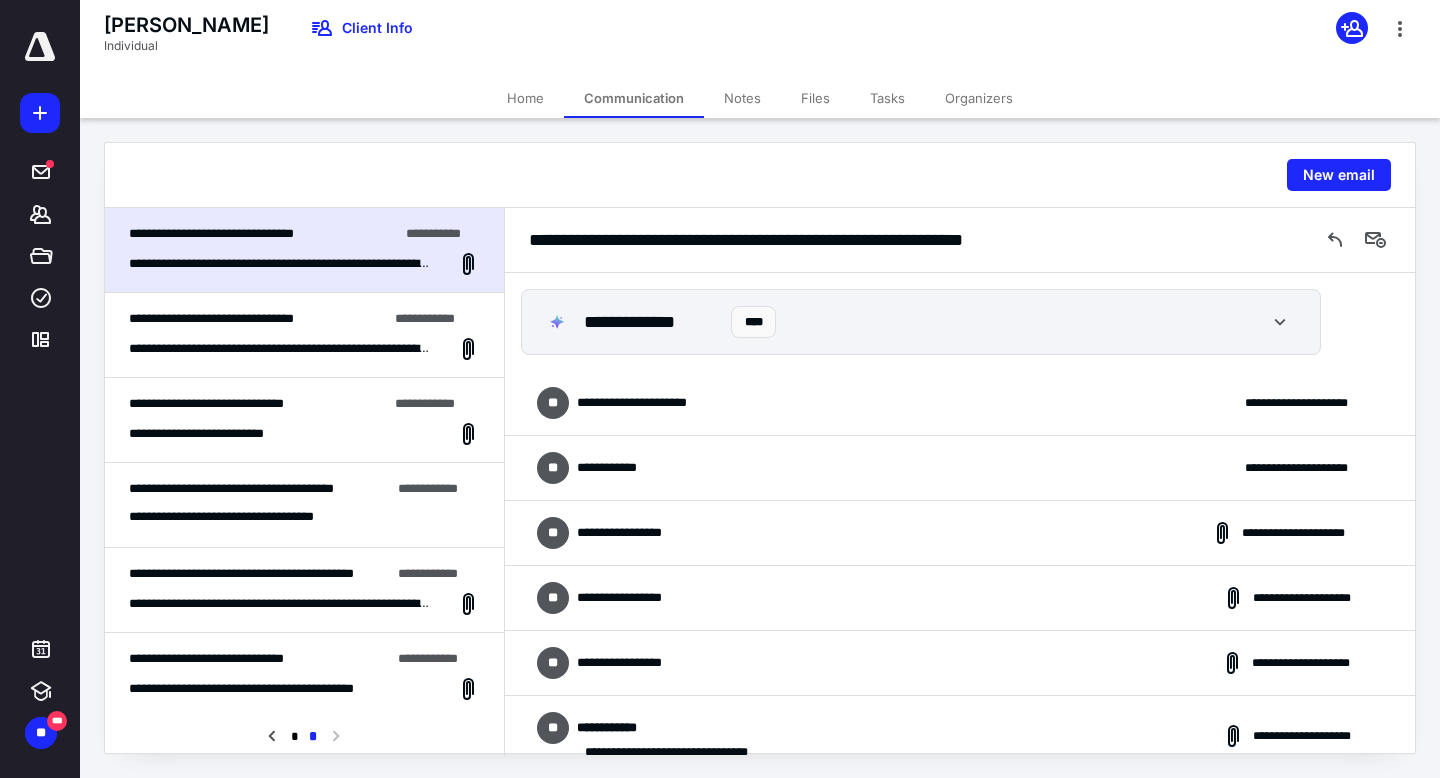 click on "**********" at bounding box center (281, 349) 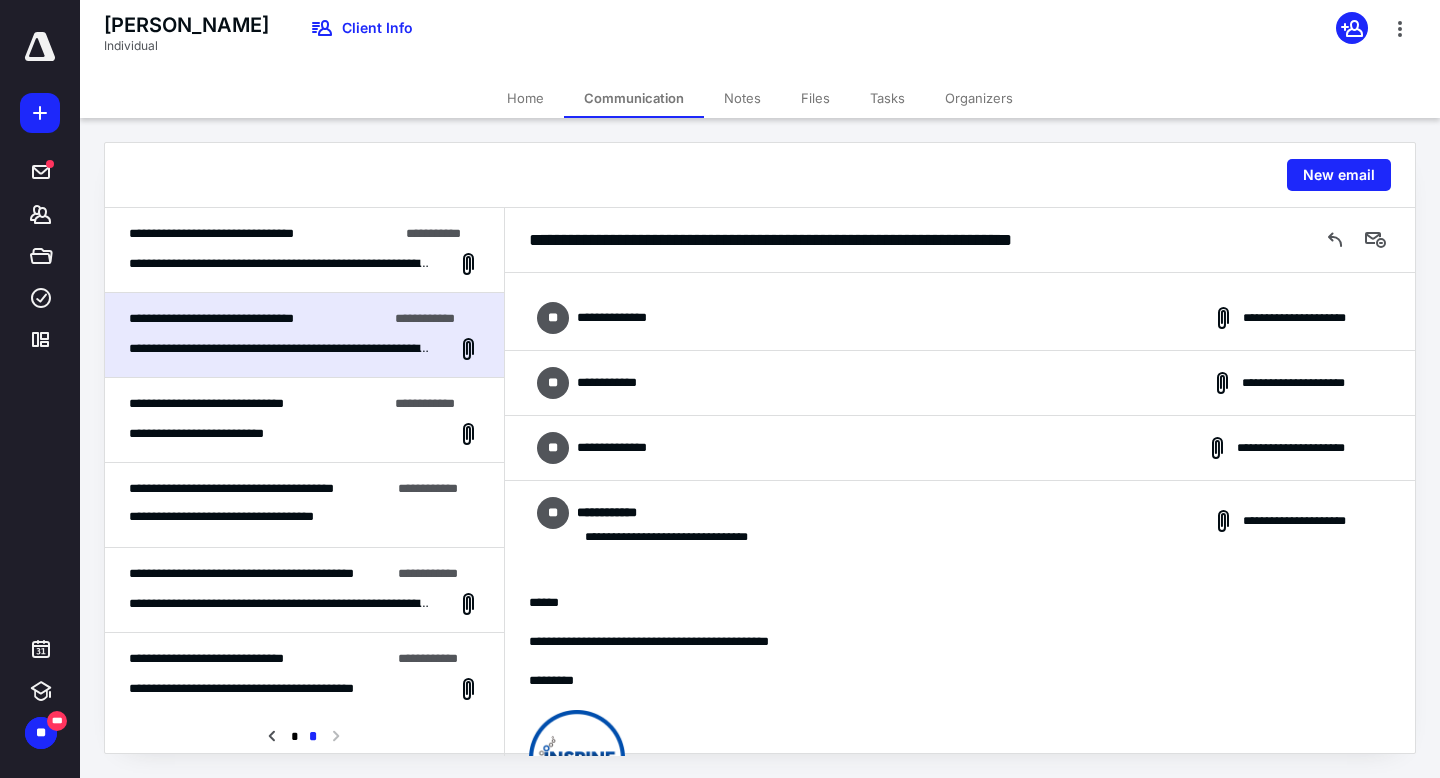 scroll, scrollTop: 0, scrollLeft: 0, axis: both 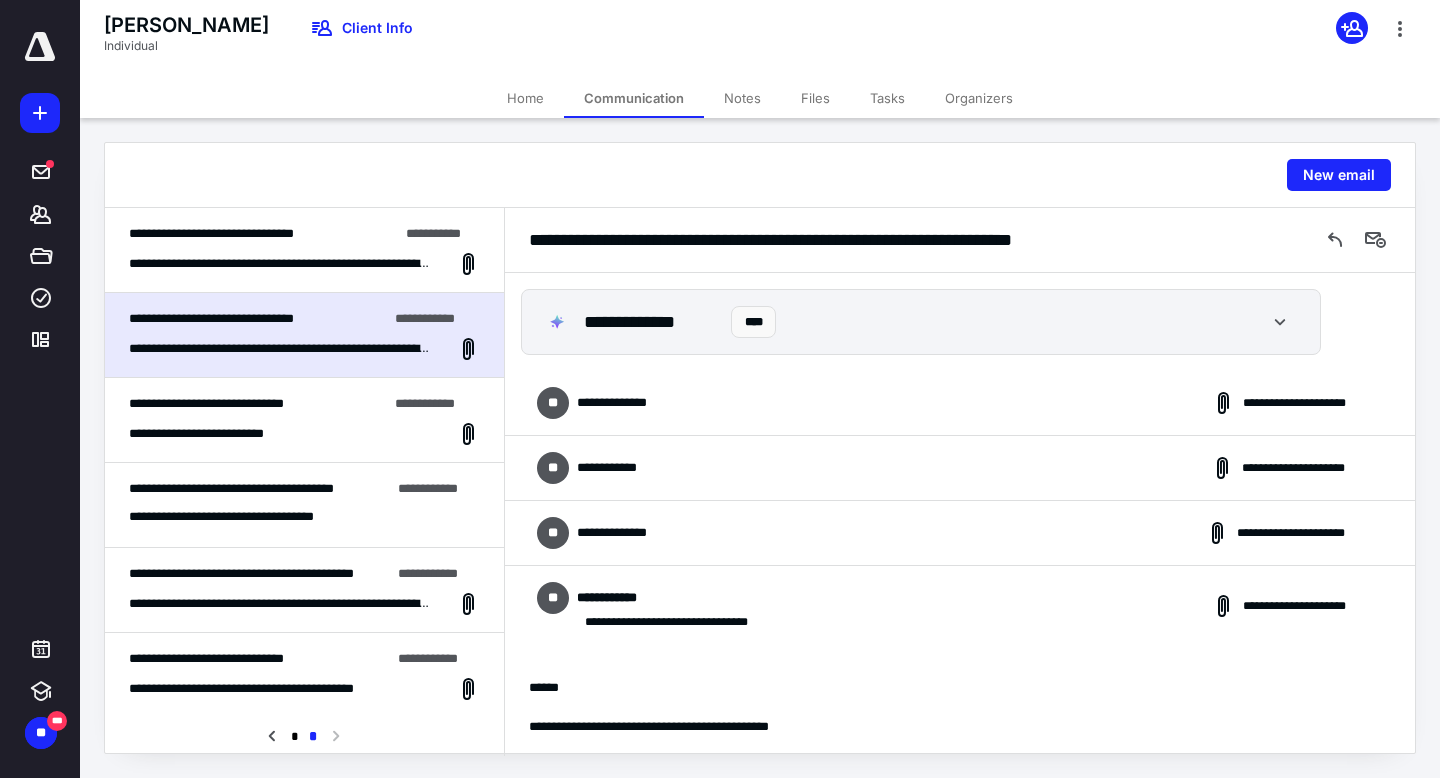 click on "**********" at bounding box center [960, 403] 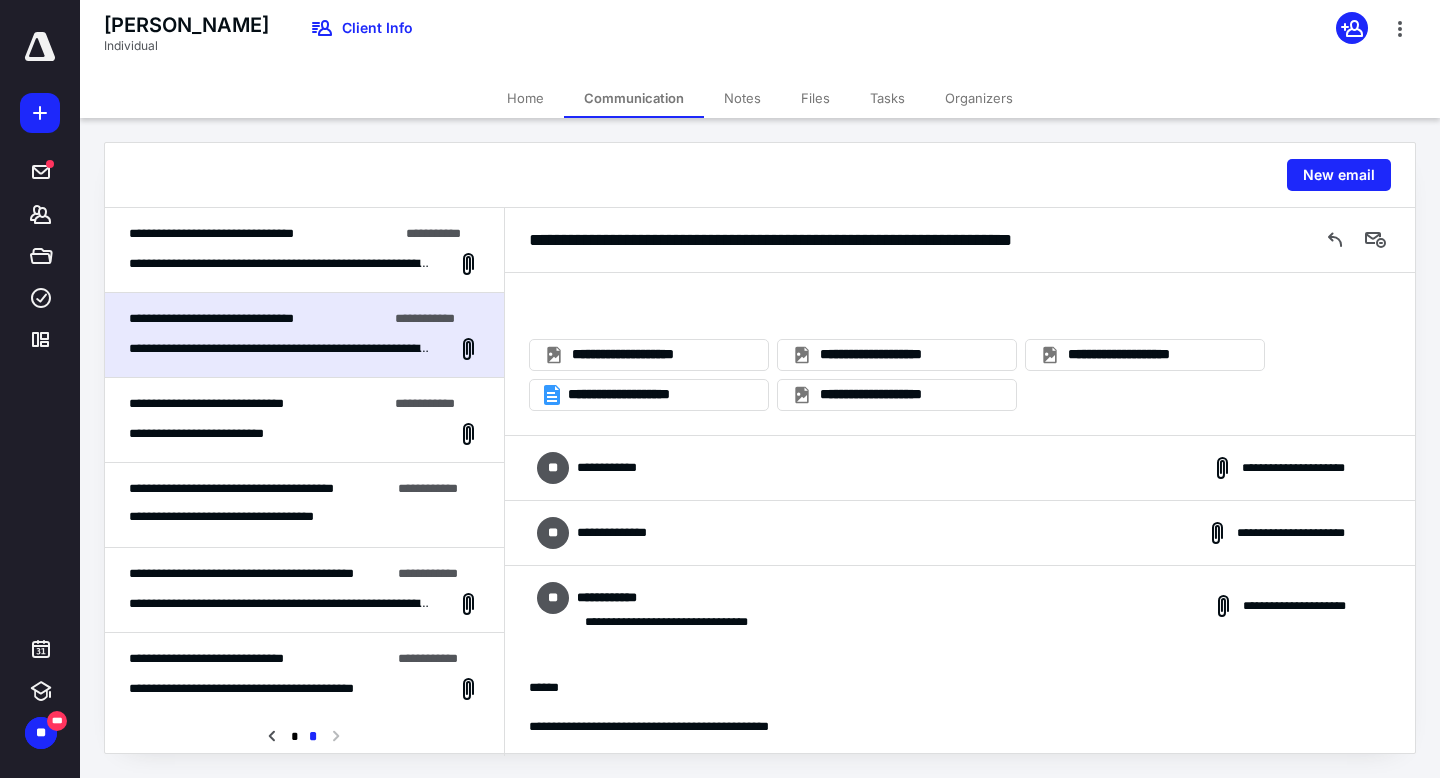 scroll, scrollTop: 1136, scrollLeft: 0, axis: vertical 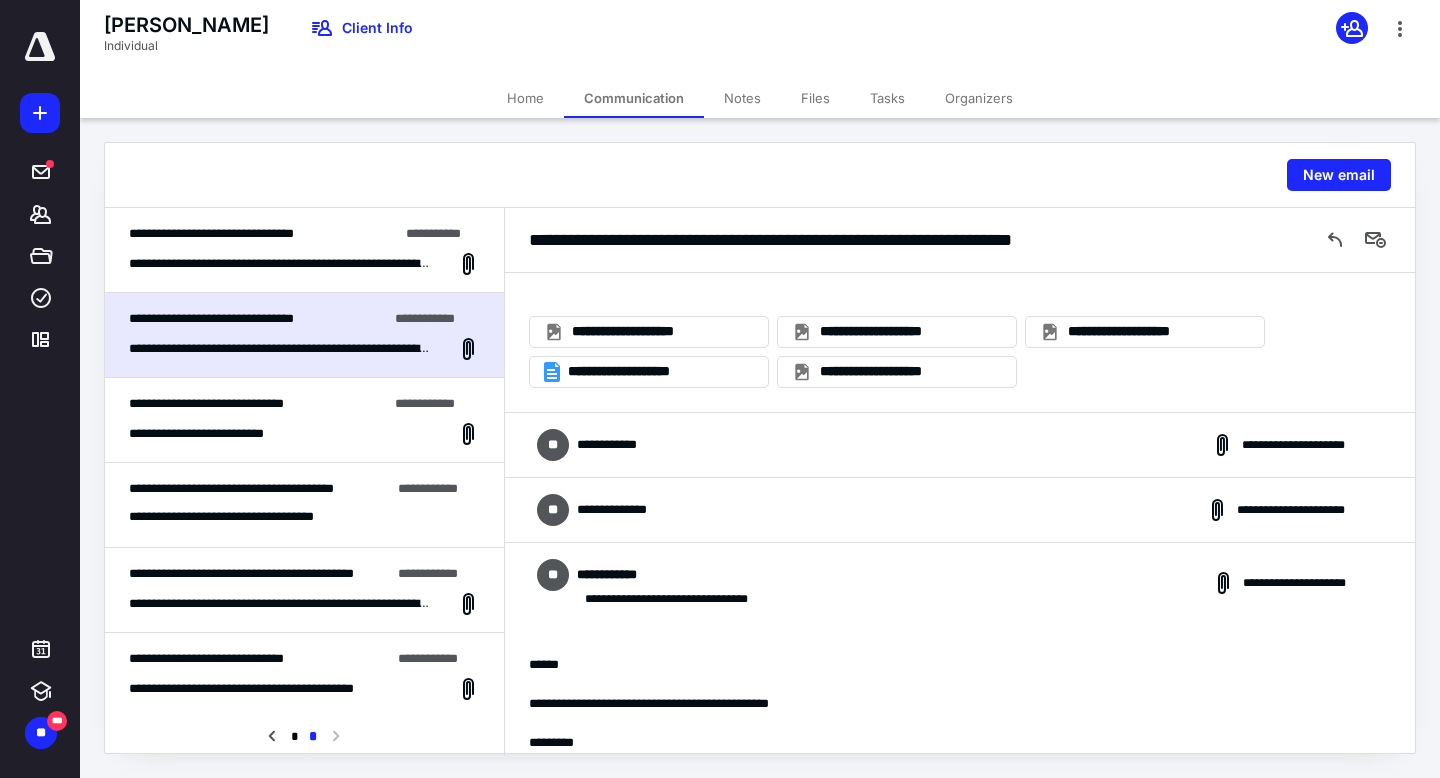 click on "**********" at bounding box center (960, 445) 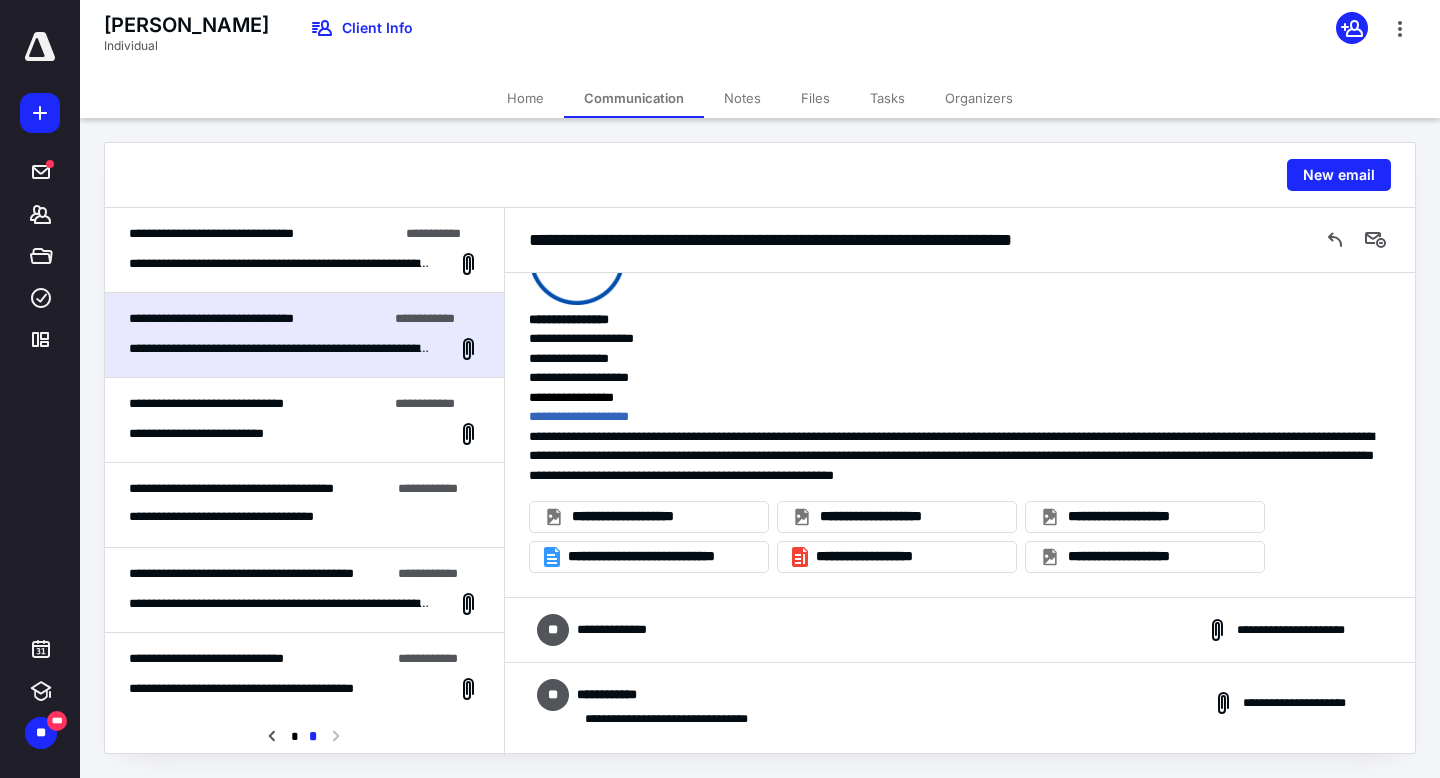 scroll, scrollTop: 1710, scrollLeft: 0, axis: vertical 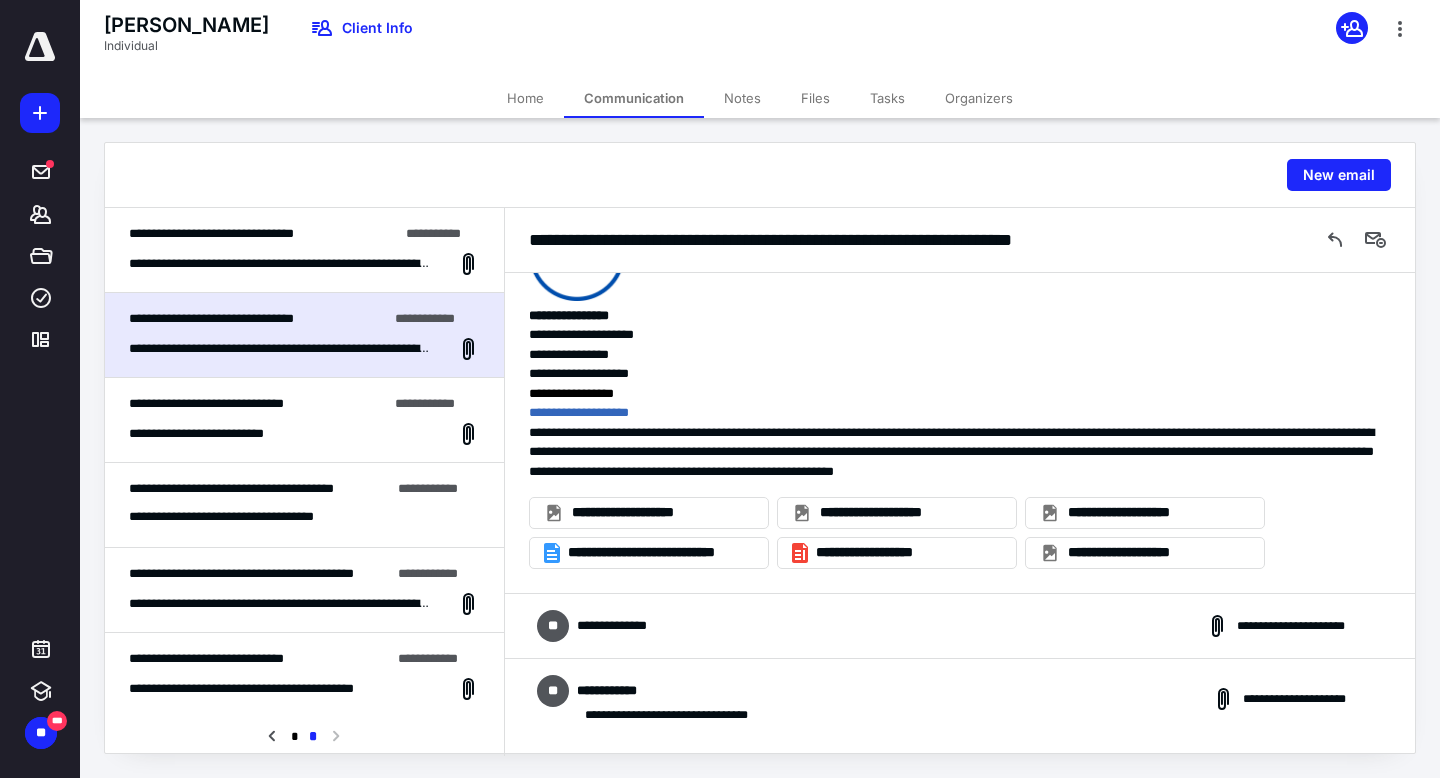 click on "**********" at bounding box center (960, 626) 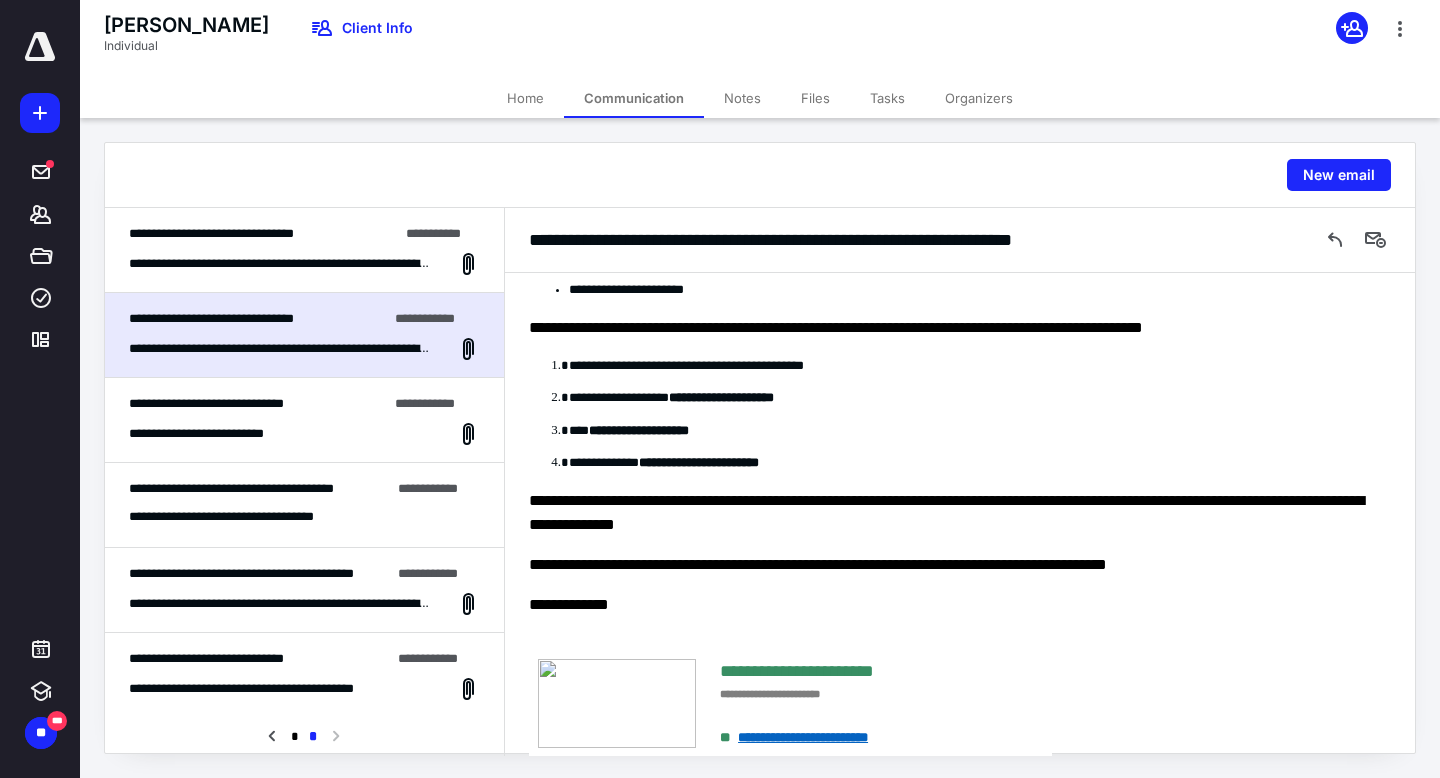 scroll, scrollTop: 429, scrollLeft: 0, axis: vertical 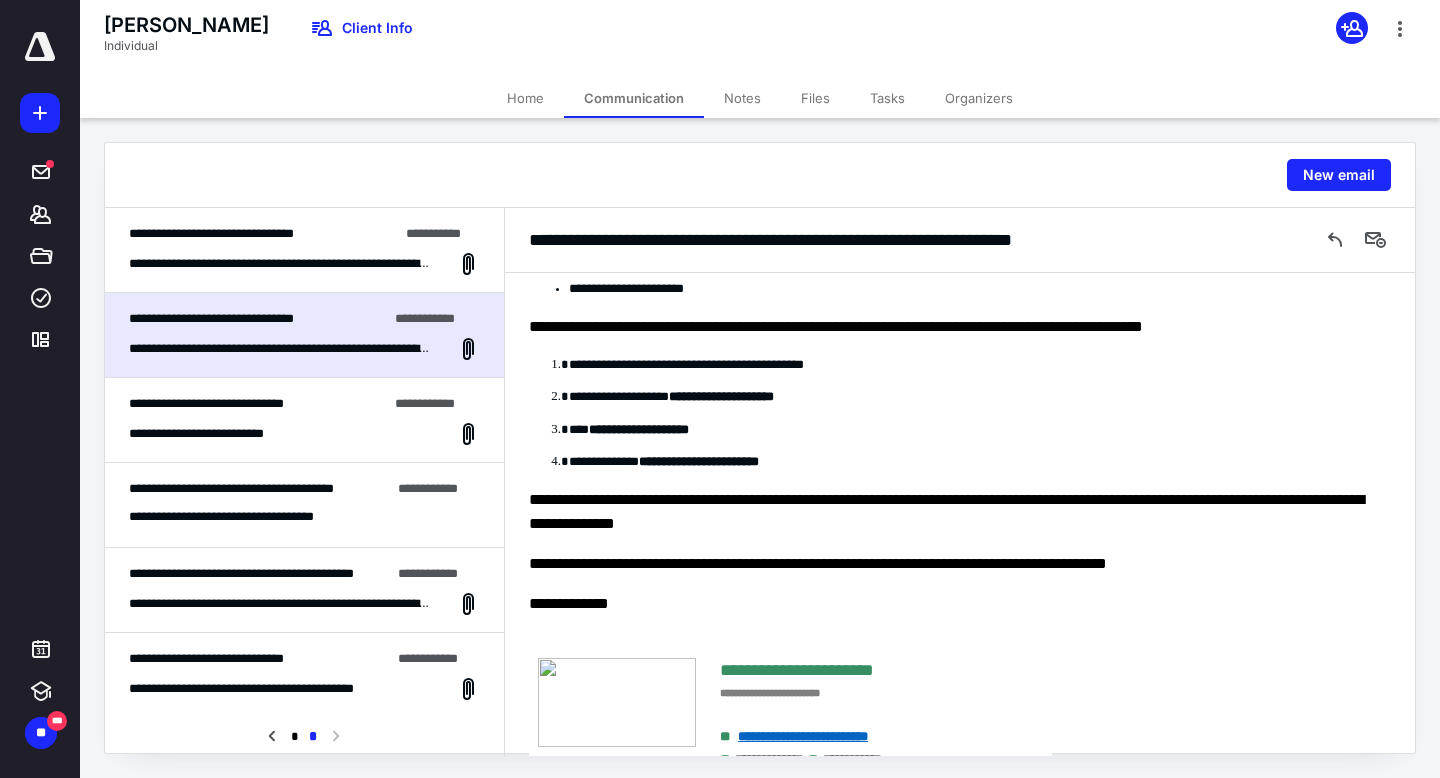 click on "**********" at bounding box center (304, 420) 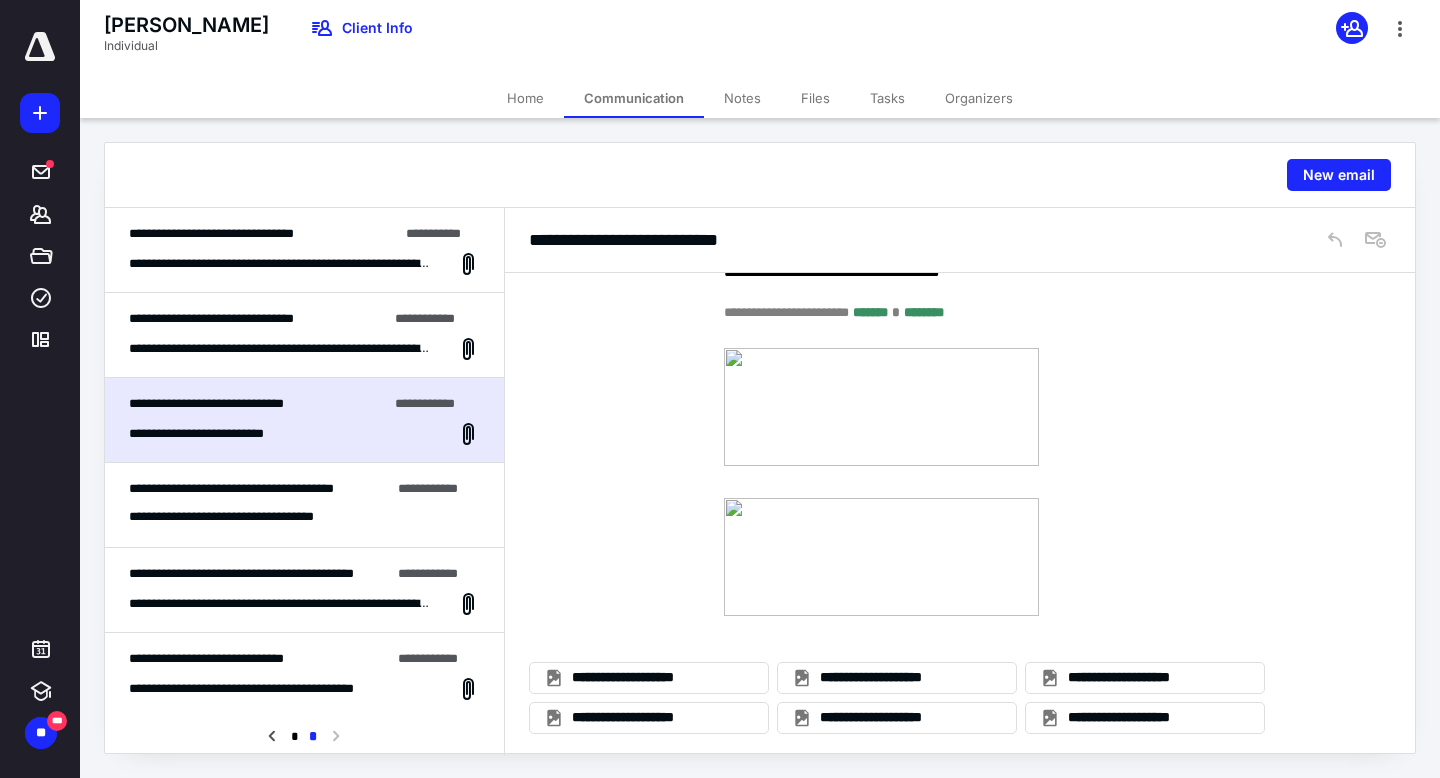 scroll, scrollTop: 820, scrollLeft: 0, axis: vertical 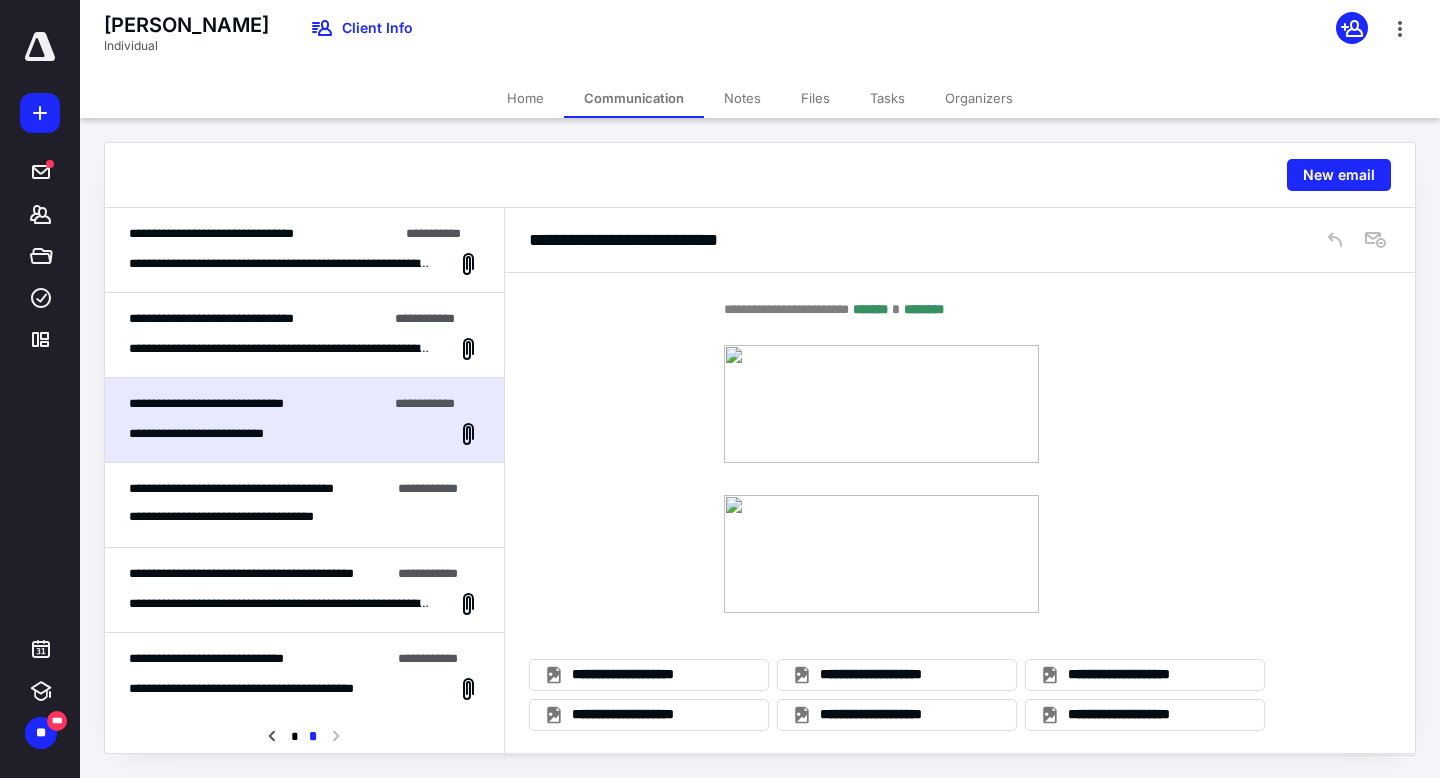 click on "**********" at bounding box center (952, 339) 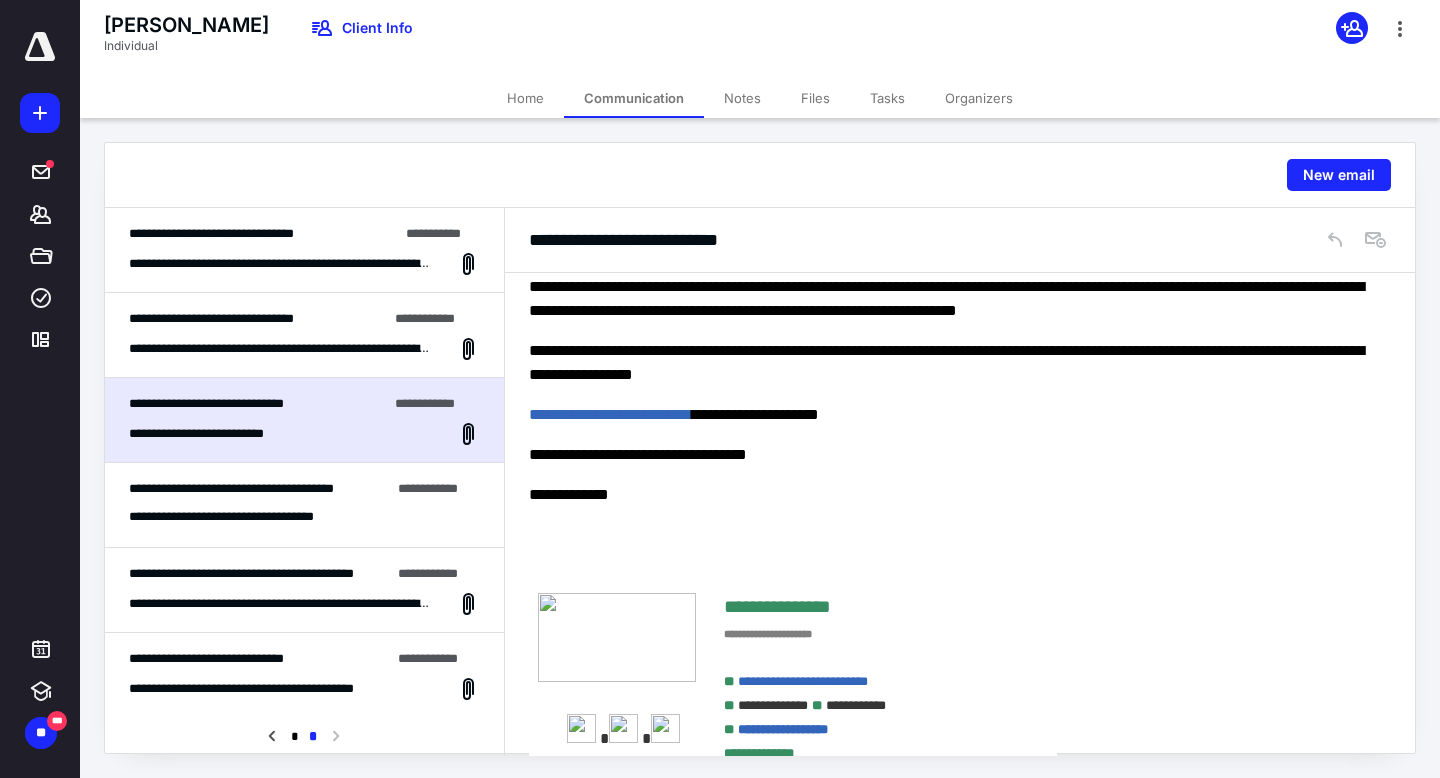 scroll, scrollTop: 108, scrollLeft: 0, axis: vertical 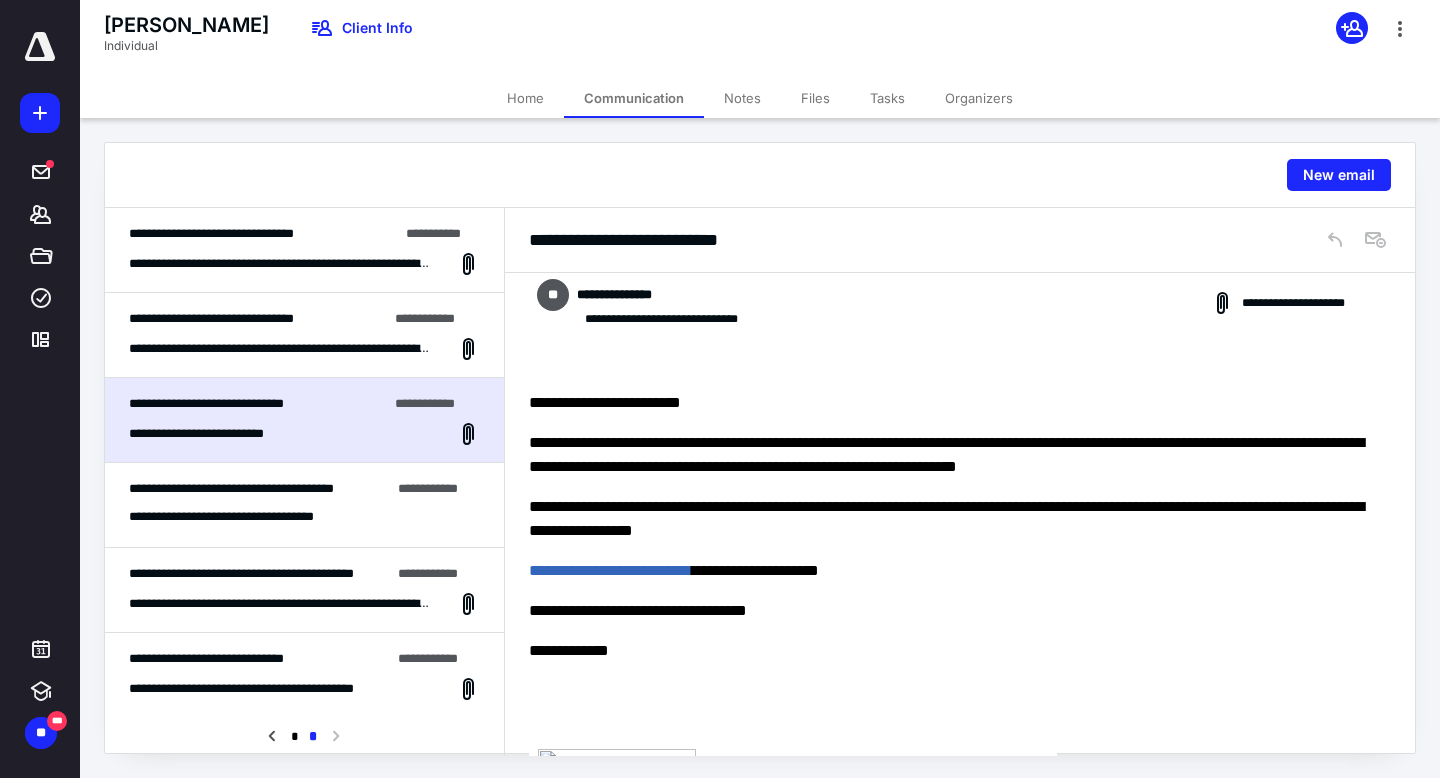 click on "**********" at bounding box center (265, 517) 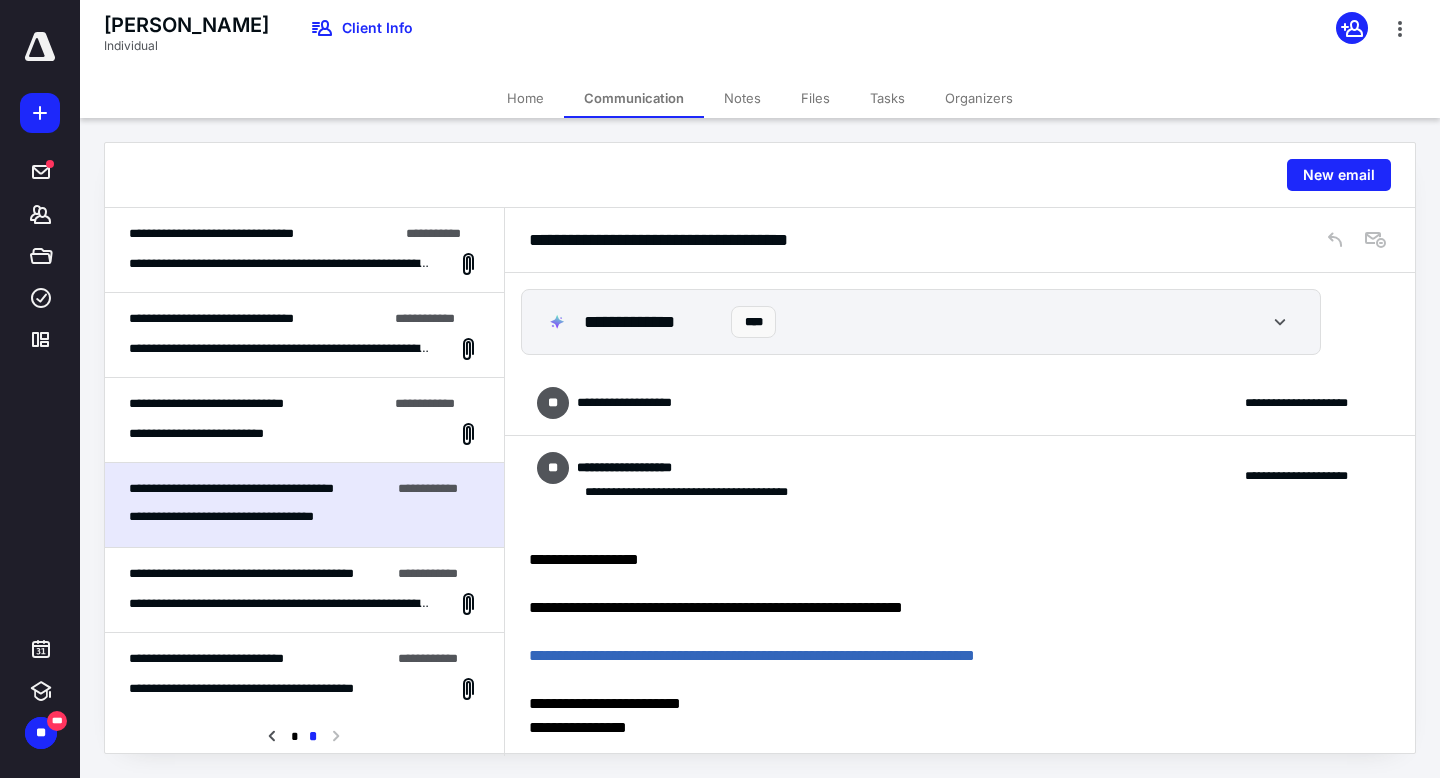 scroll, scrollTop: 65, scrollLeft: 0, axis: vertical 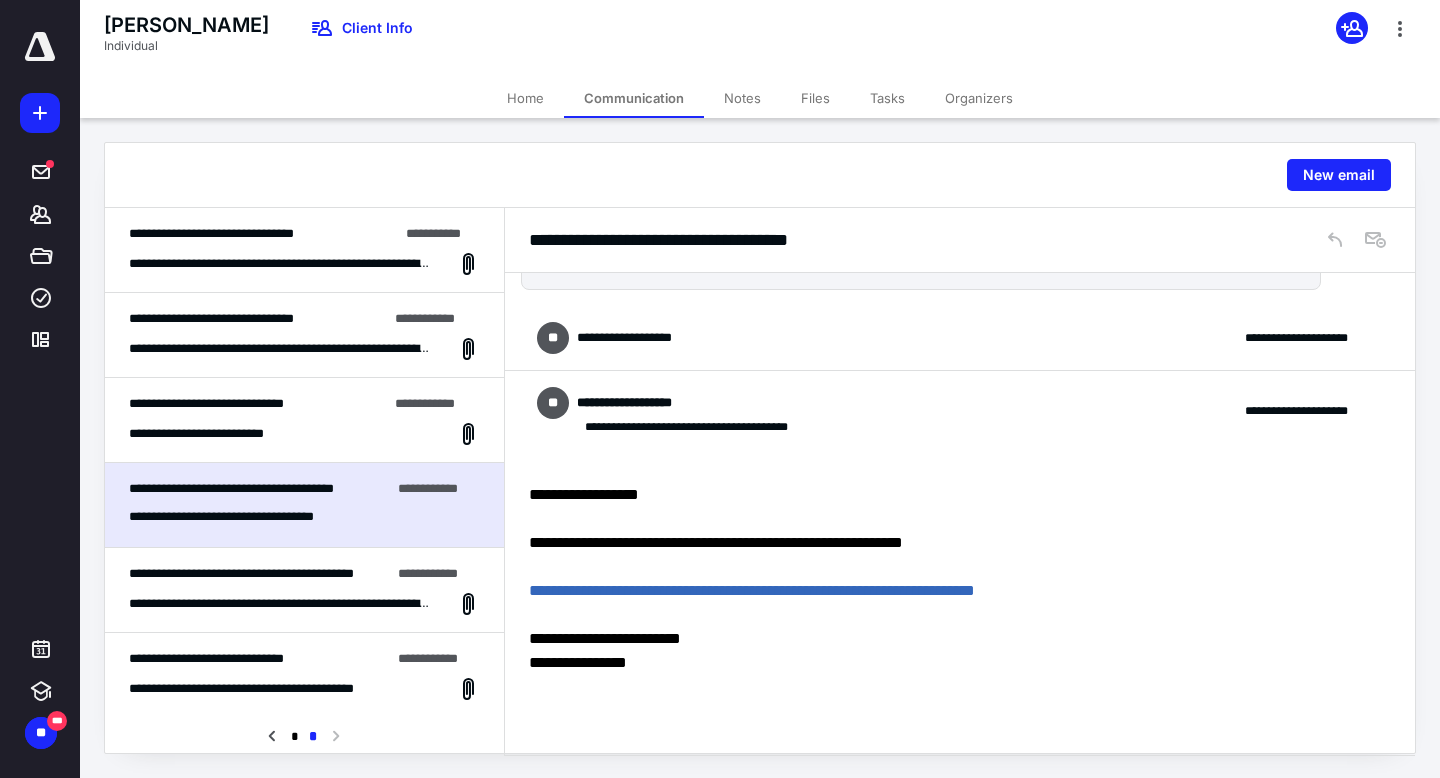 click on "**********" at bounding box center [241, 573] 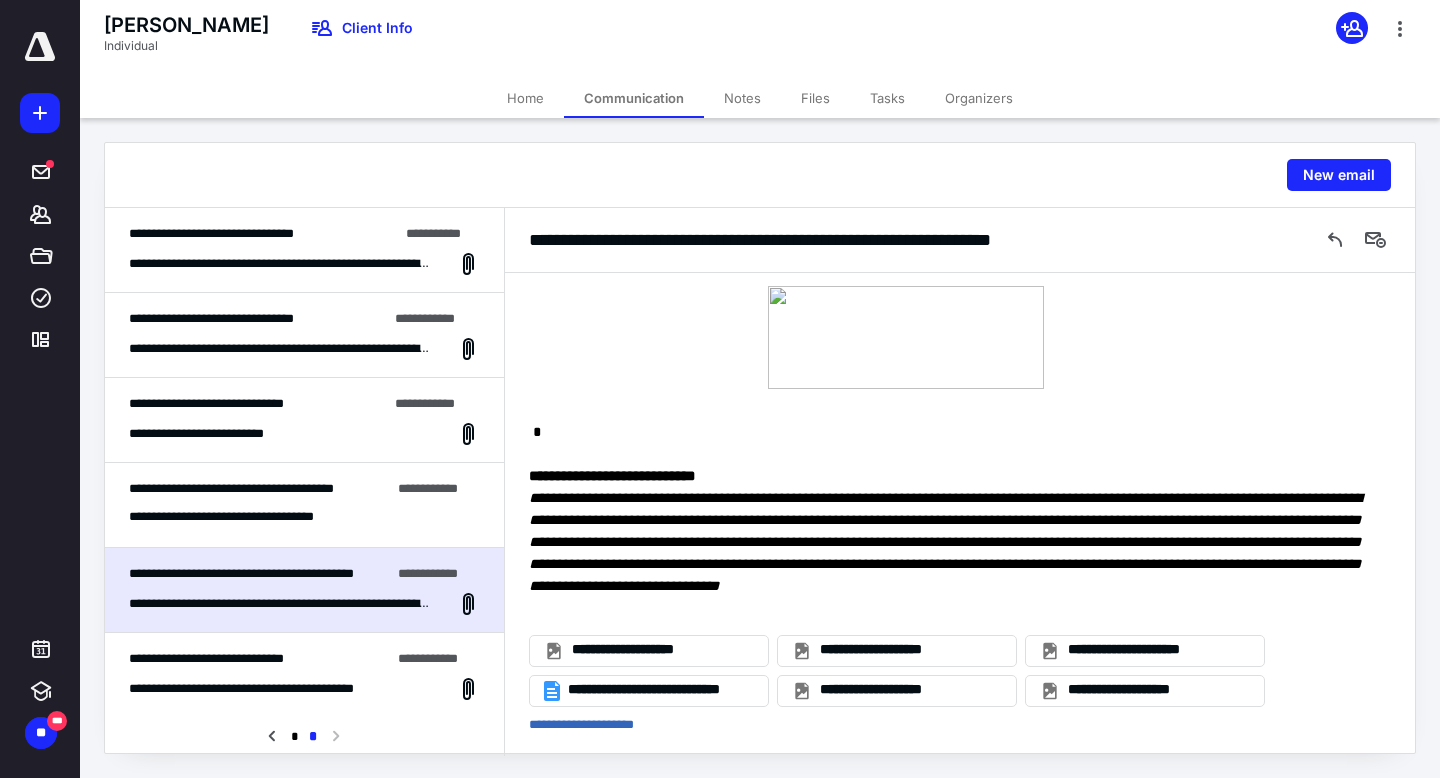 scroll, scrollTop: 1209, scrollLeft: 0, axis: vertical 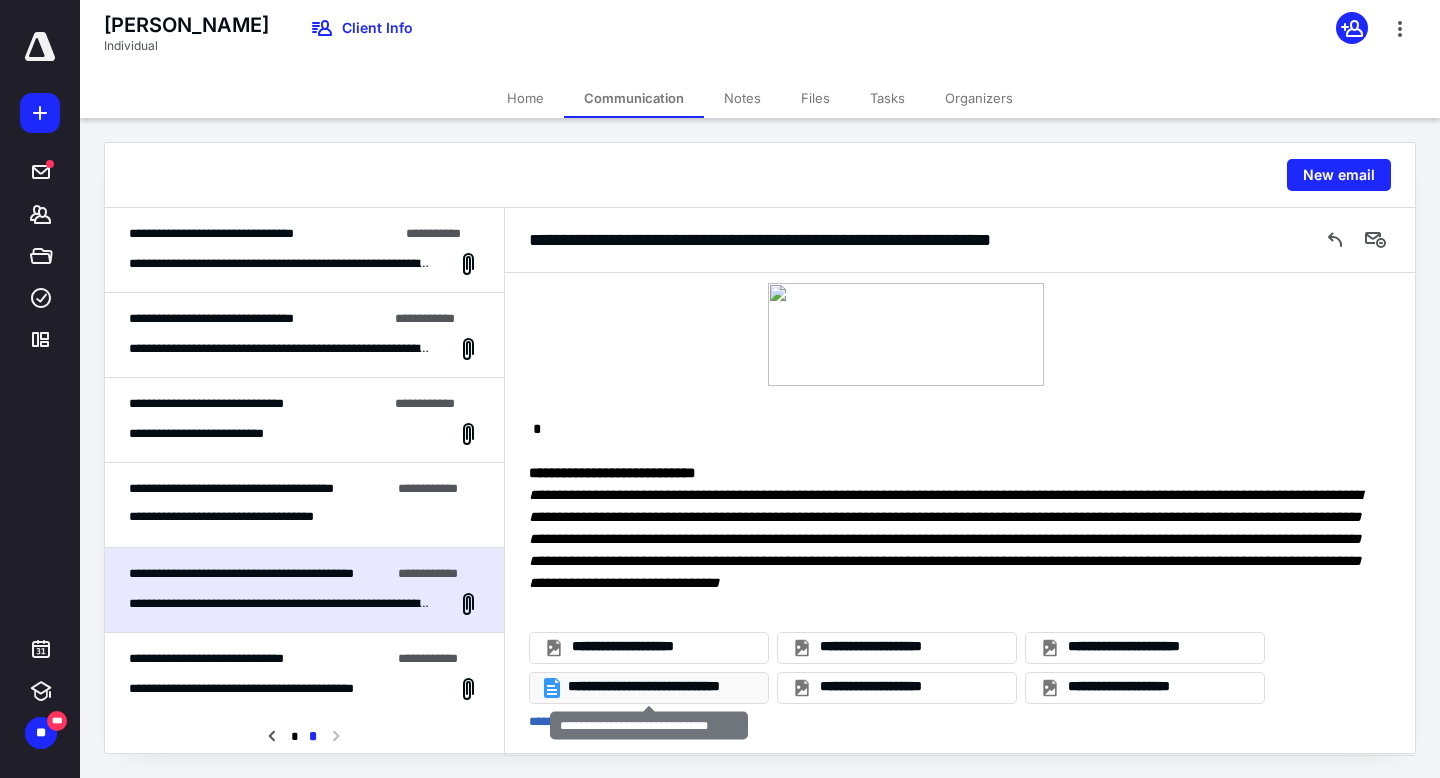 click on "**********" at bounding box center [657, 687] 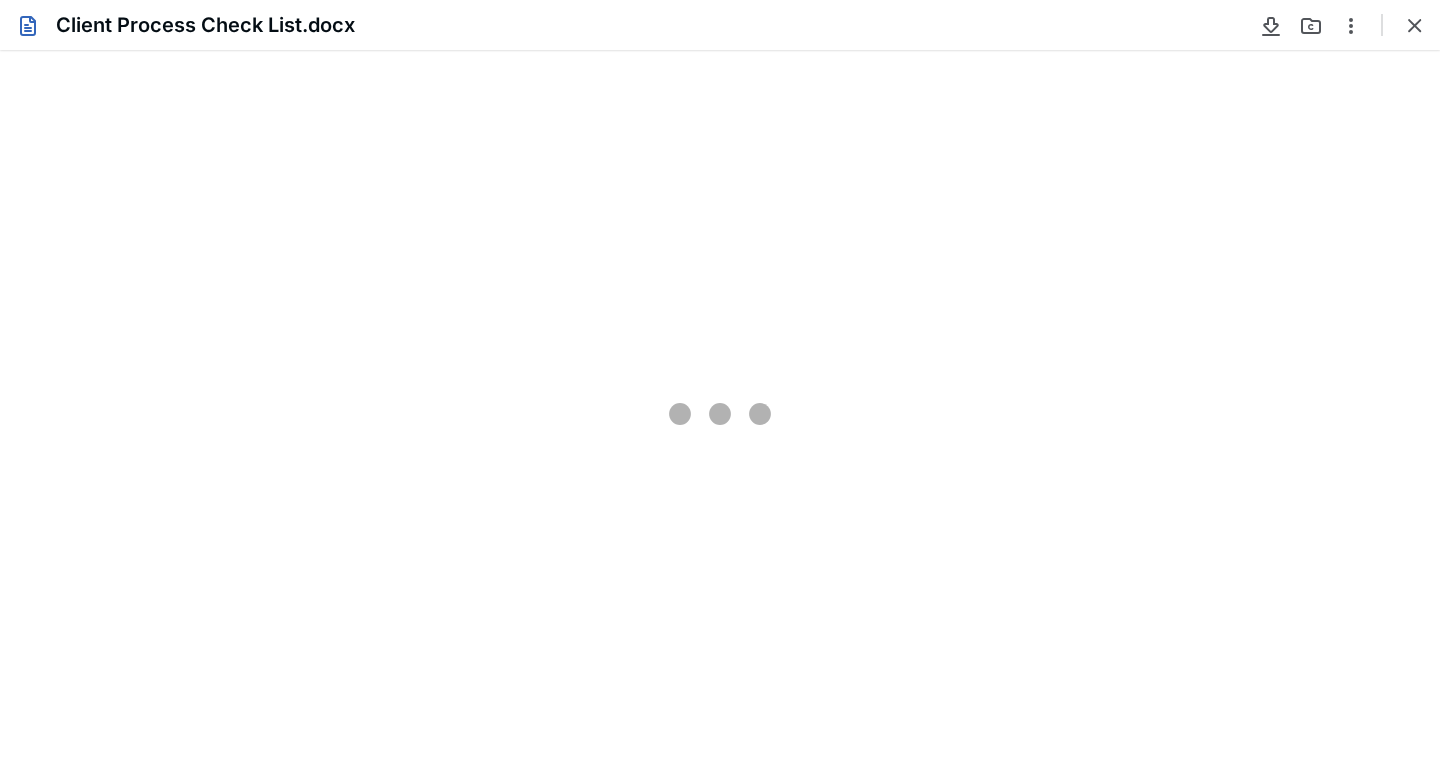 scroll, scrollTop: 0, scrollLeft: 0, axis: both 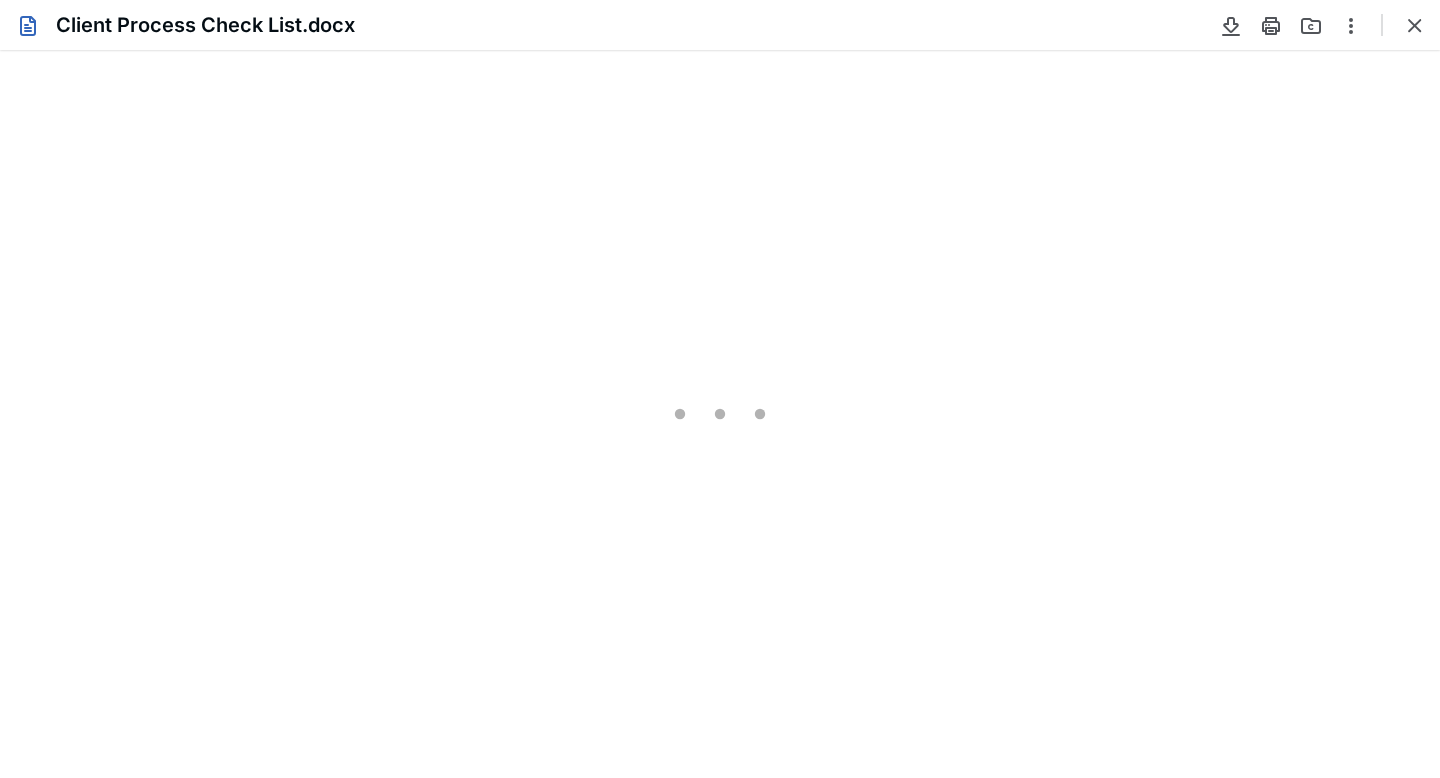 type on "87" 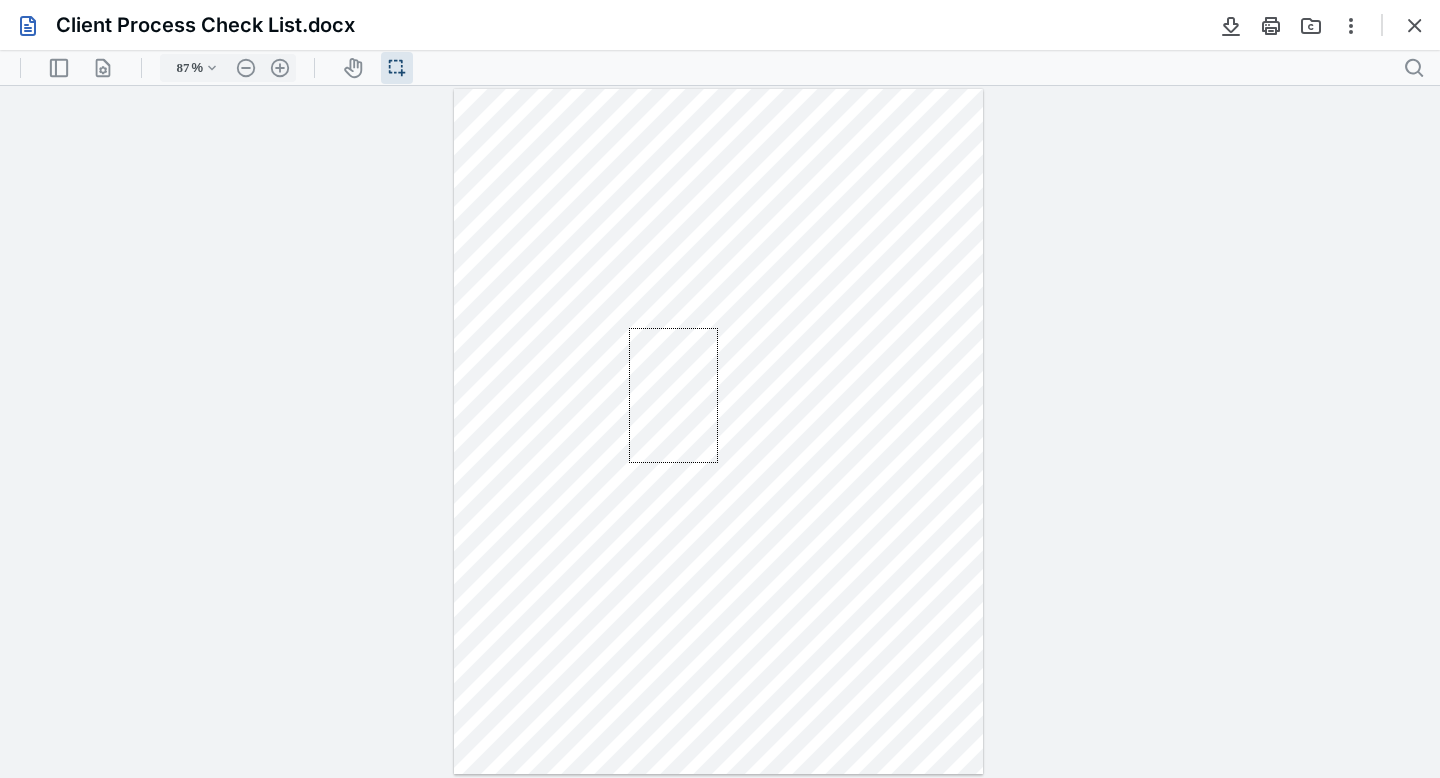 drag, startPoint x: 687, startPoint y: 419, endPoint x: 718, endPoint y: 463, distance: 53.823788 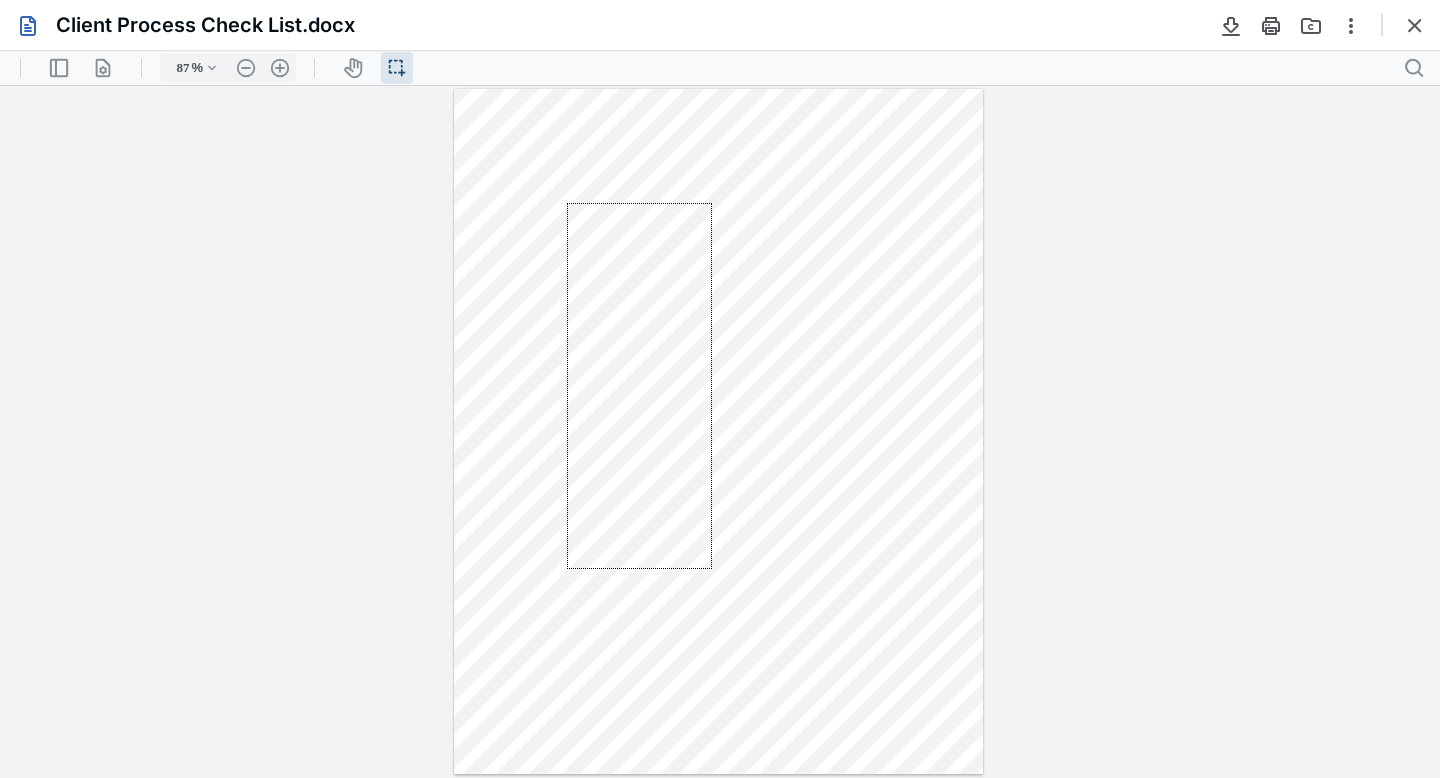 drag, startPoint x: 567, startPoint y: 203, endPoint x: 712, endPoint y: 569, distance: 393.67627 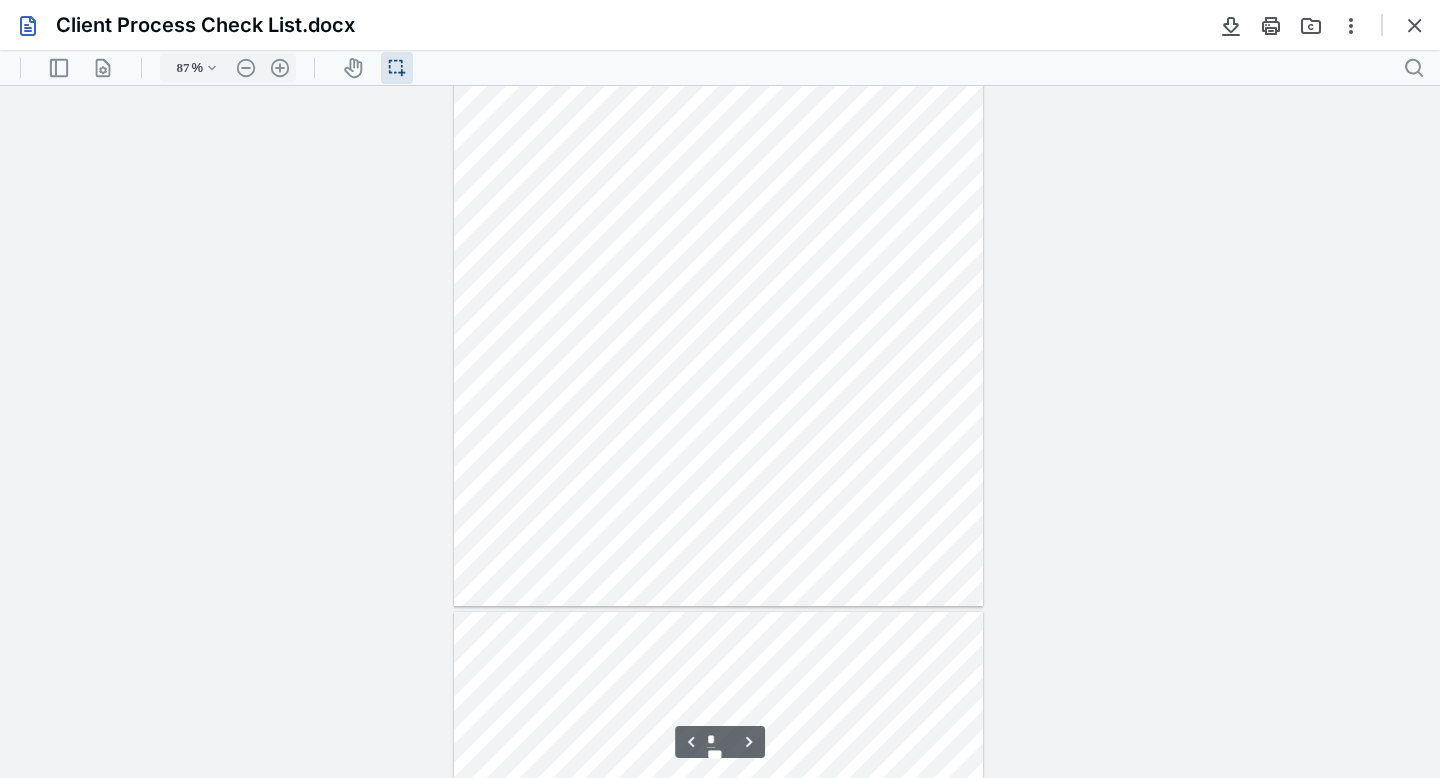 scroll, scrollTop: 1251, scrollLeft: 0, axis: vertical 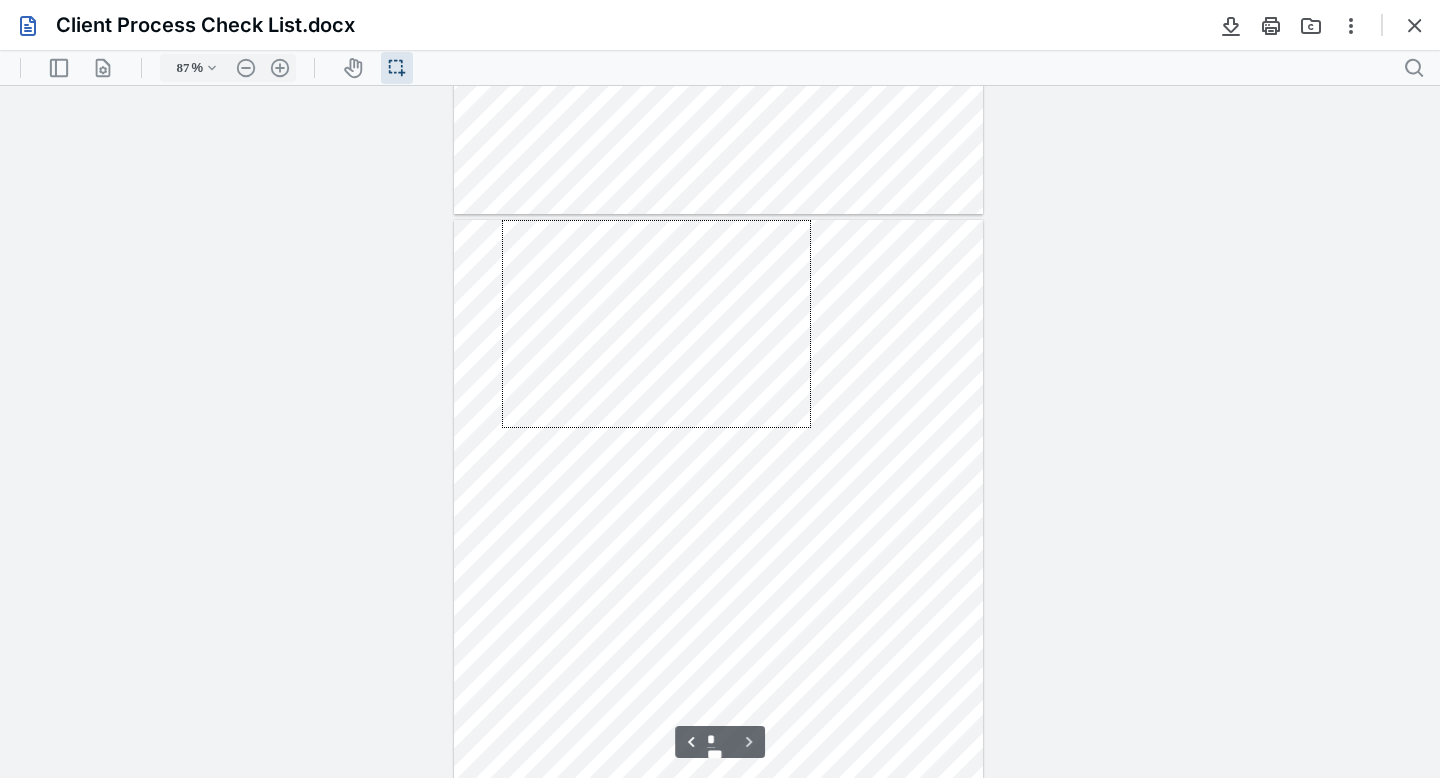 drag, startPoint x: 811, startPoint y: 428, endPoint x: 502, endPoint y: 121, distance: 435.58008 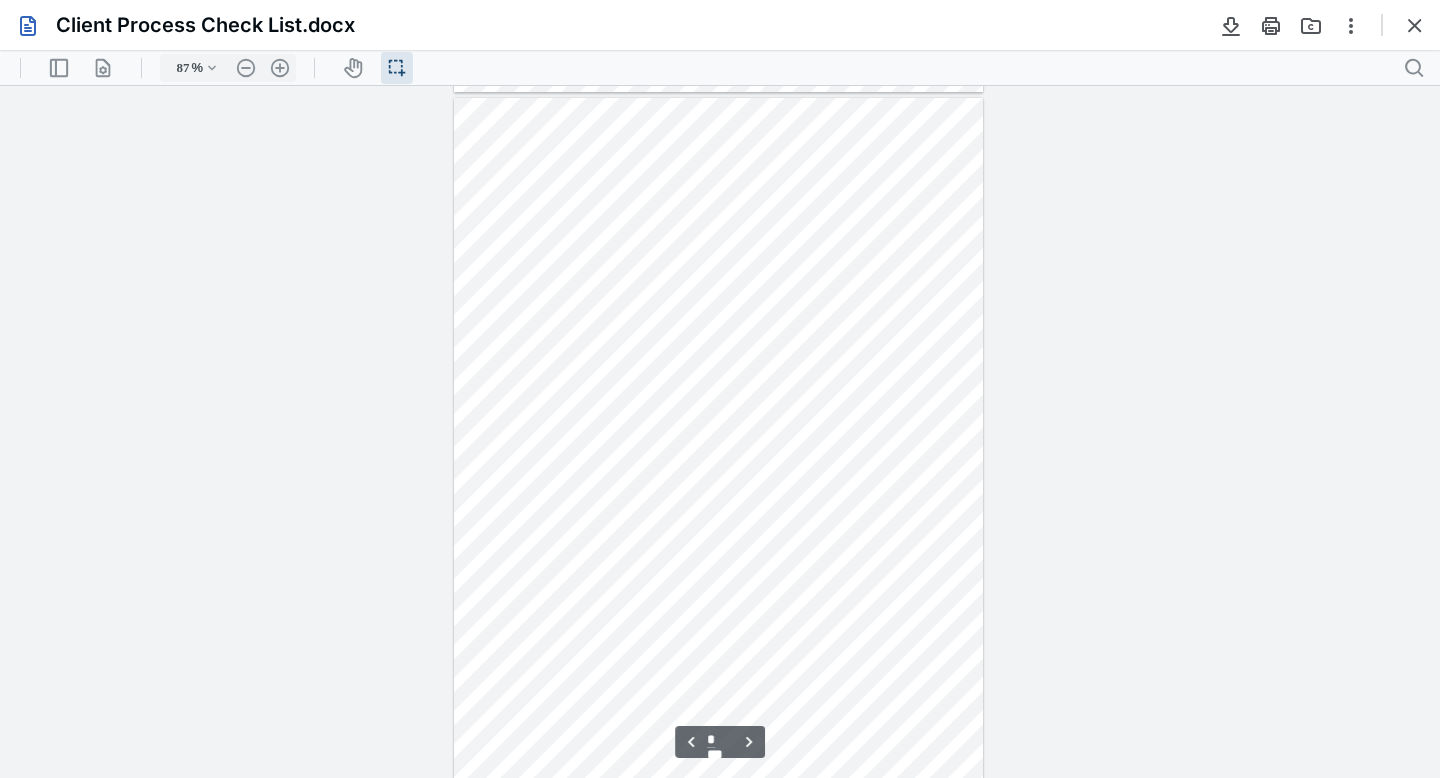 scroll, scrollTop: 374, scrollLeft: 0, axis: vertical 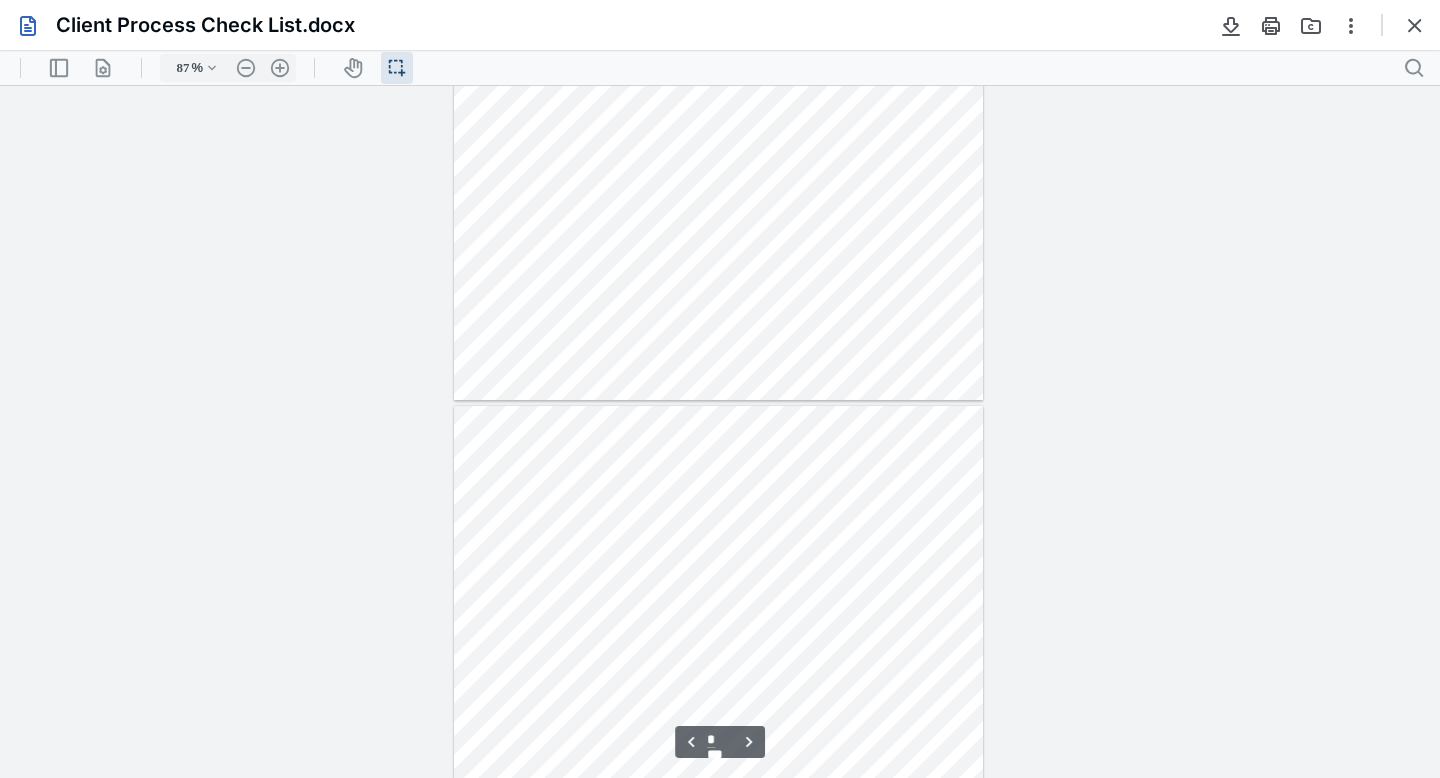 type on "*" 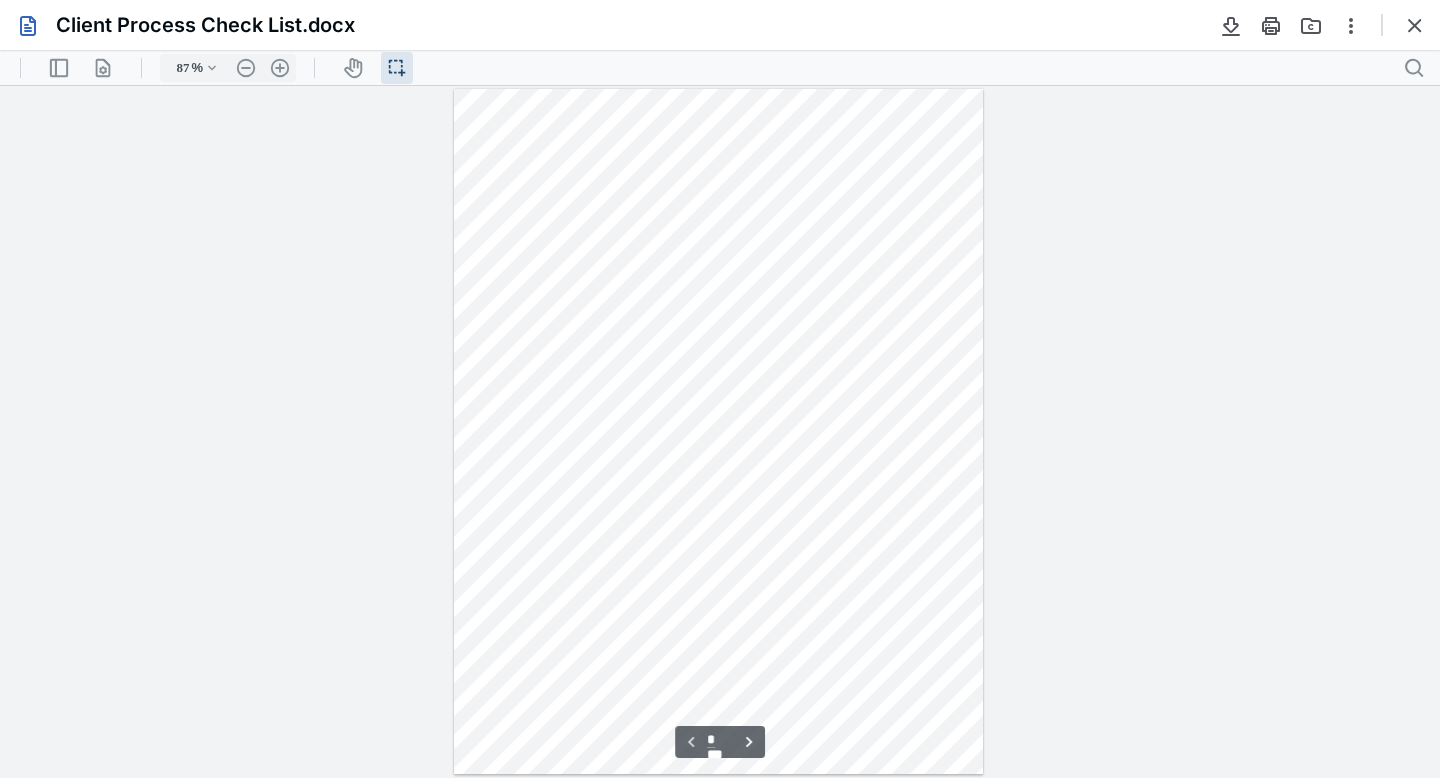 drag, startPoint x: 807, startPoint y: 428, endPoint x: 513, endPoint y: 151, distance: 403.9369 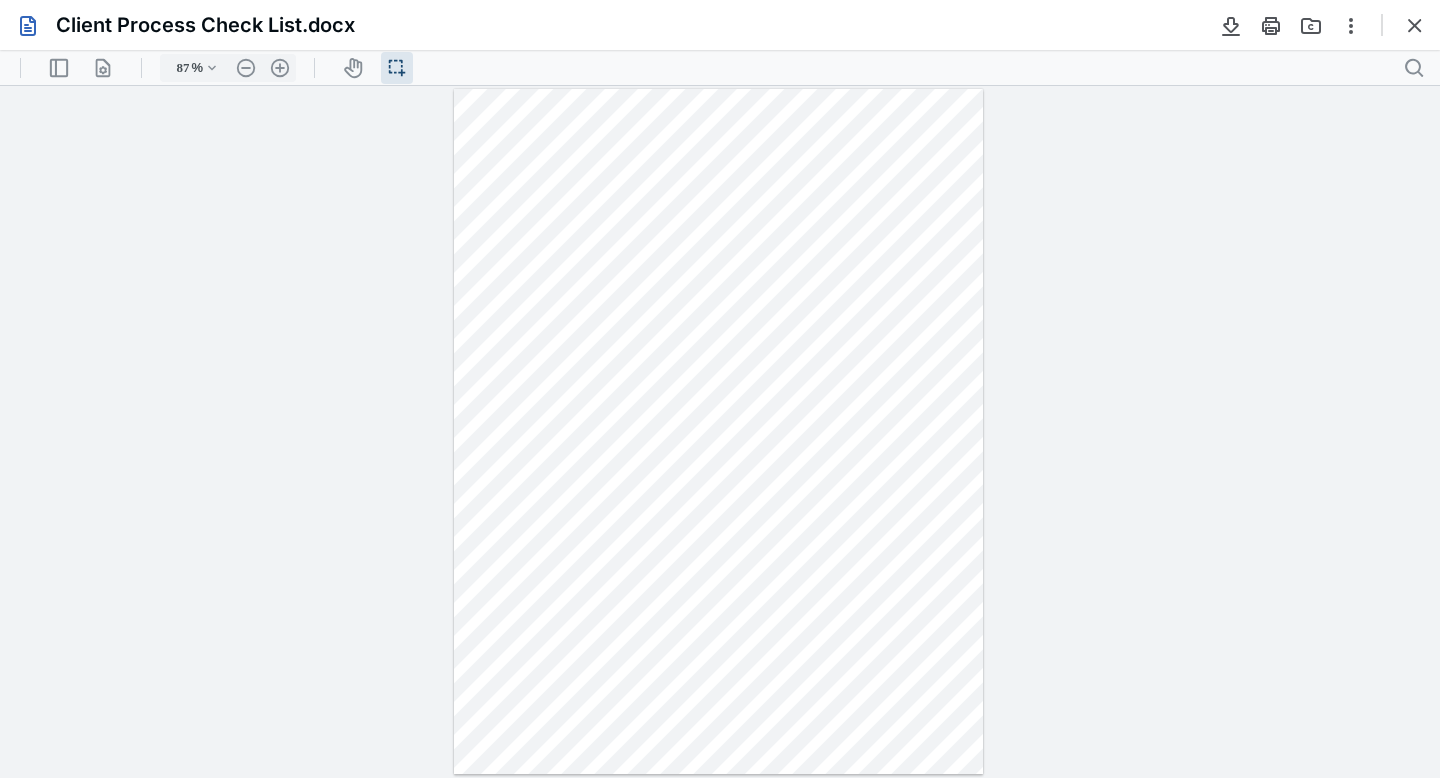 click on "Client Process Check List.docx" at bounding box center [720, 25] 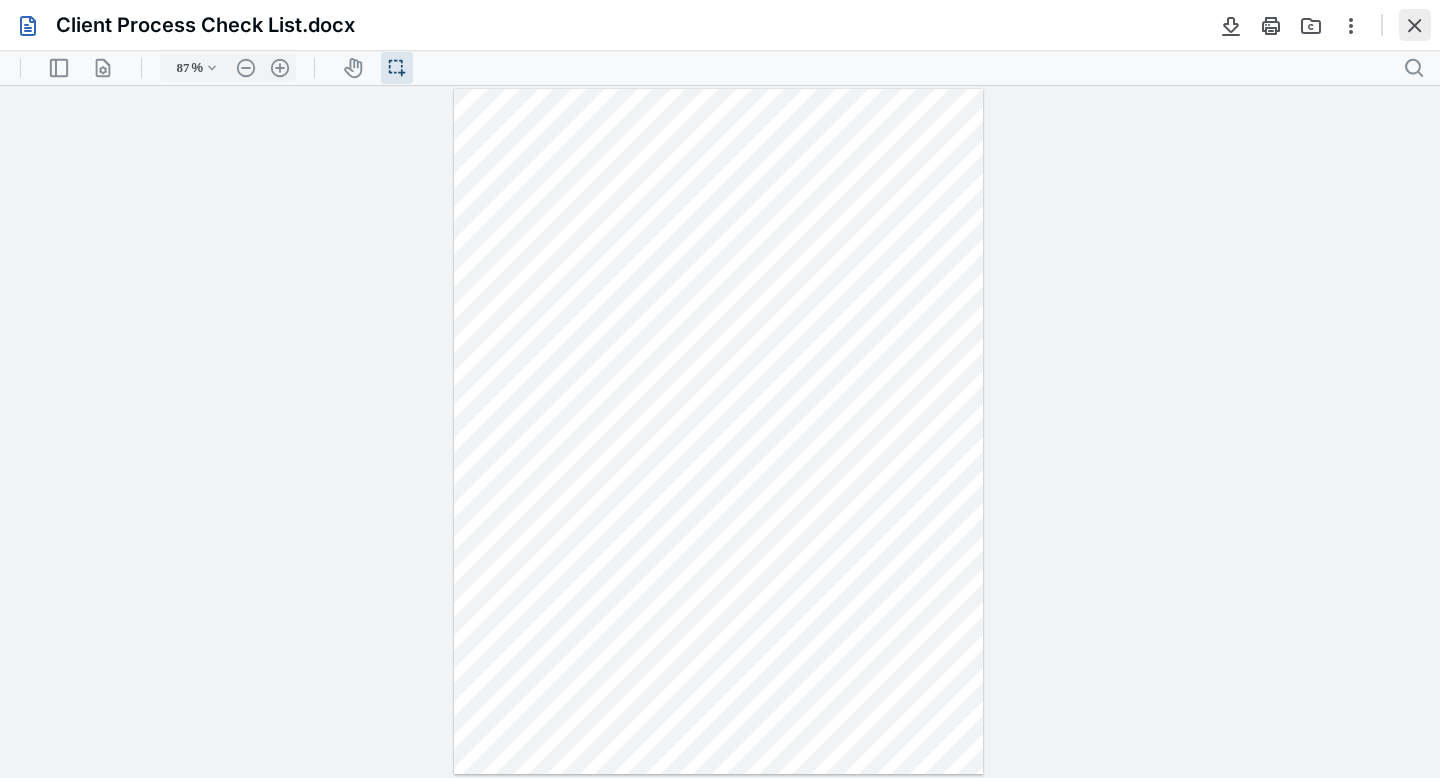 click at bounding box center [1415, 25] 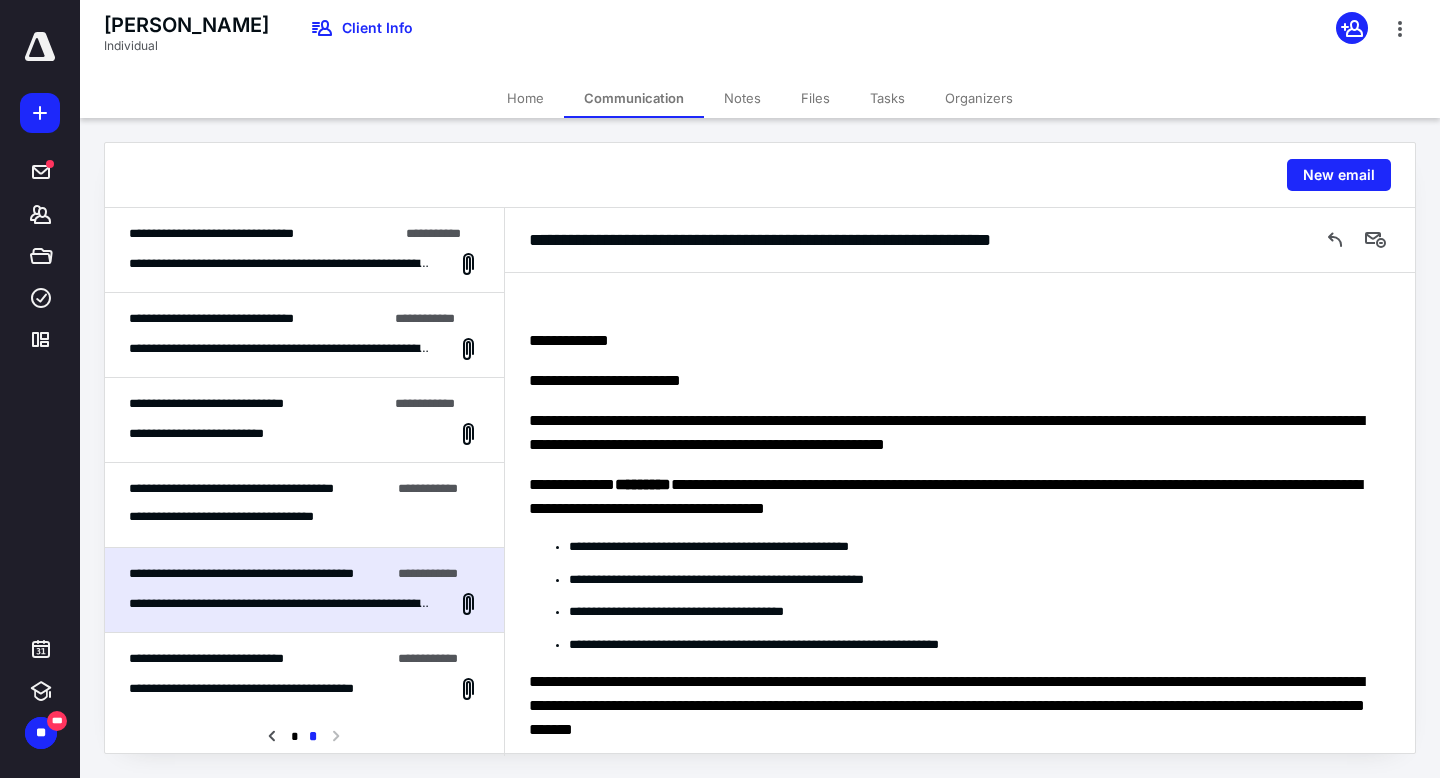 scroll, scrollTop: 0, scrollLeft: 0, axis: both 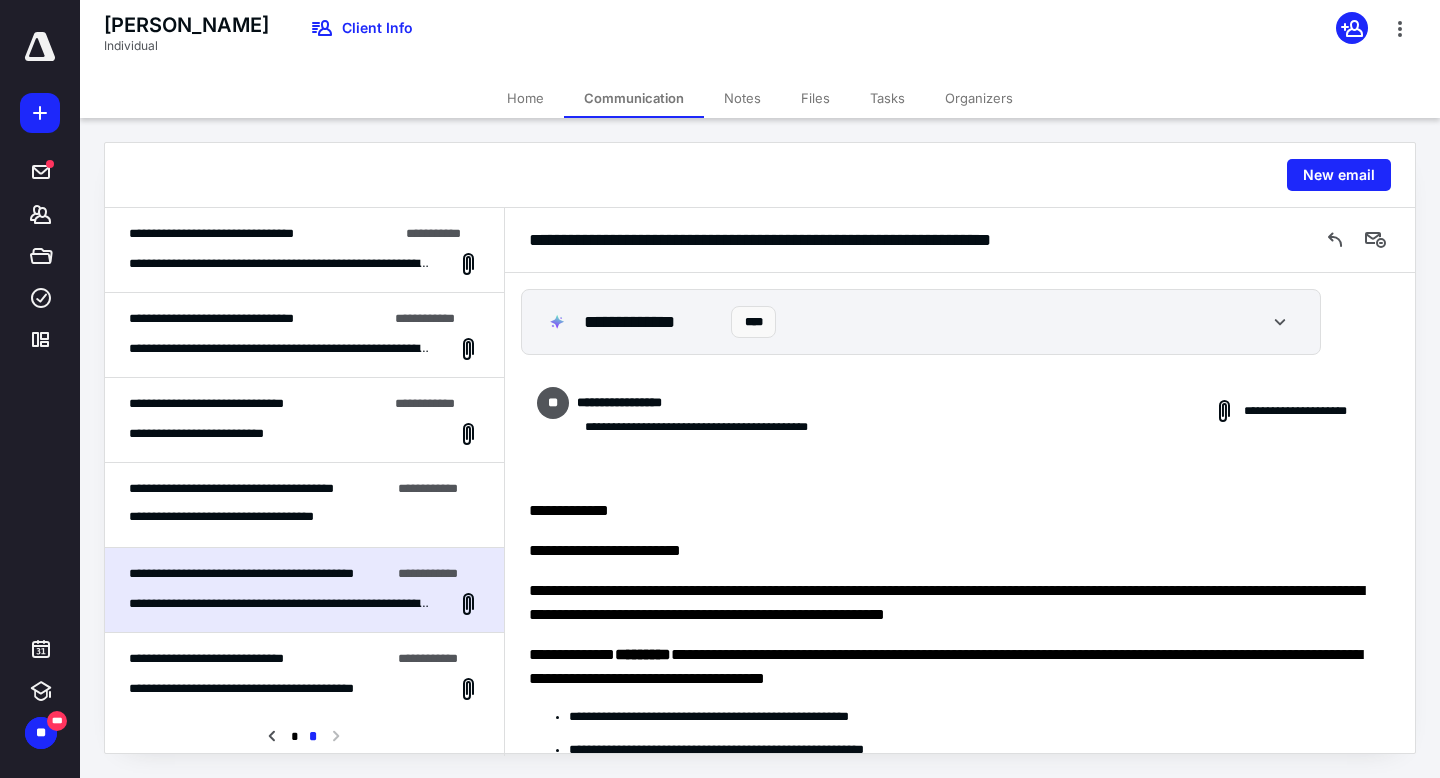 click on "**********" at bounding box center (304, 250) 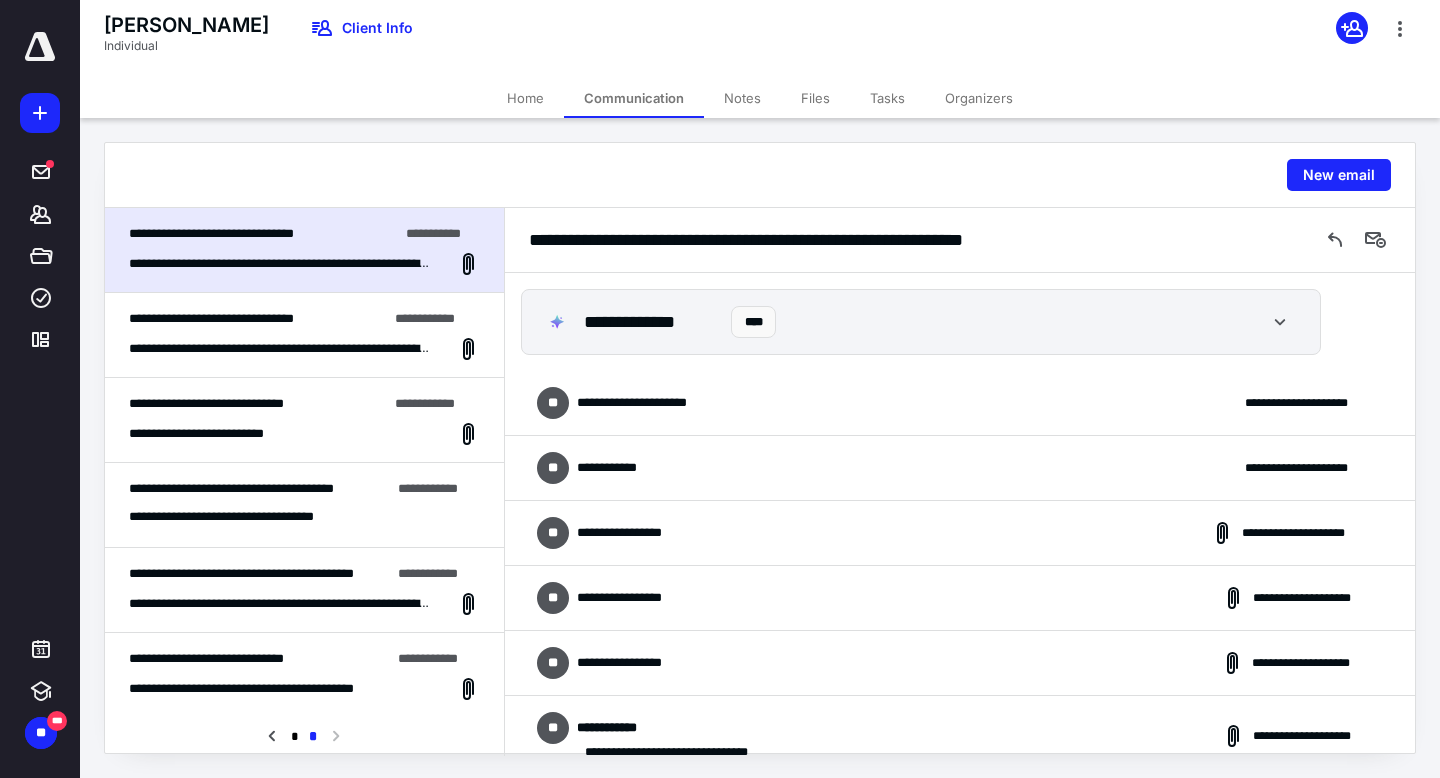 scroll, scrollTop: 656, scrollLeft: 0, axis: vertical 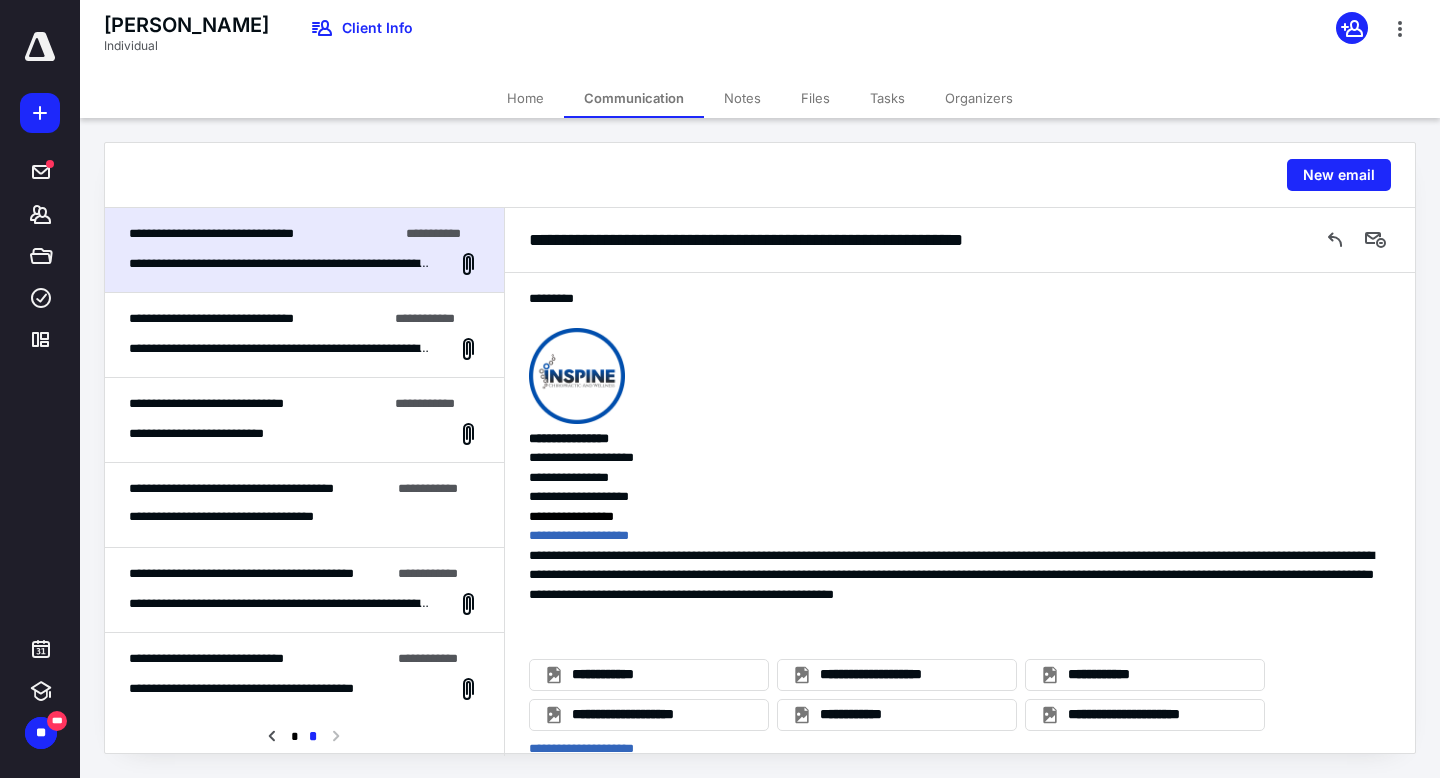 click on "Files" at bounding box center (815, 98) 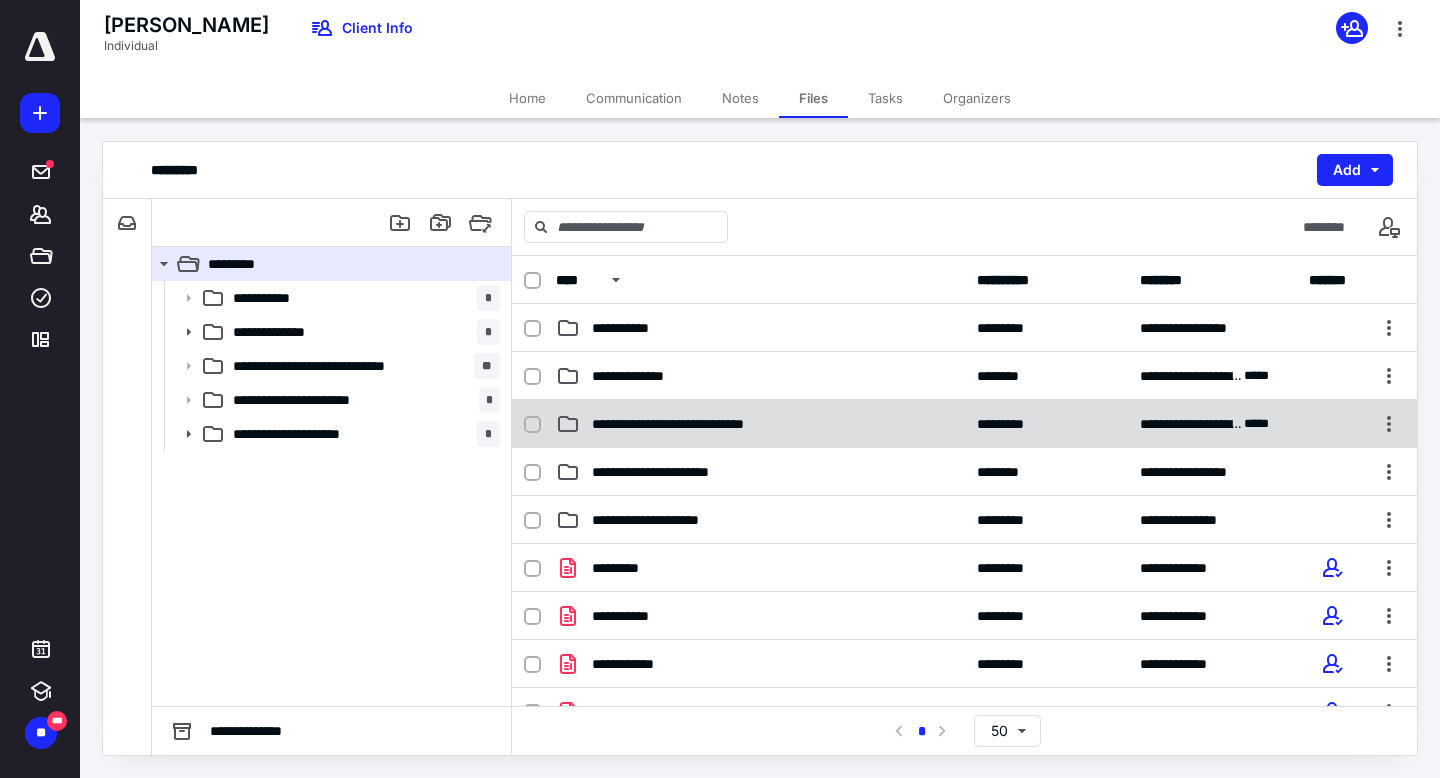 click on "**********" at bounding box center [724, 424] 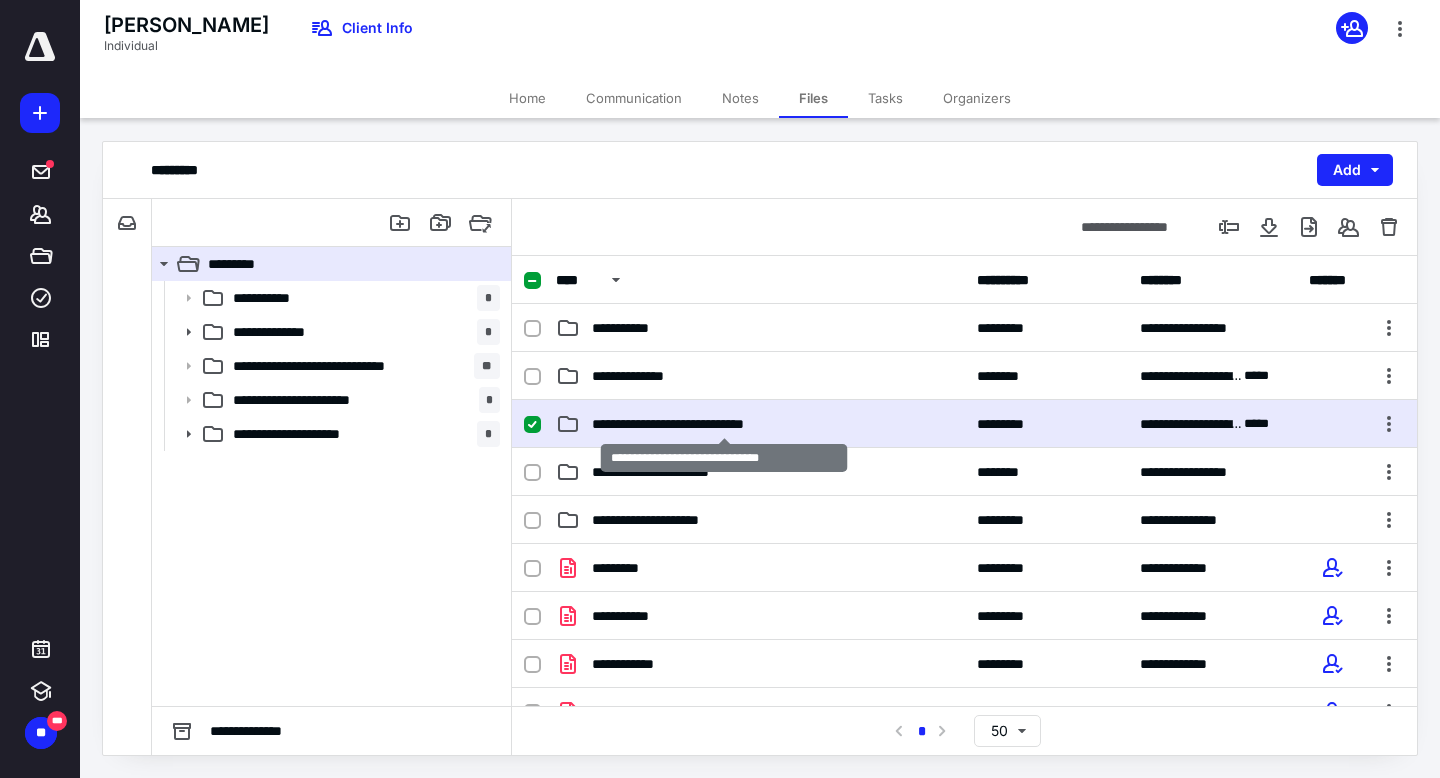 click on "**********" at bounding box center (724, 424) 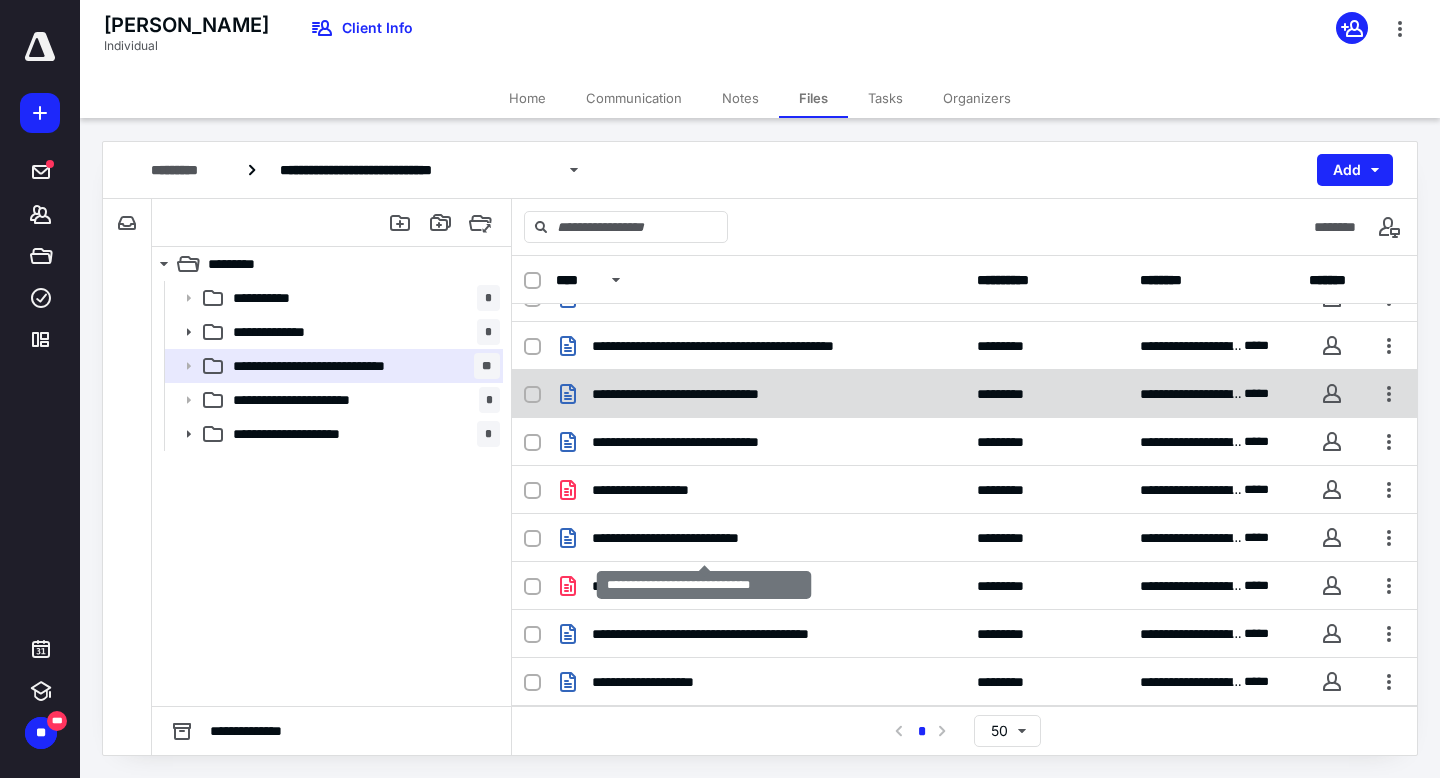 scroll, scrollTop: 0, scrollLeft: 0, axis: both 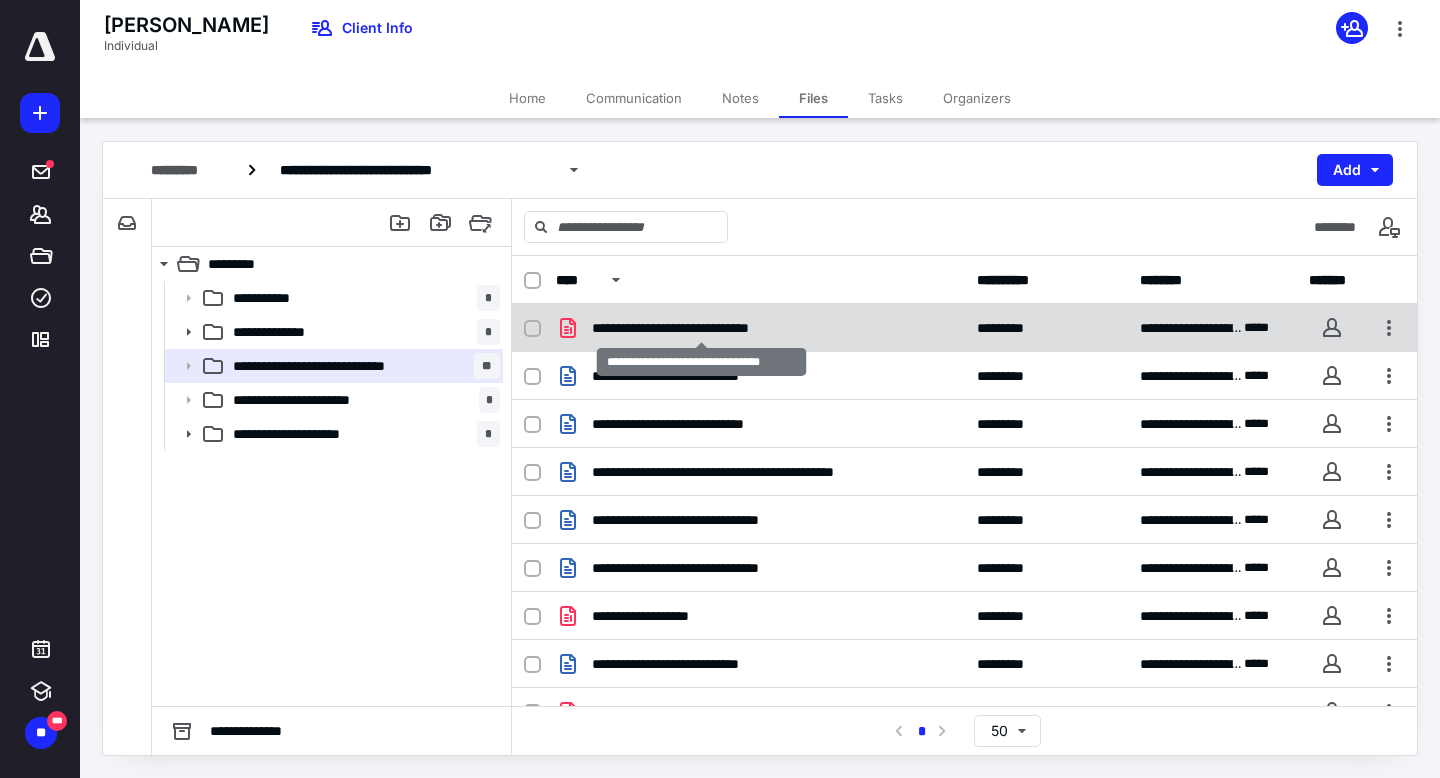 click on "**********" at bounding box center (701, 328) 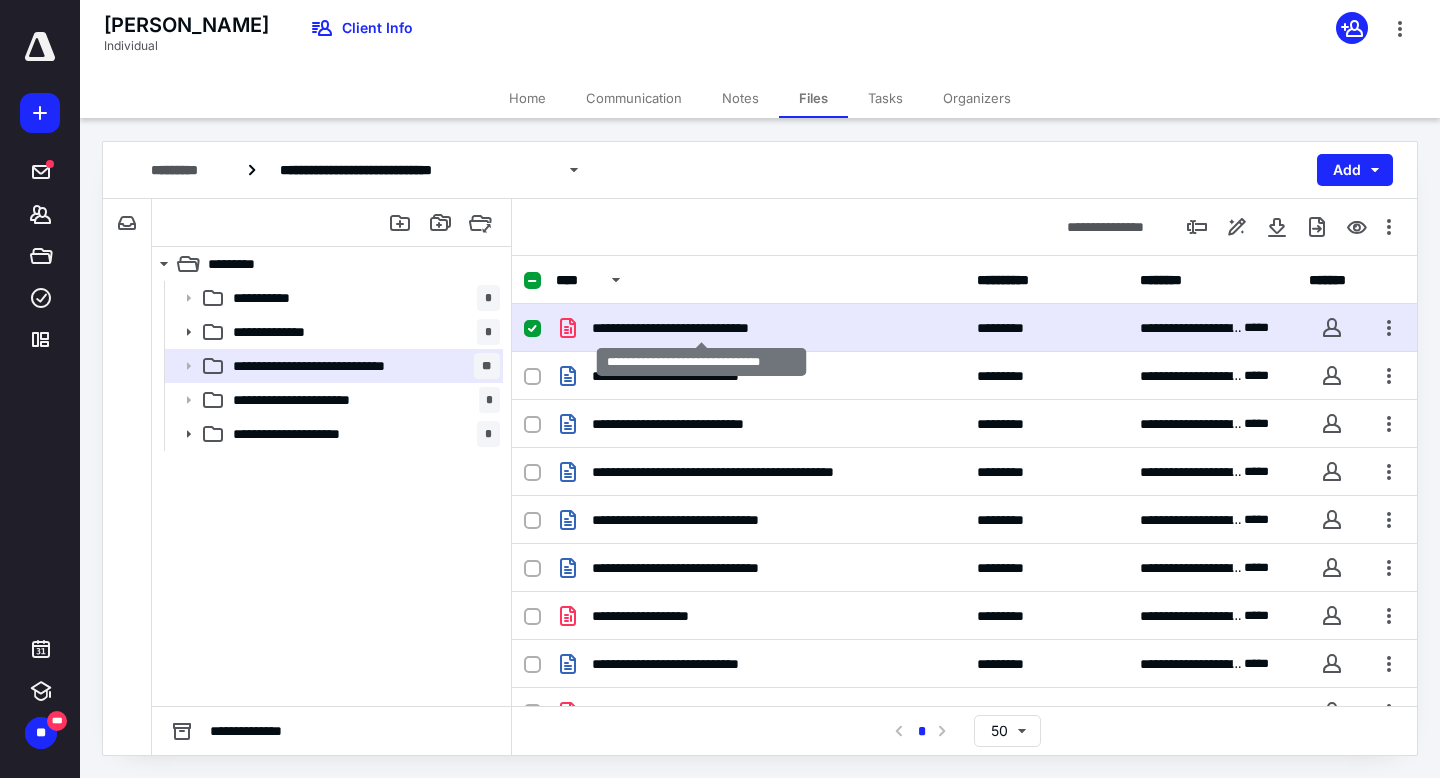 click on "**********" at bounding box center [701, 328] 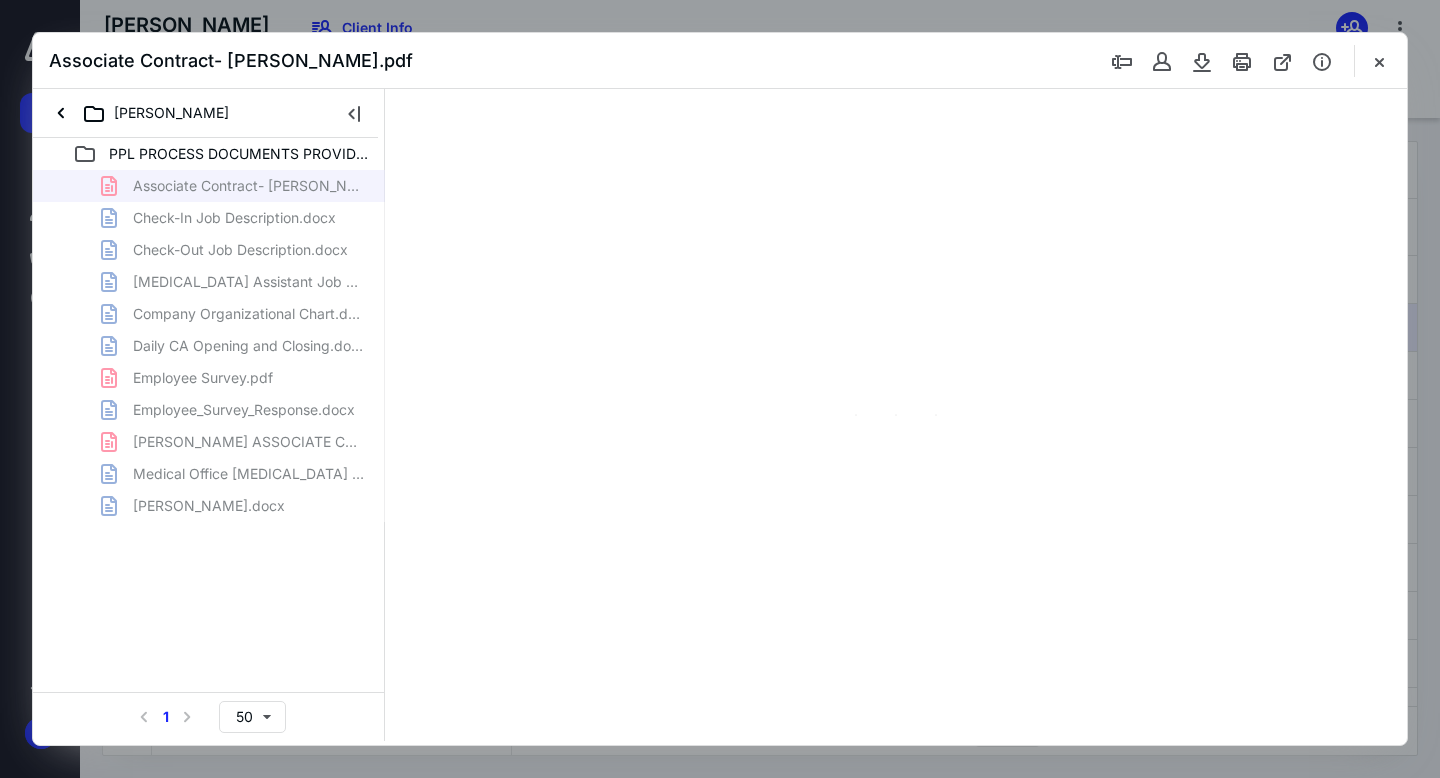 scroll, scrollTop: 0, scrollLeft: 0, axis: both 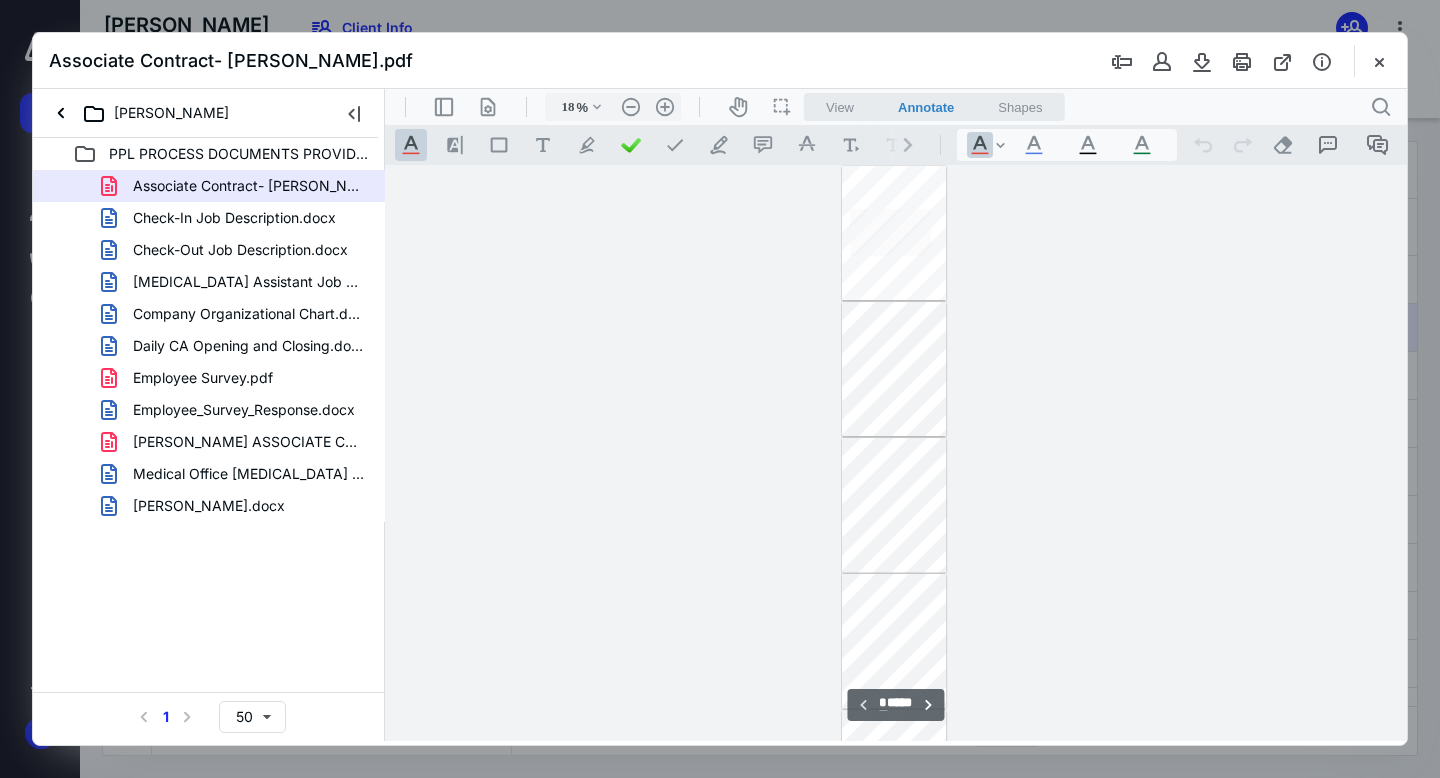 type on "25" 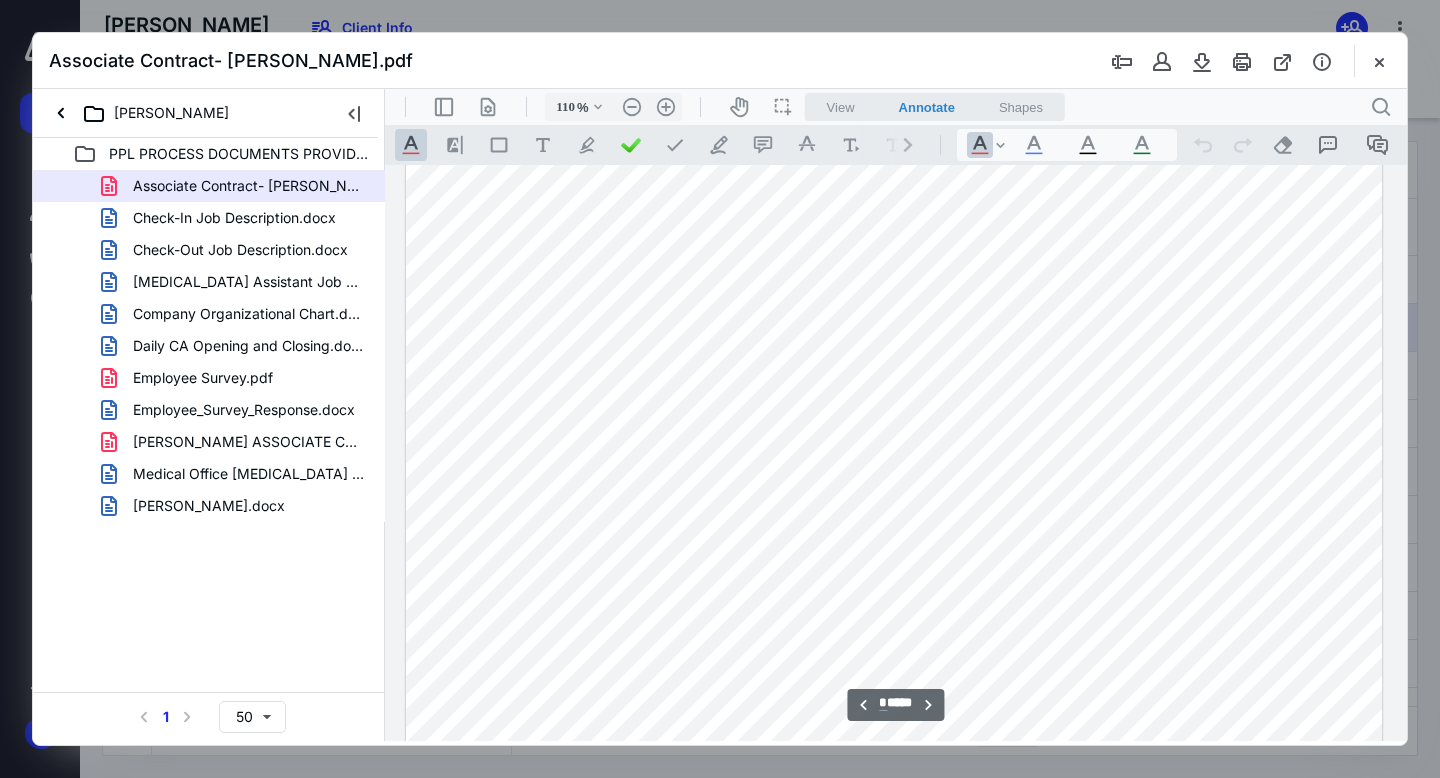 type on "85" 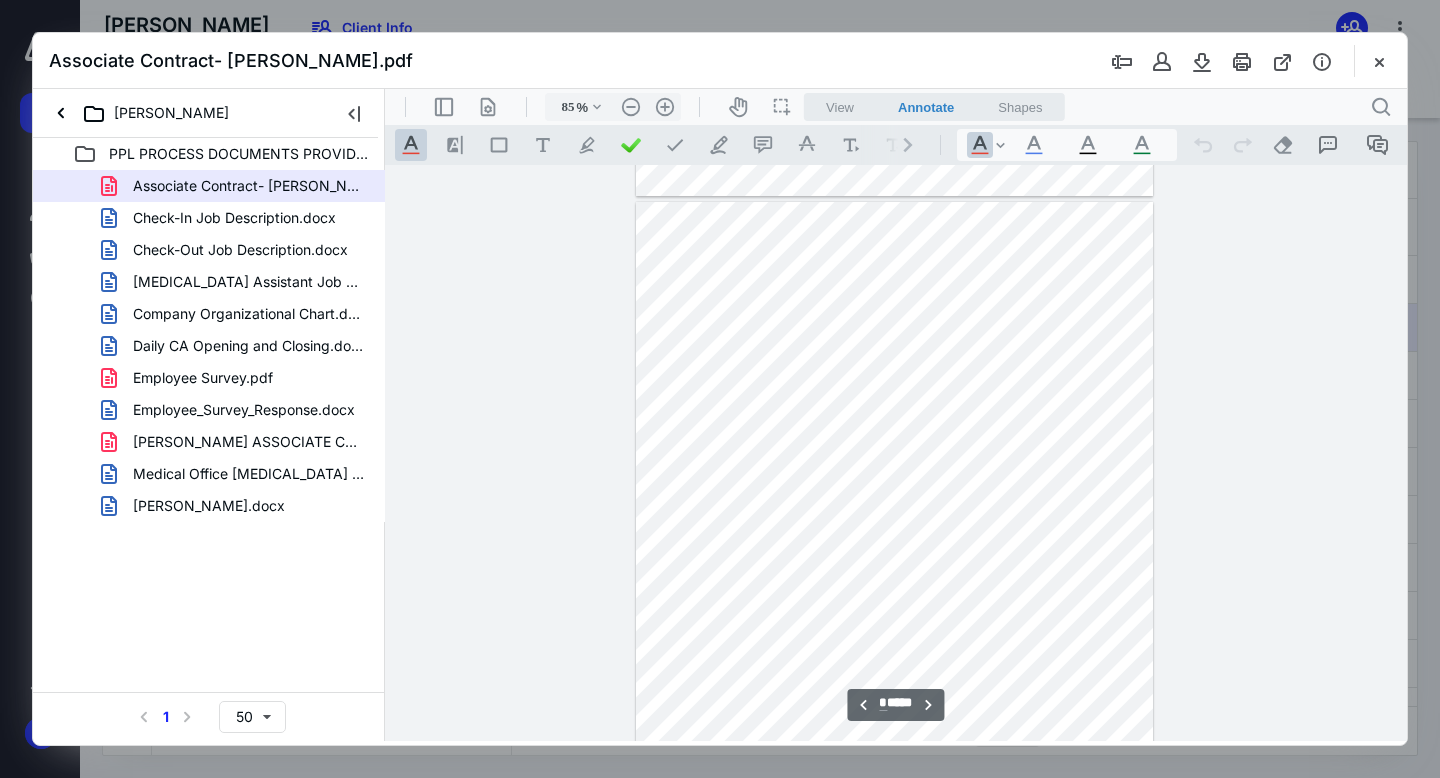 scroll, scrollTop: 2002, scrollLeft: 0, axis: vertical 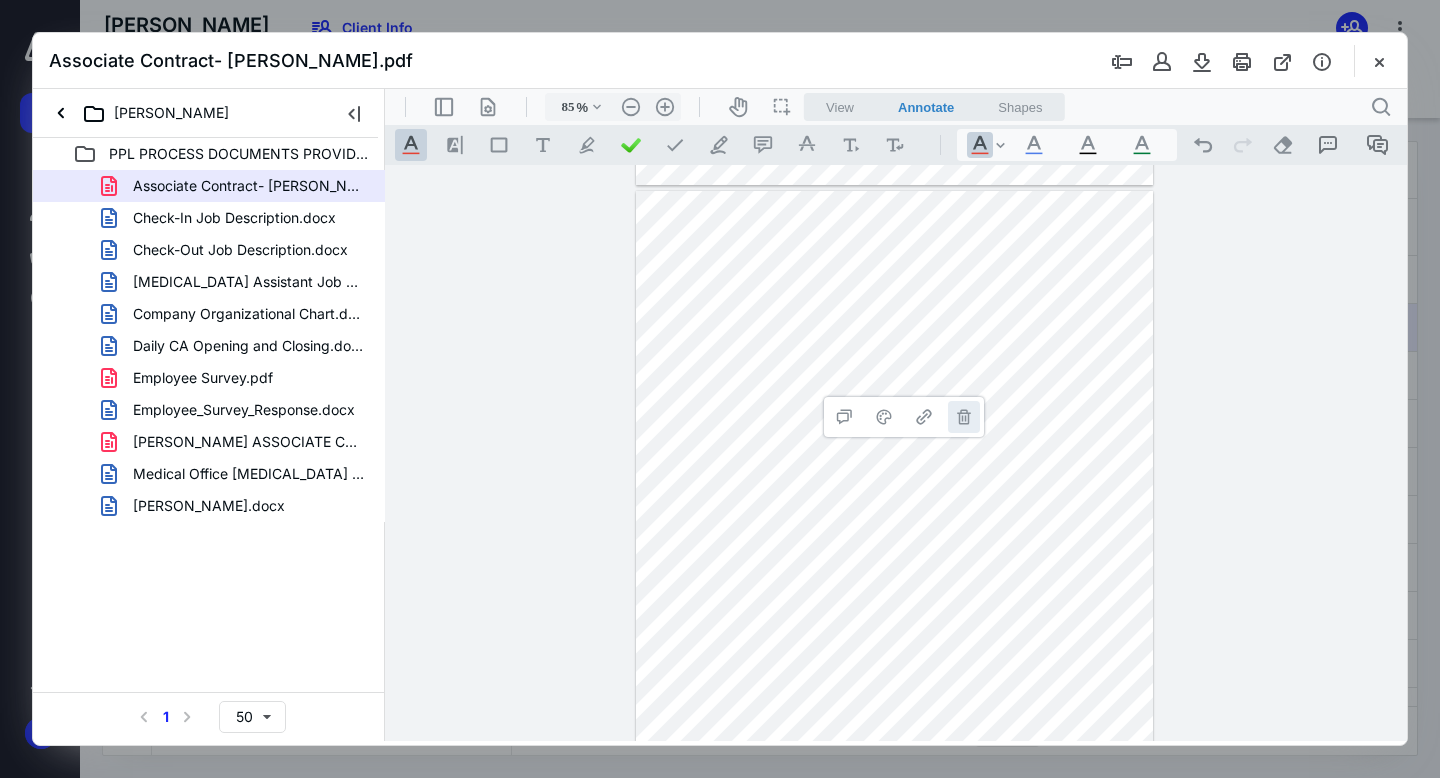 click on "**********" at bounding box center [964, 417] 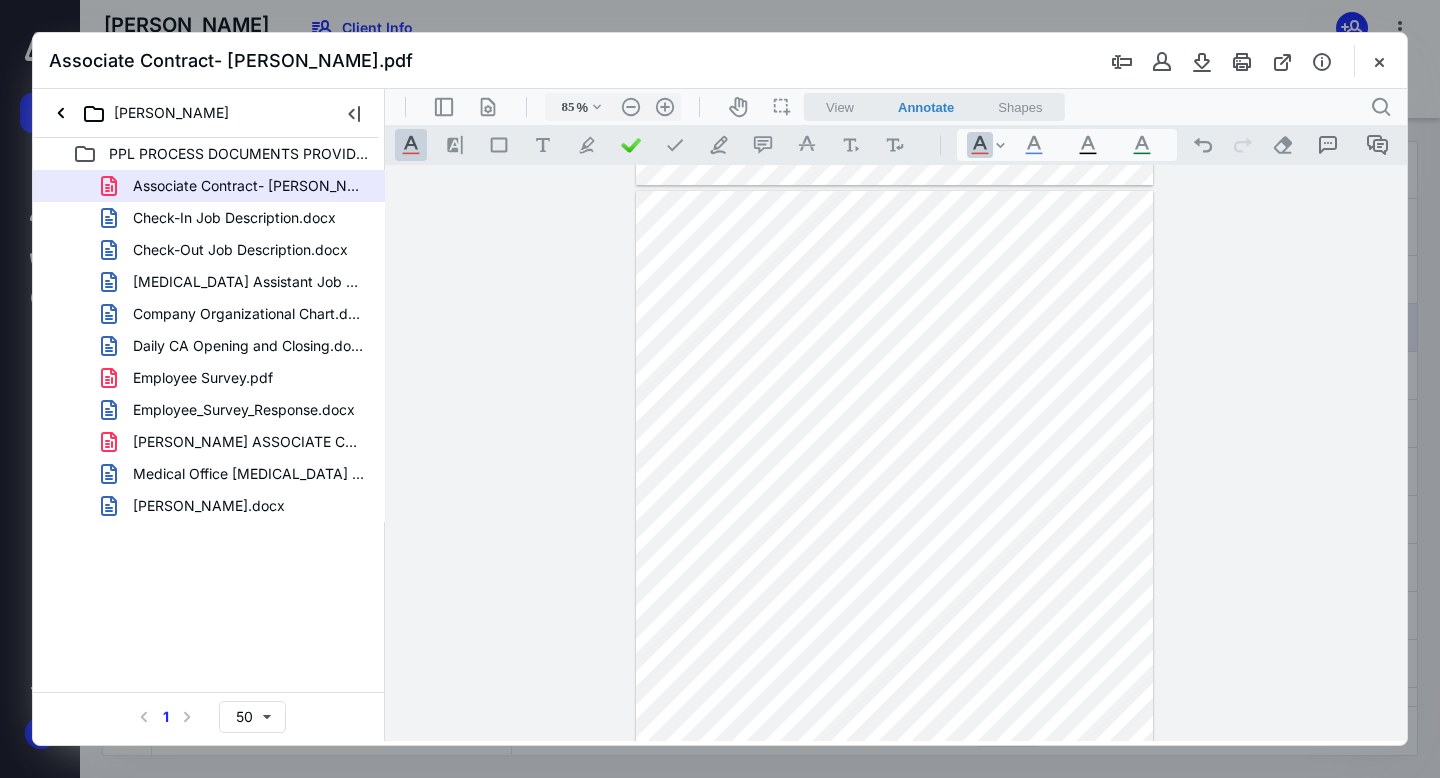 click on ".cls-1{fill:#abb0c4;} icon - tool - text manipulation - underline" at bounding box center [411, 145] 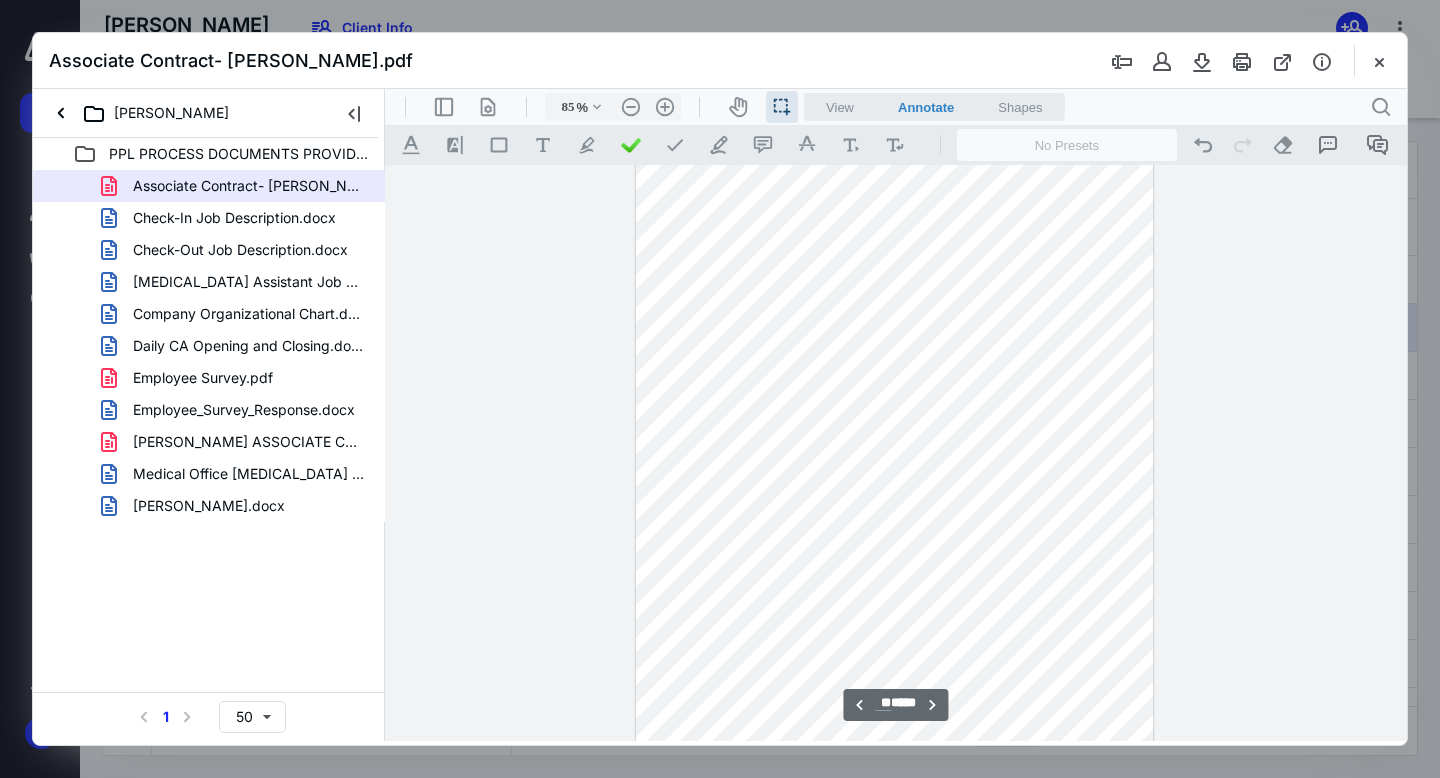 scroll, scrollTop: 6216, scrollLeft: 0, axis: vertical 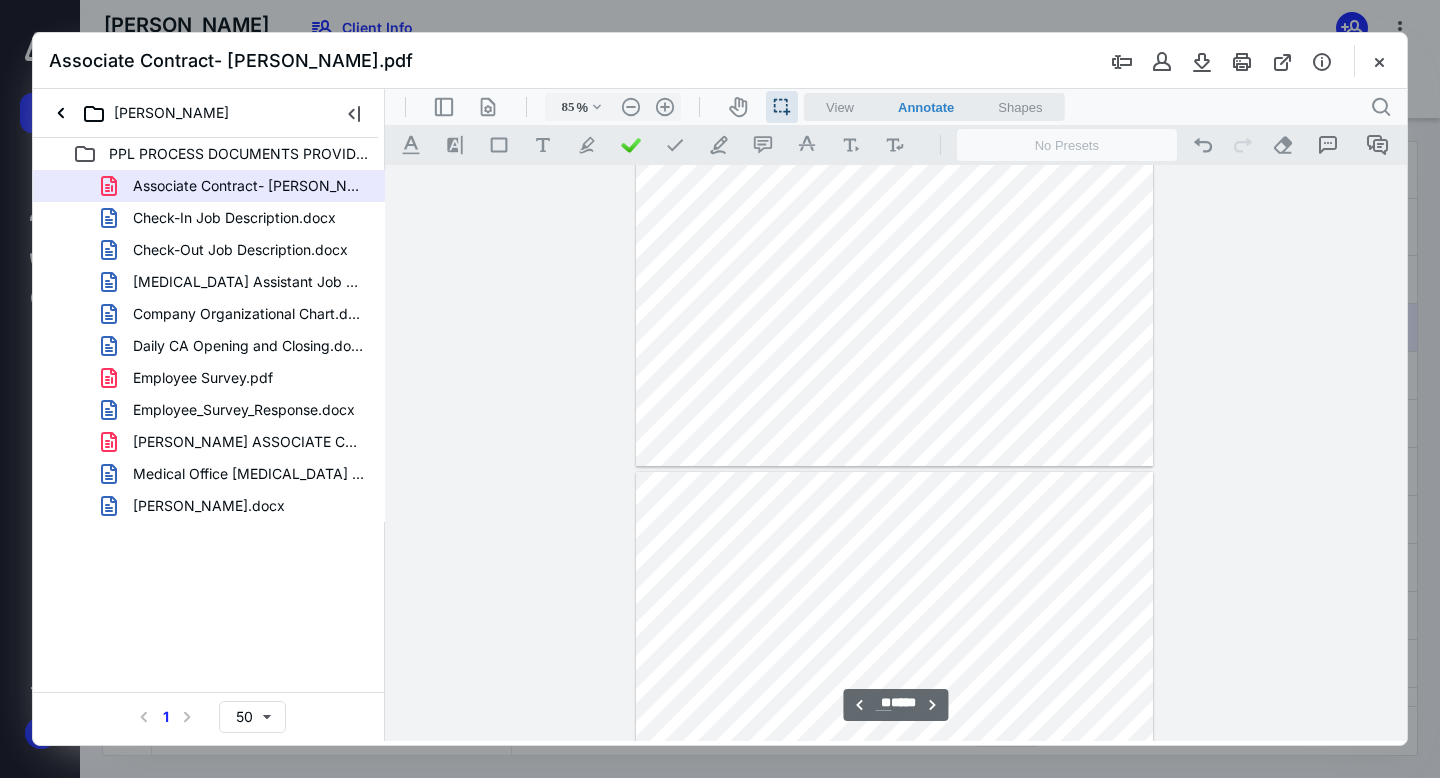 type on "**" 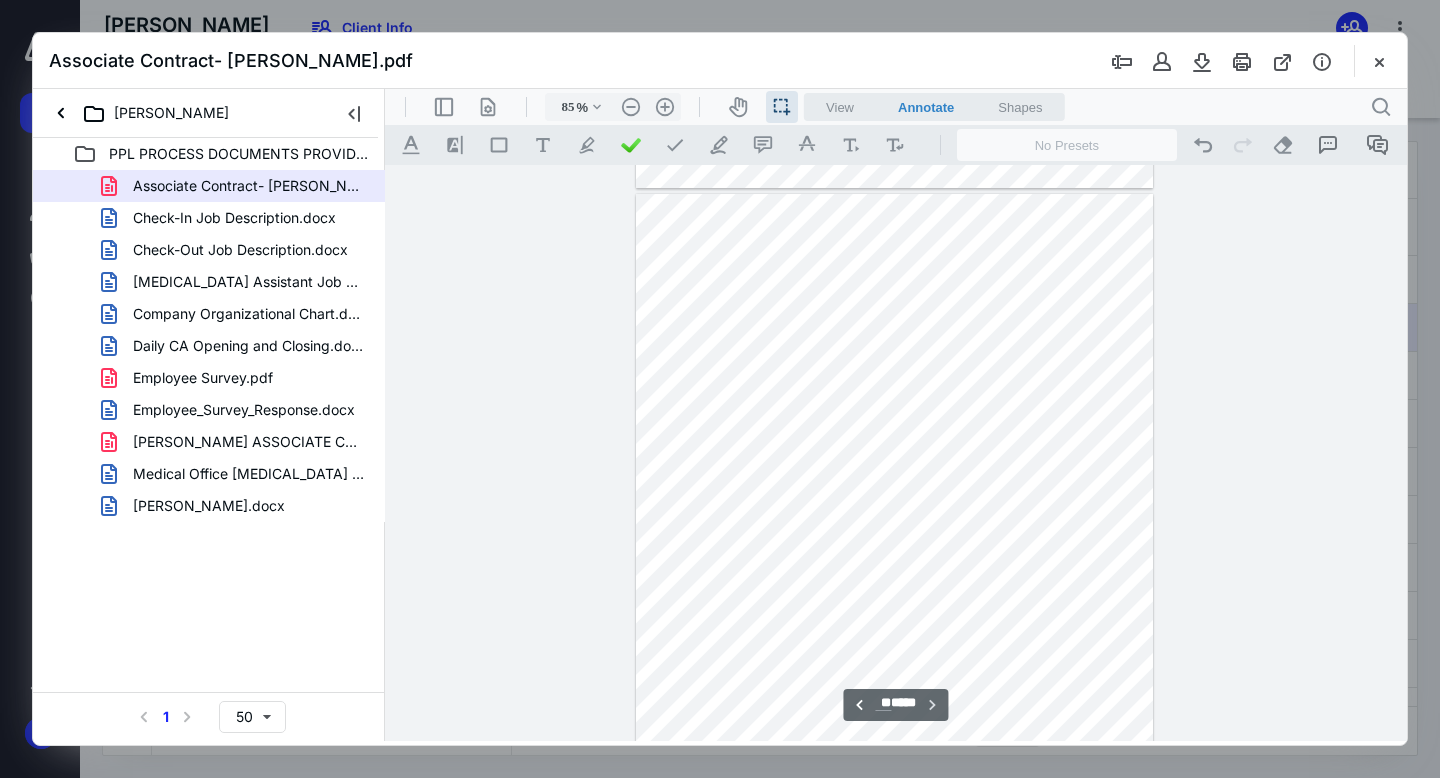 scroll, scrollTop: 8766, scrollLeft: 0, axis: vertical 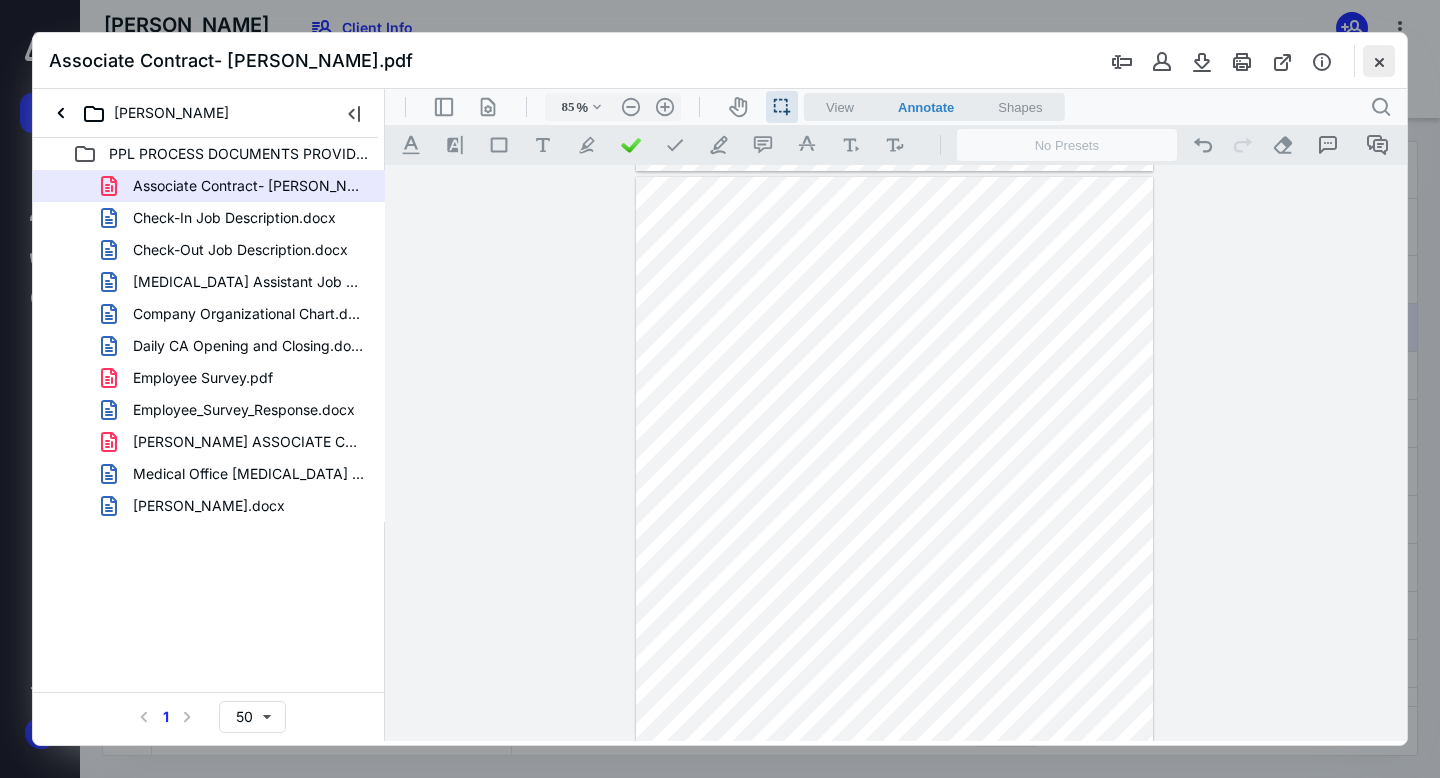 click at bounding box center [1379, 61] 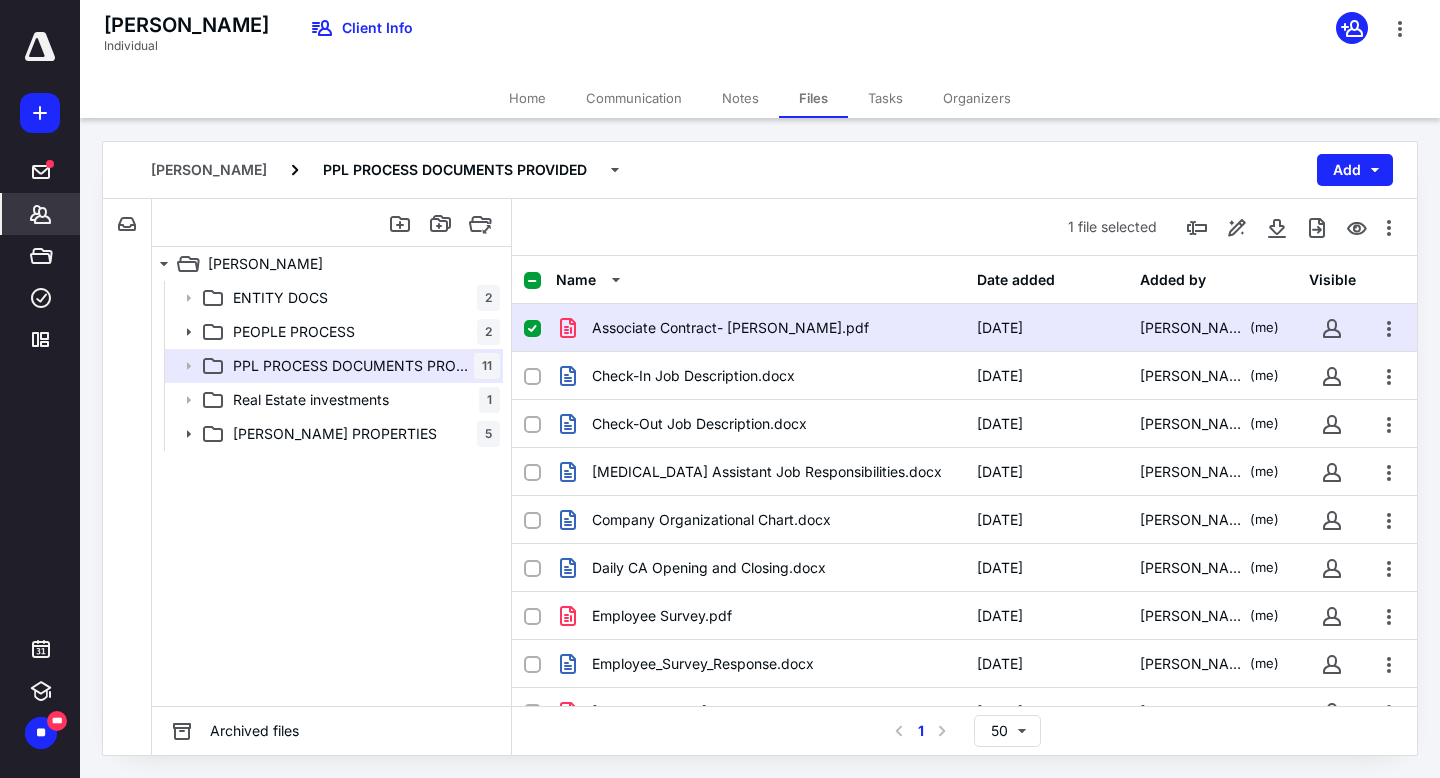 click 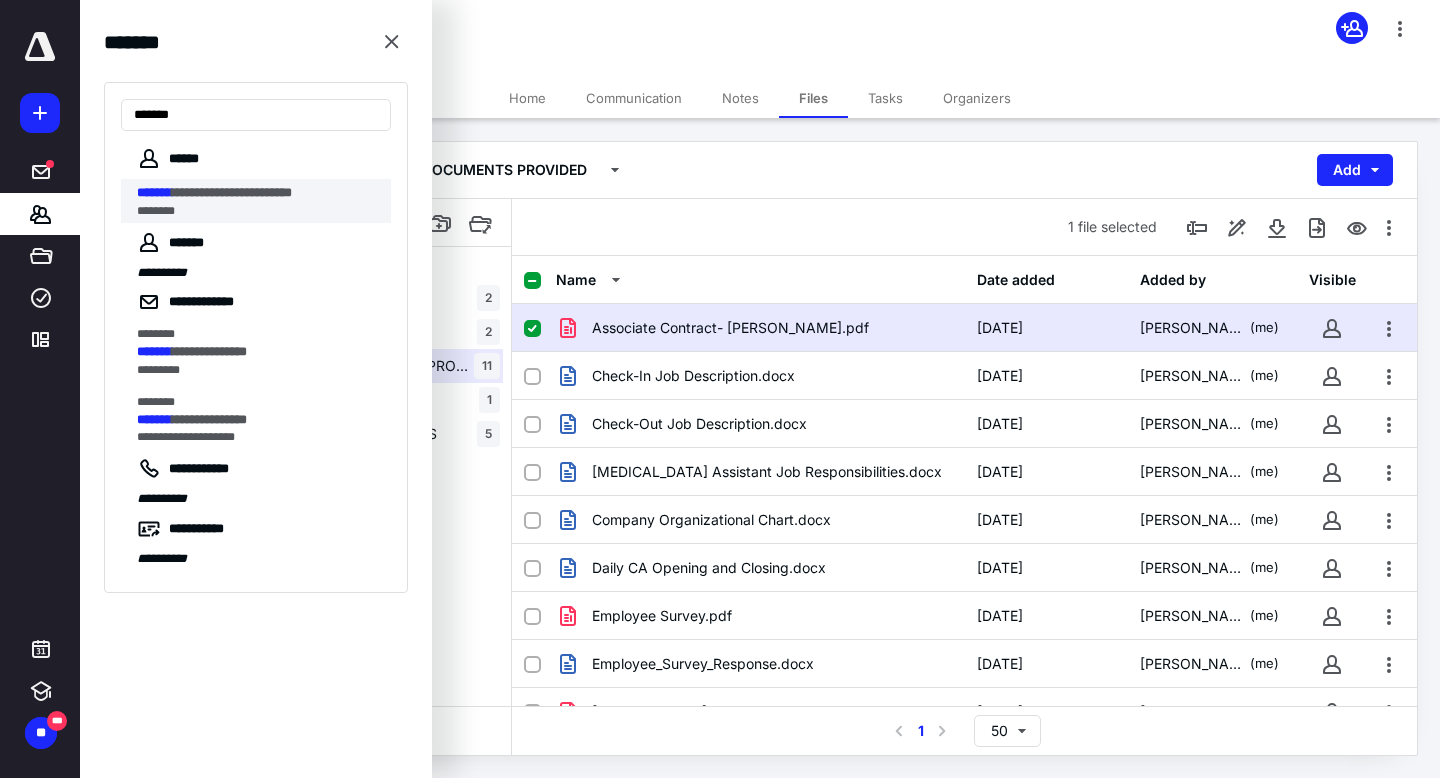 type on "*******" 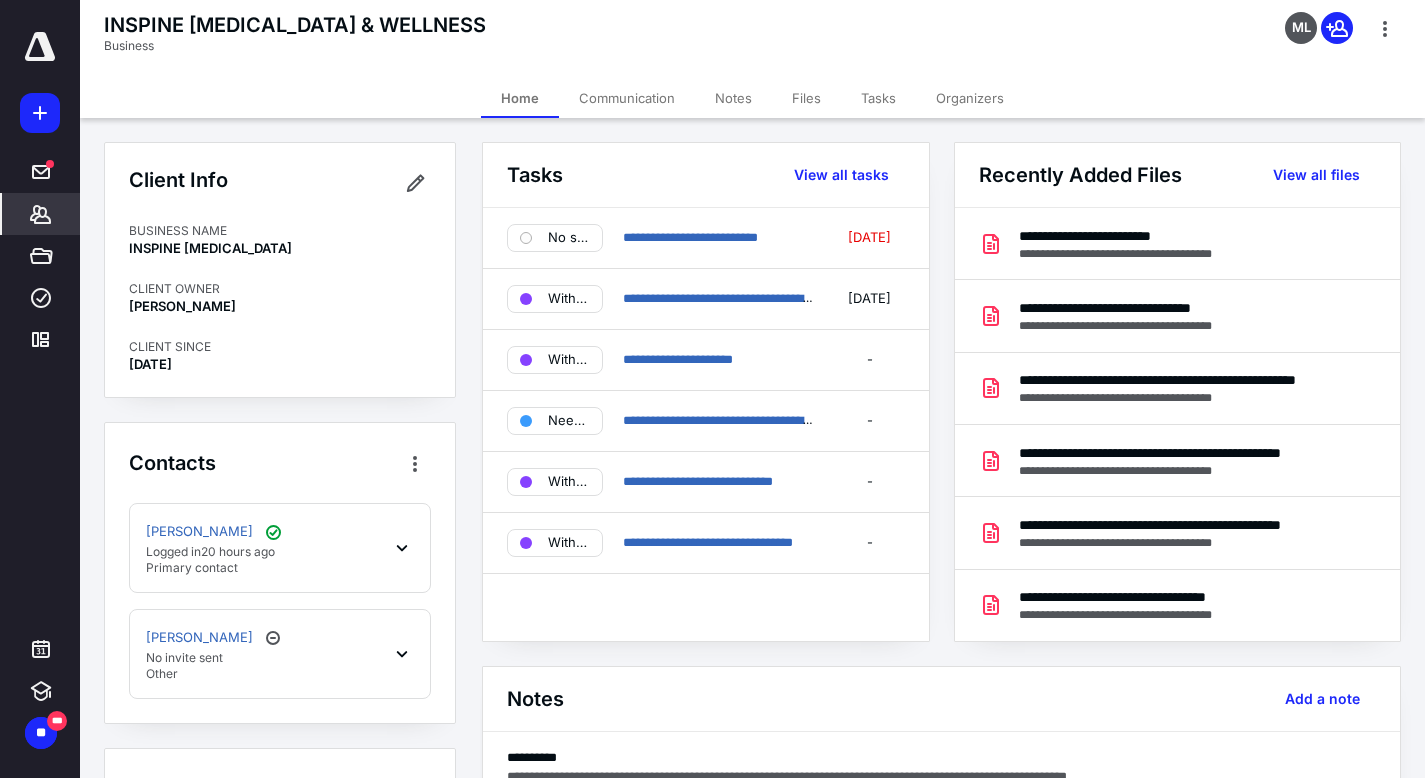 click on "Files" at bounding box center (806, 98) 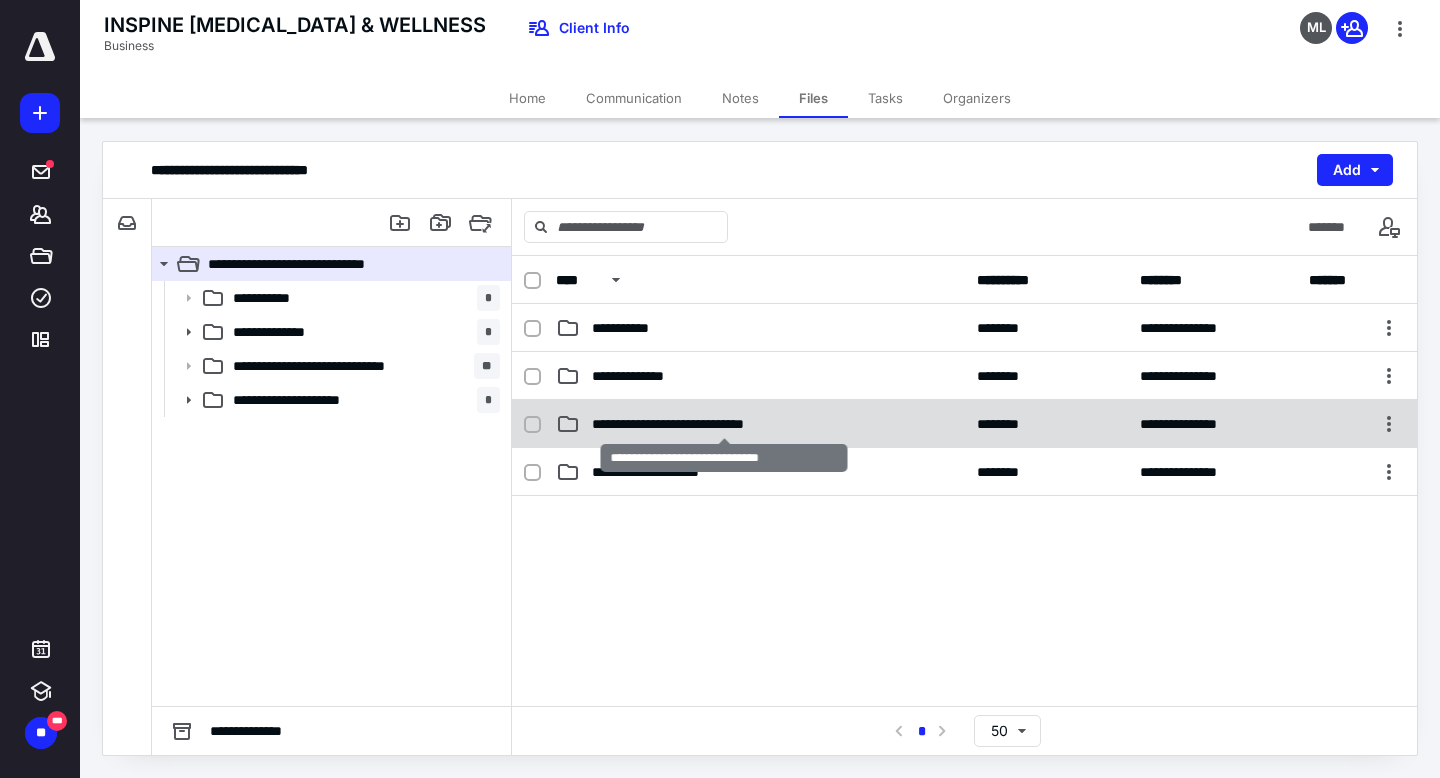 click on "**********" at bounding box center [724, 424] 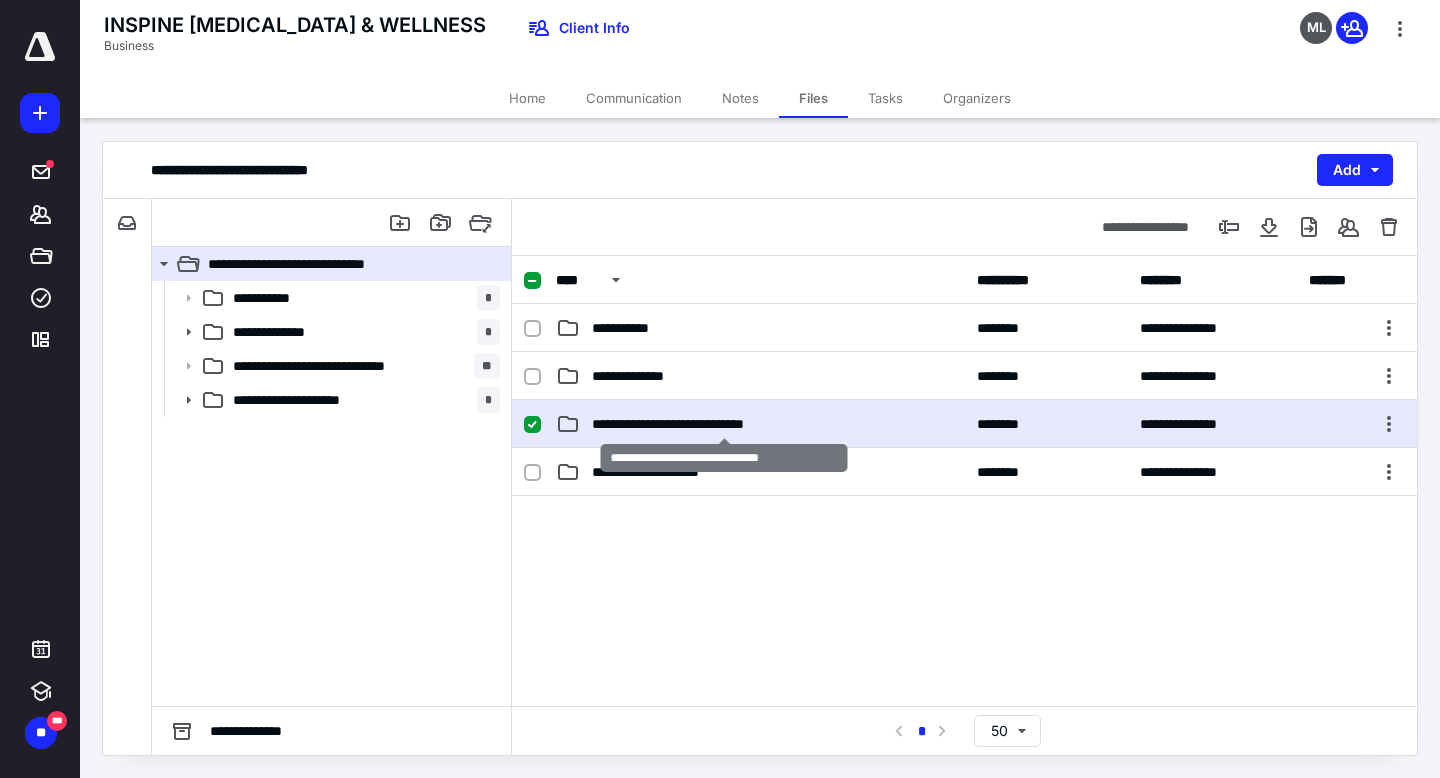 click on "**********" at bounding box center (724, 424) 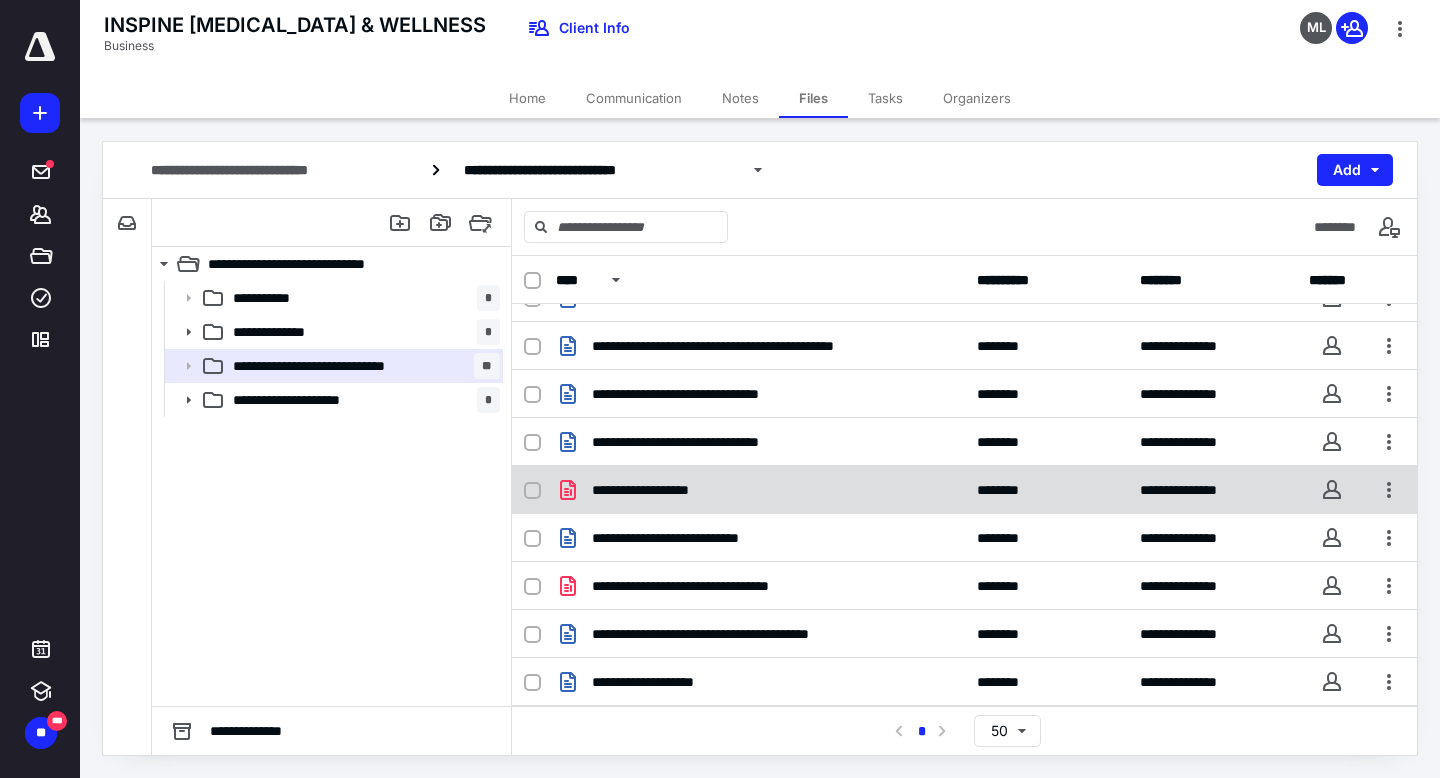 scroll, scrollTop: 0, scrollLeft: 0, axis: both 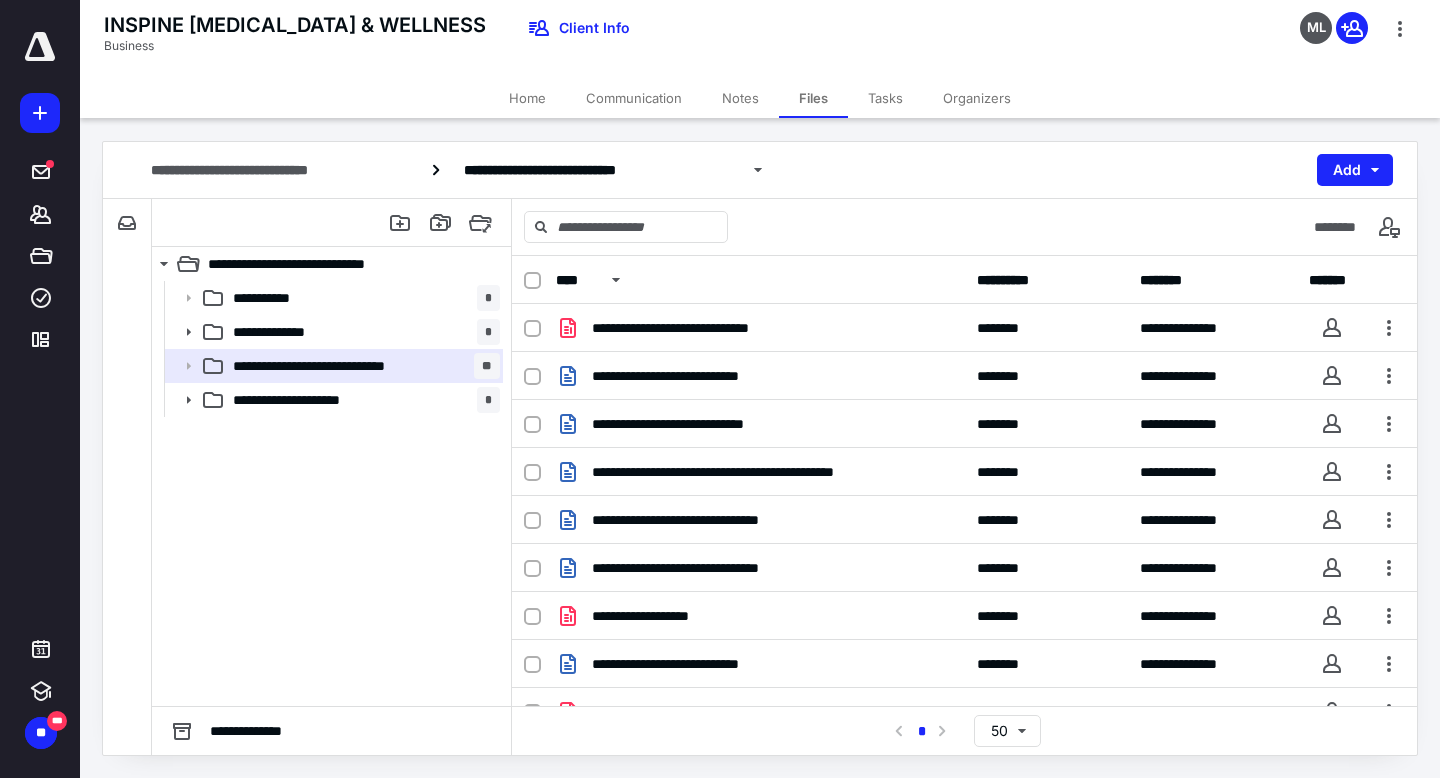 click 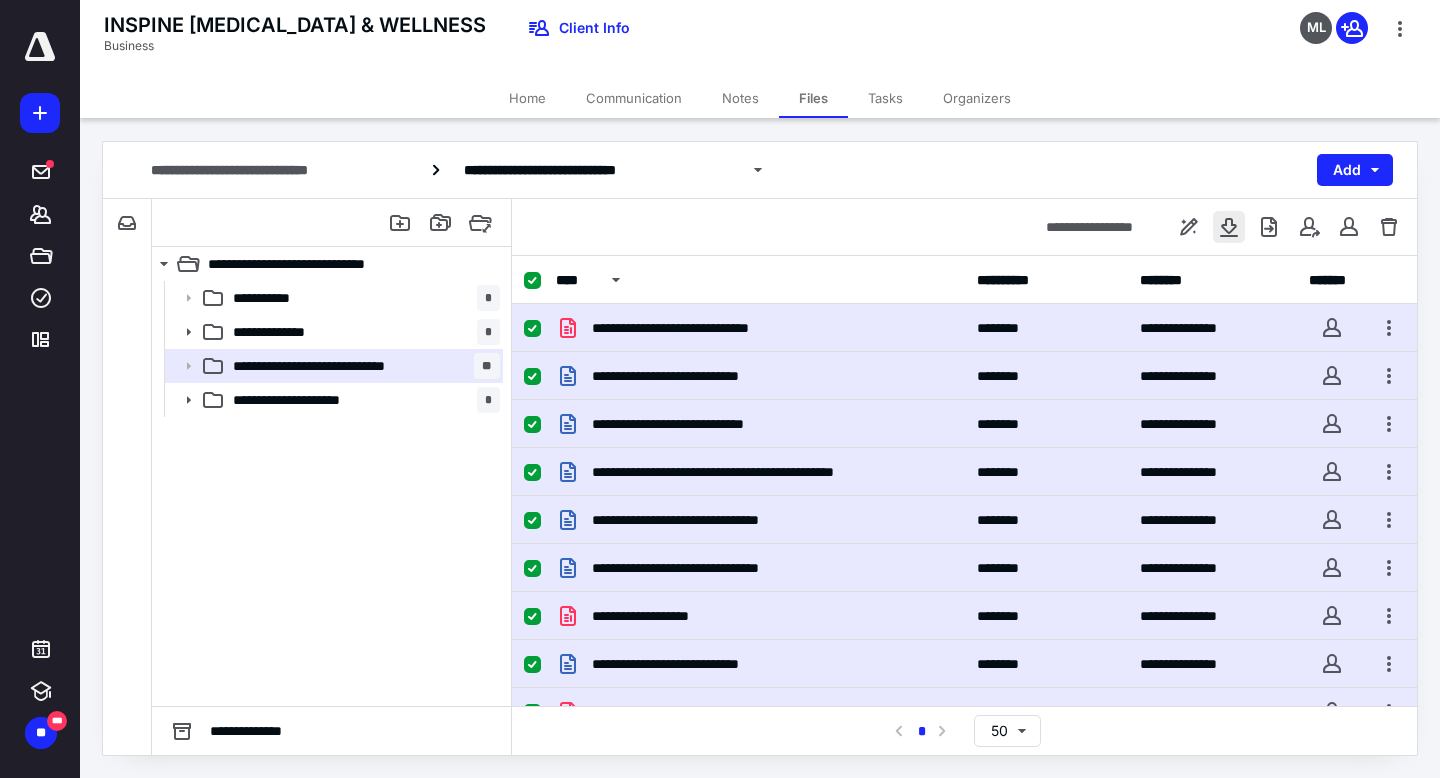 click at bounding box center (1229, 227) 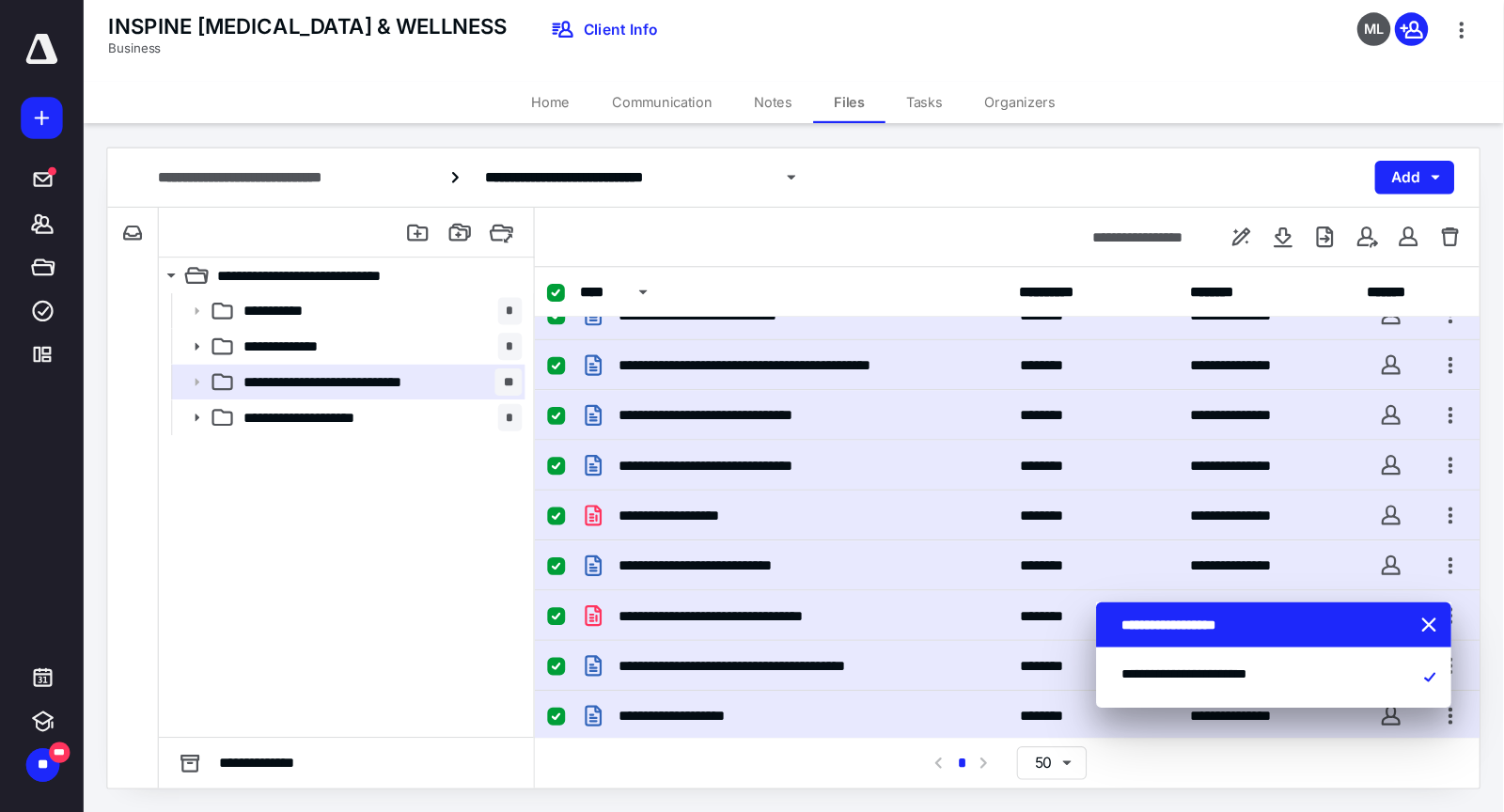 scroll, scrollTop: 118, scrollLeft: 0, axis: vertical 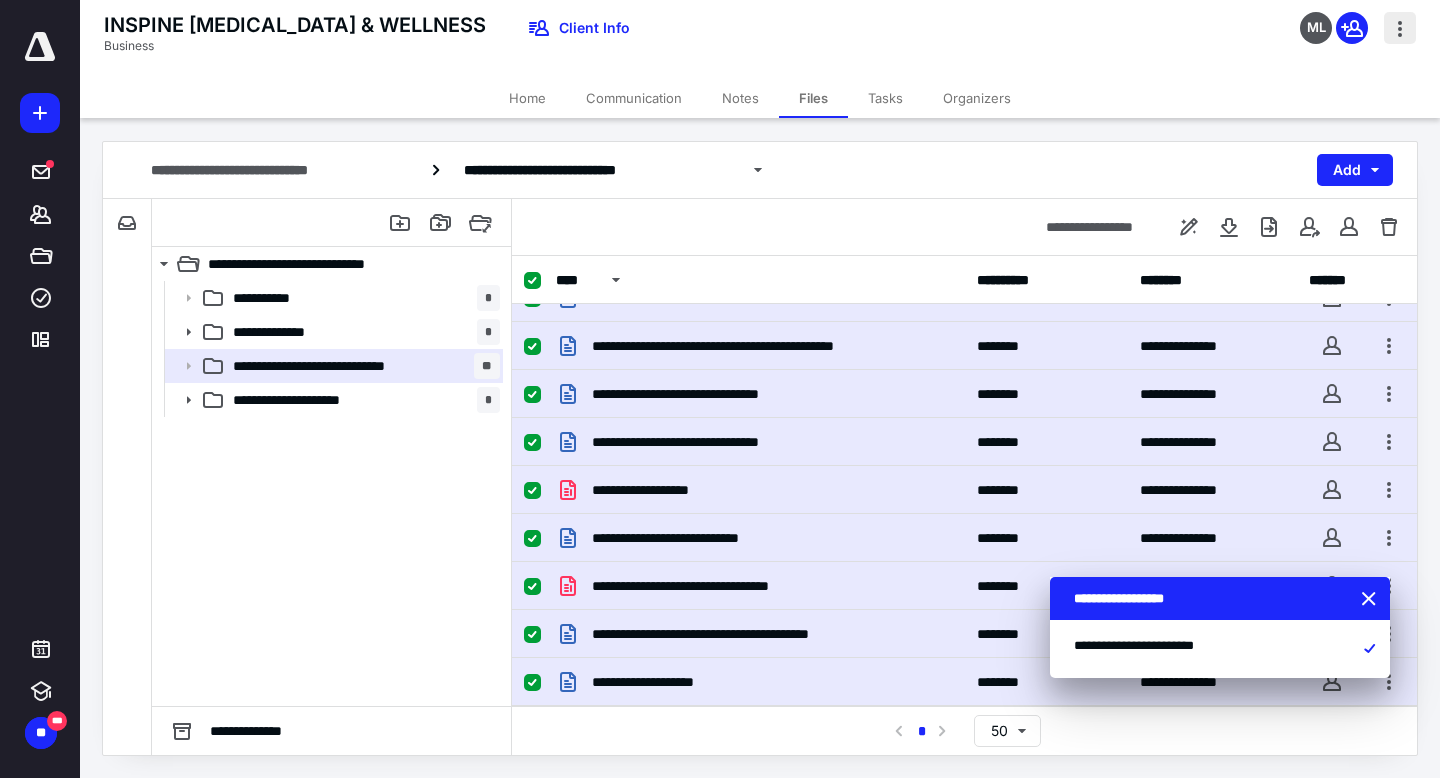 click at bounding box center [1400, 28] 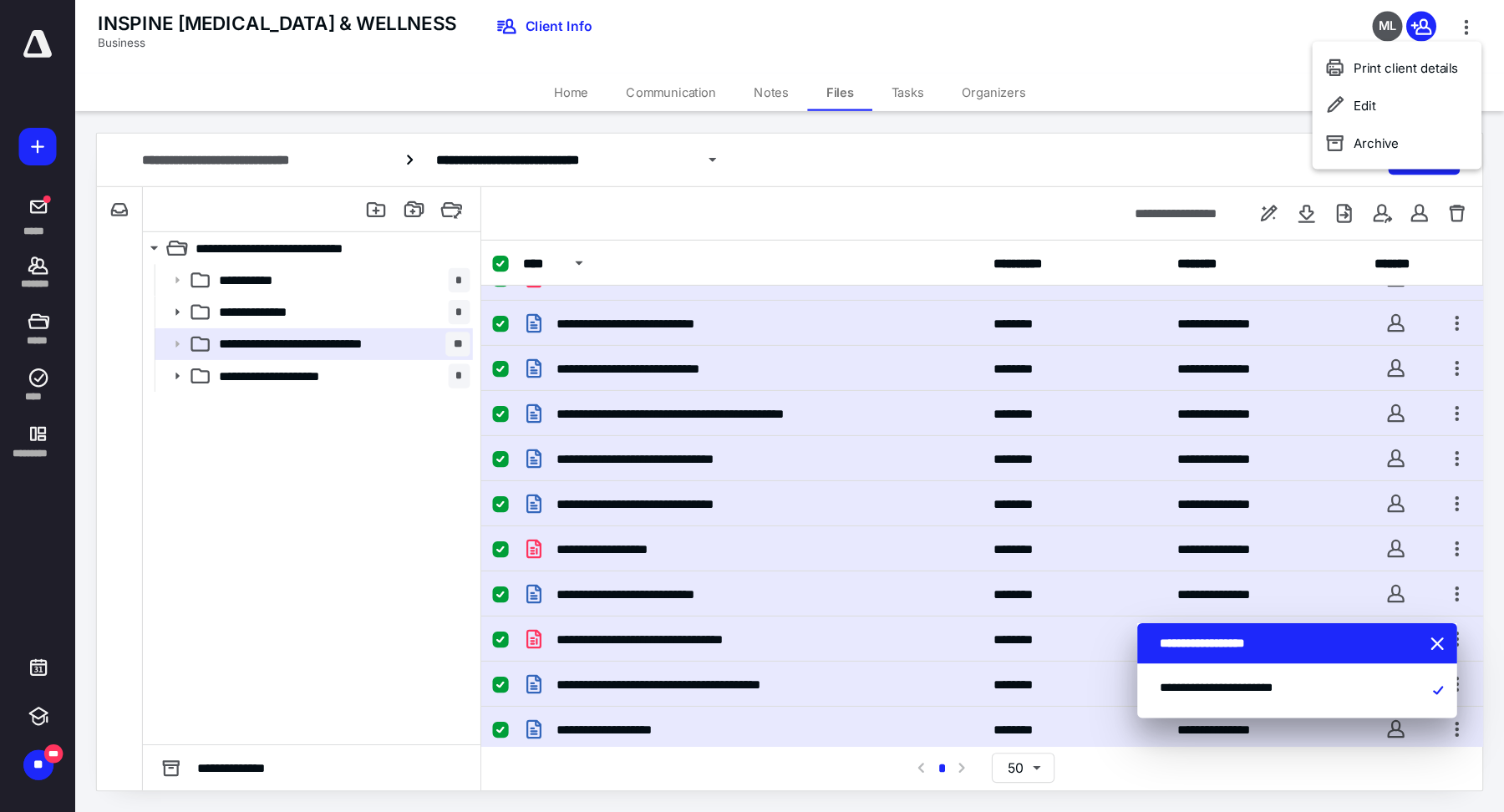 scroll, scrollTop: 0, scrollLeft: 0, axis: both 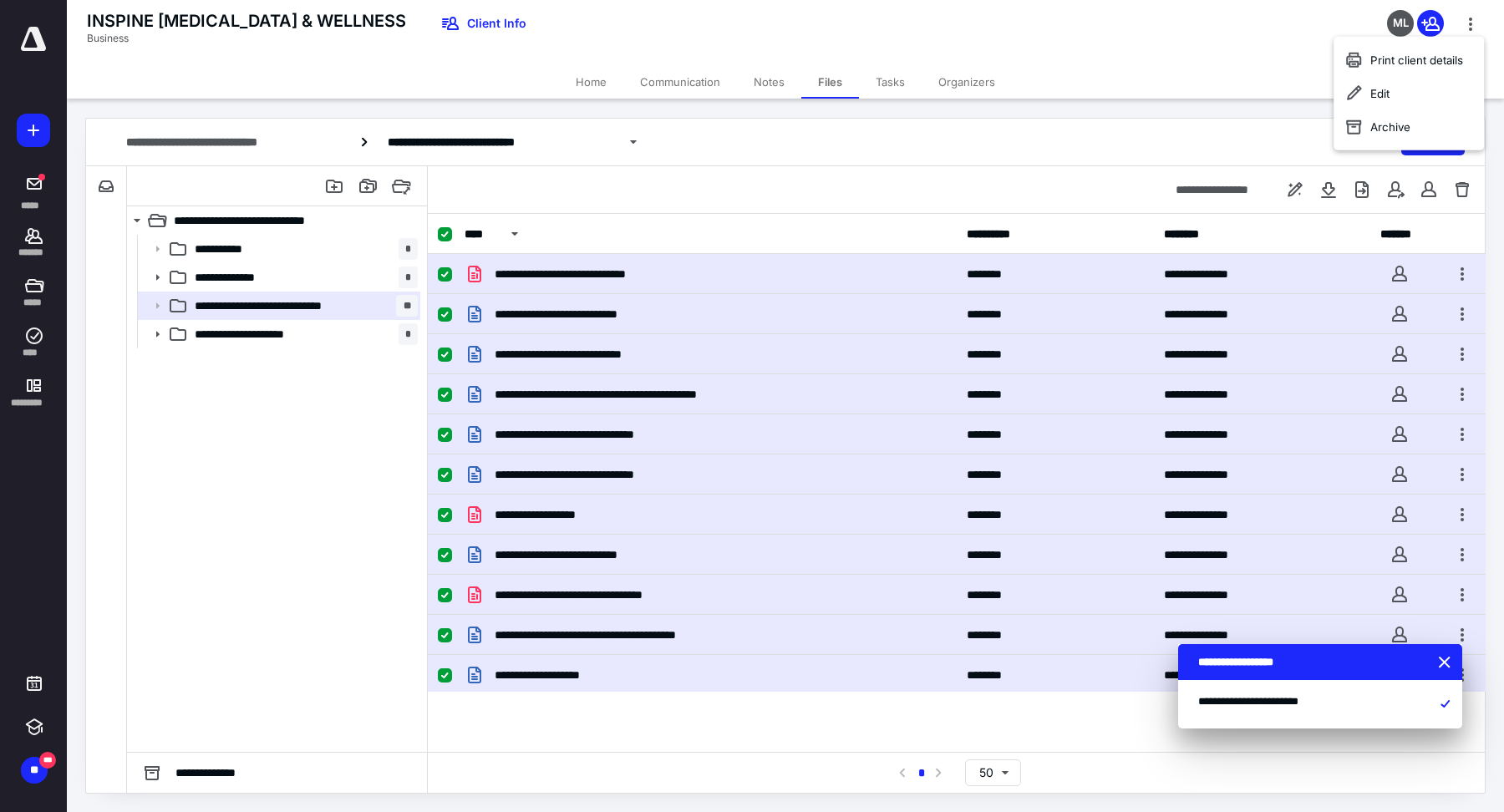 click on "**********" at bounding box center (957, 483) 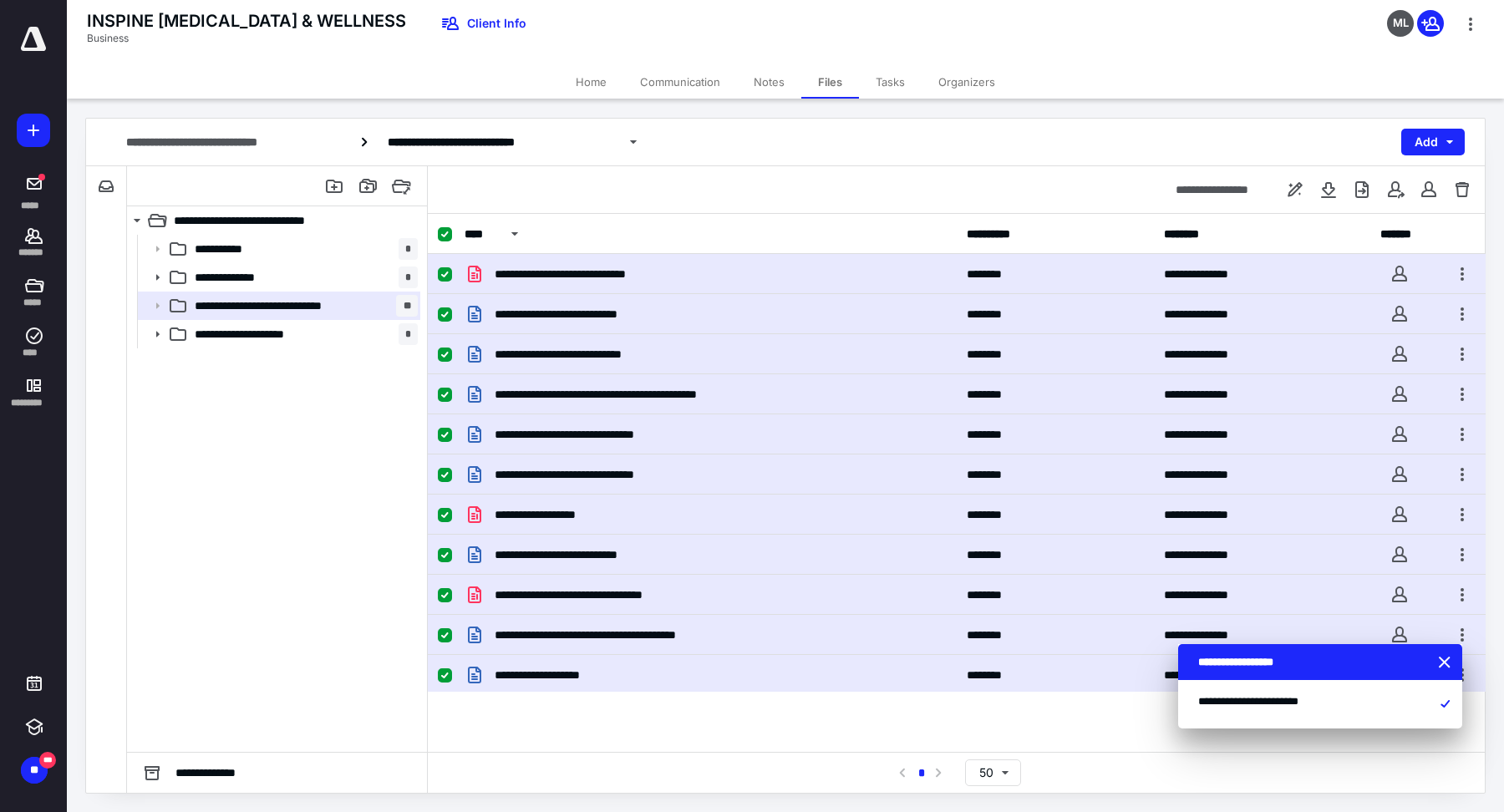 click on "**********" at bounding box center (957, 675) 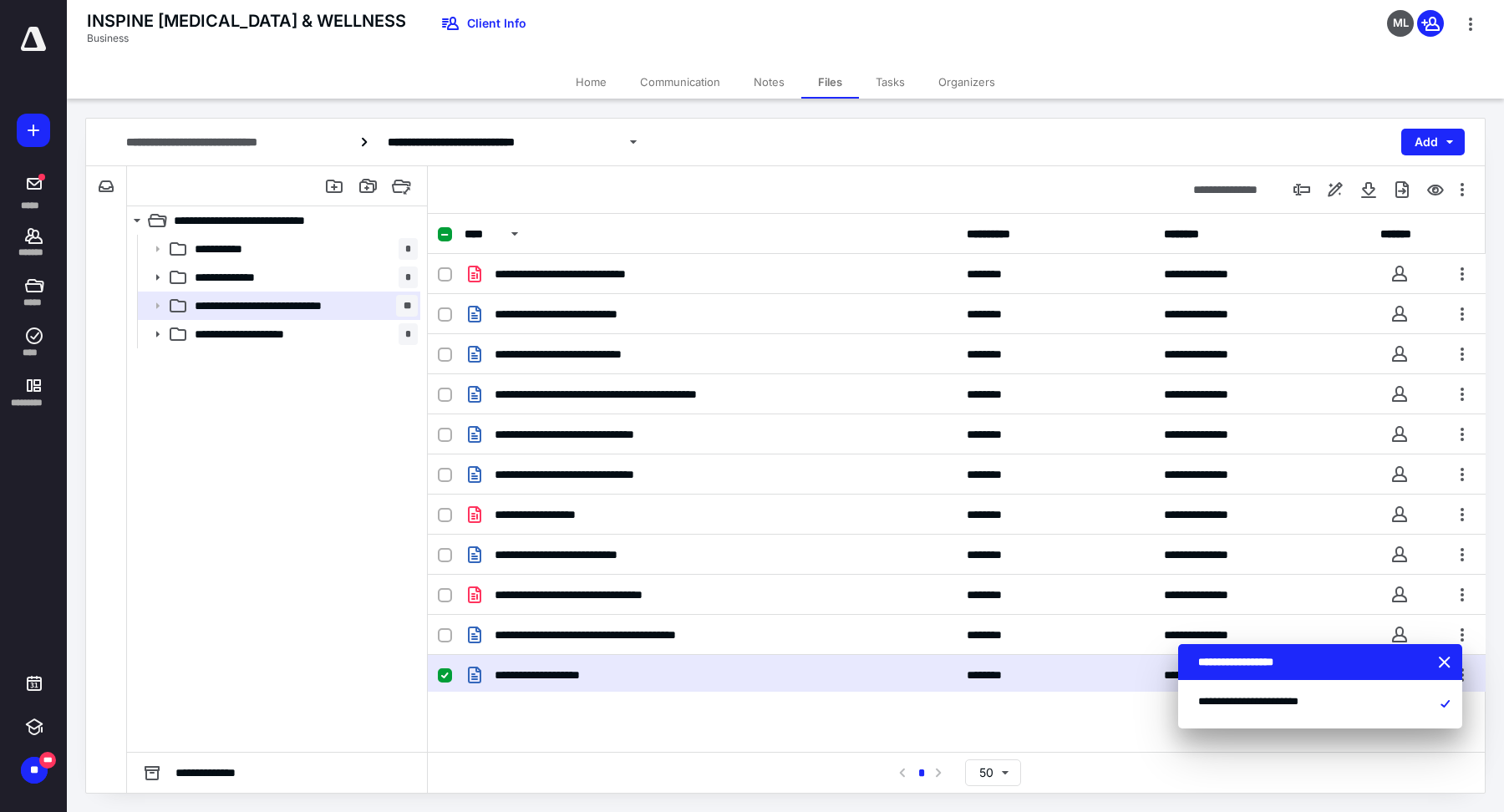 click on "**********" at bounding box center (957, 234) 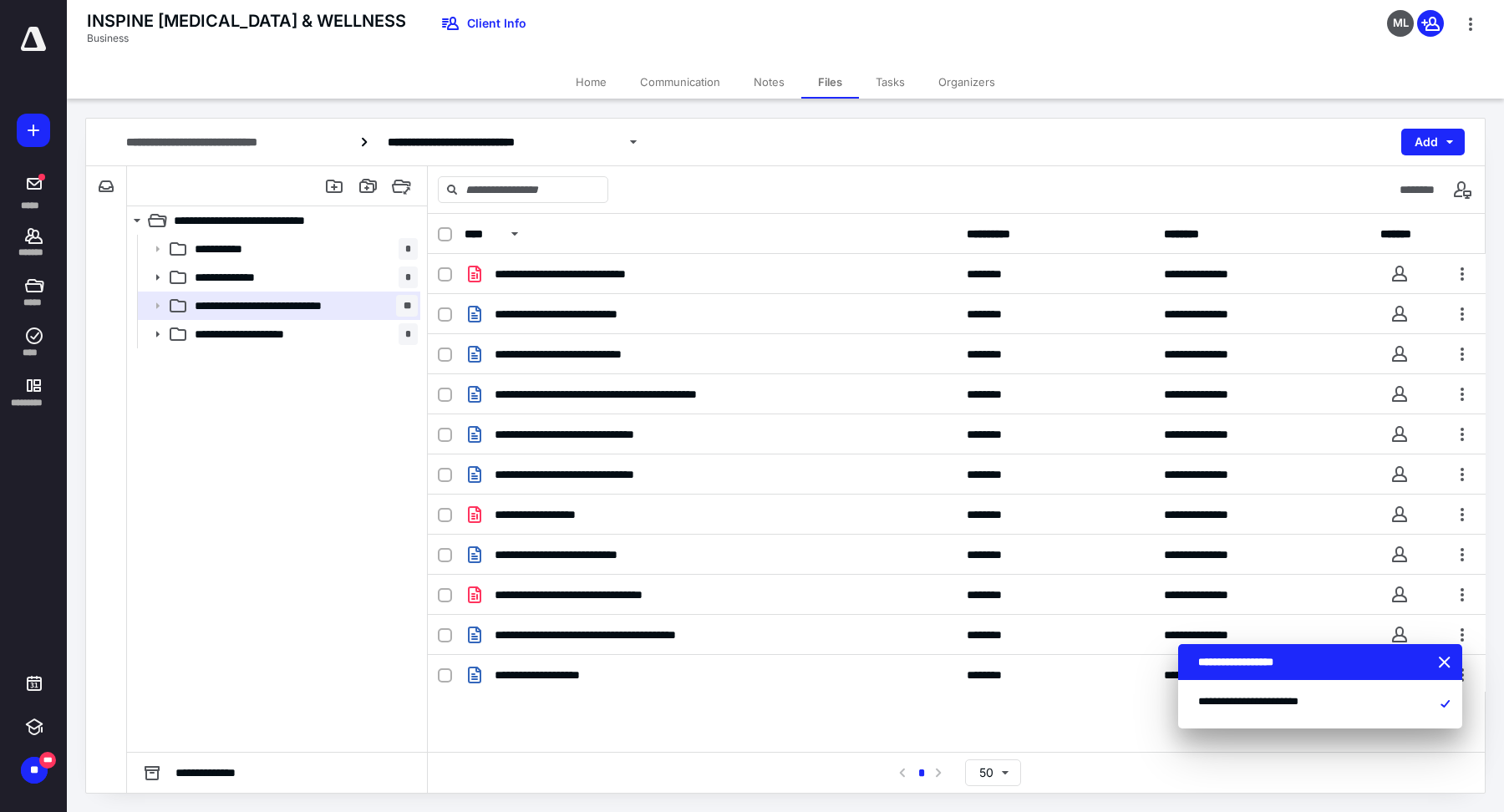 click 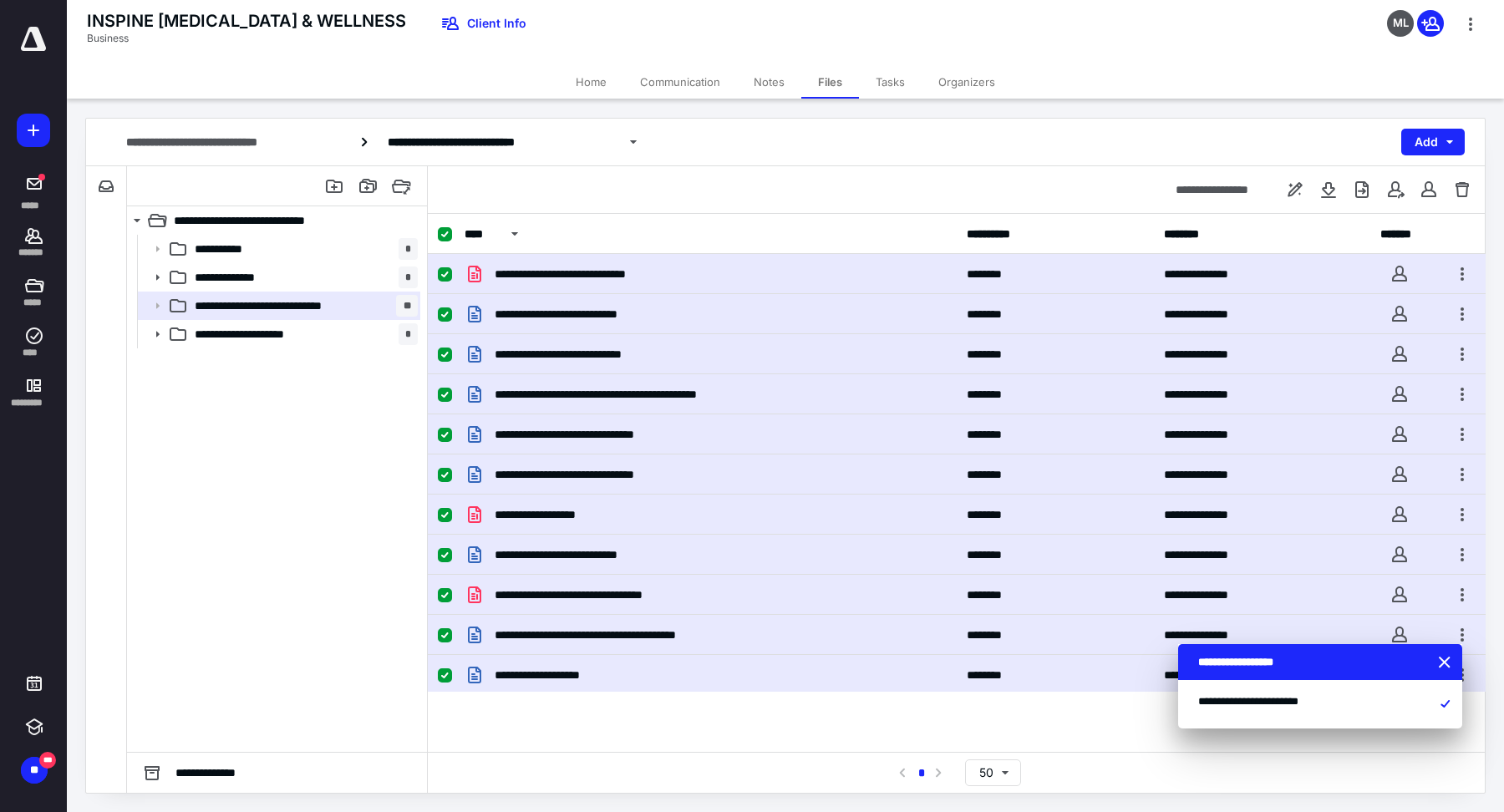 click 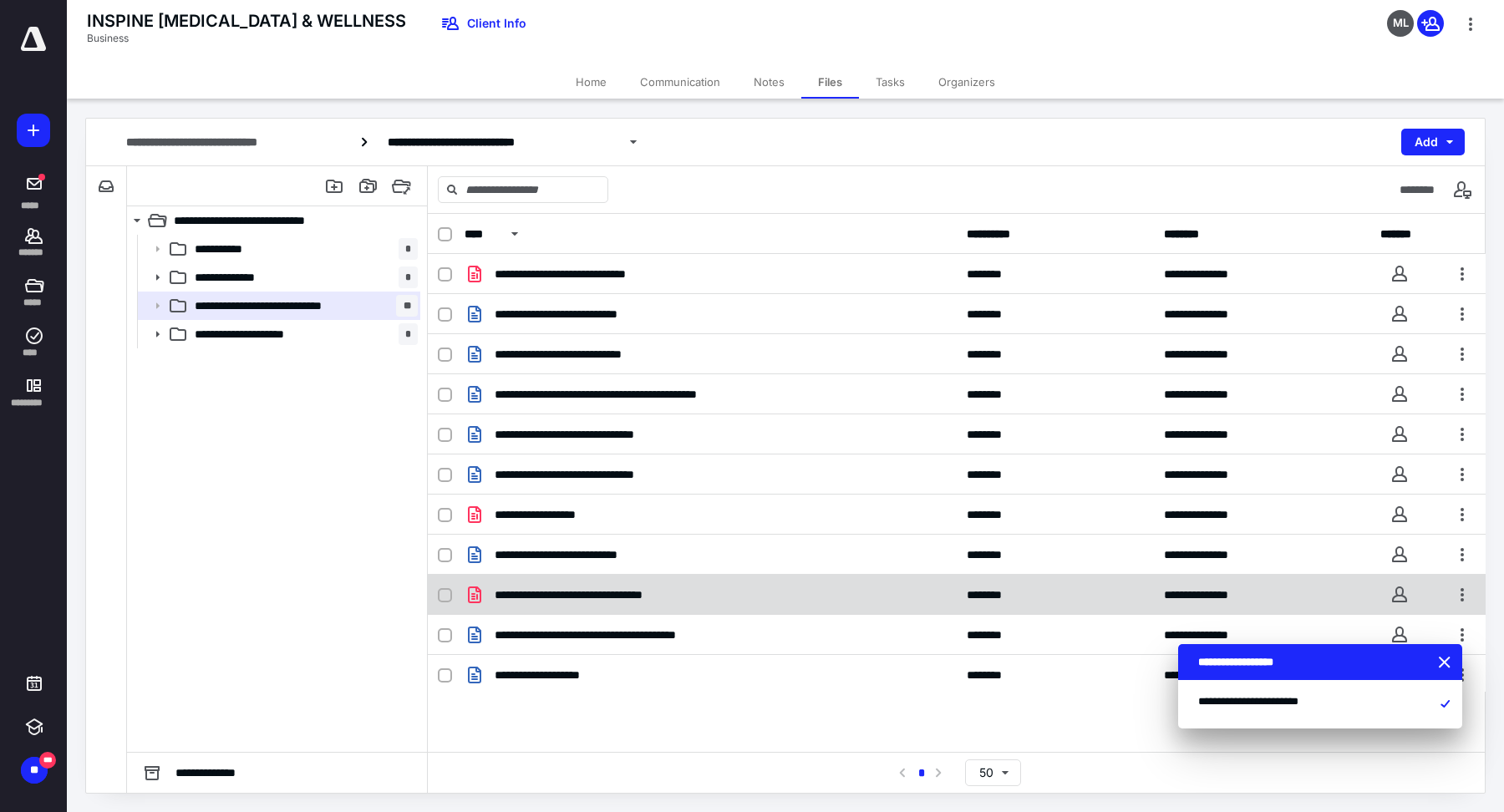 click on "**********" at bounding box center [710, 595] 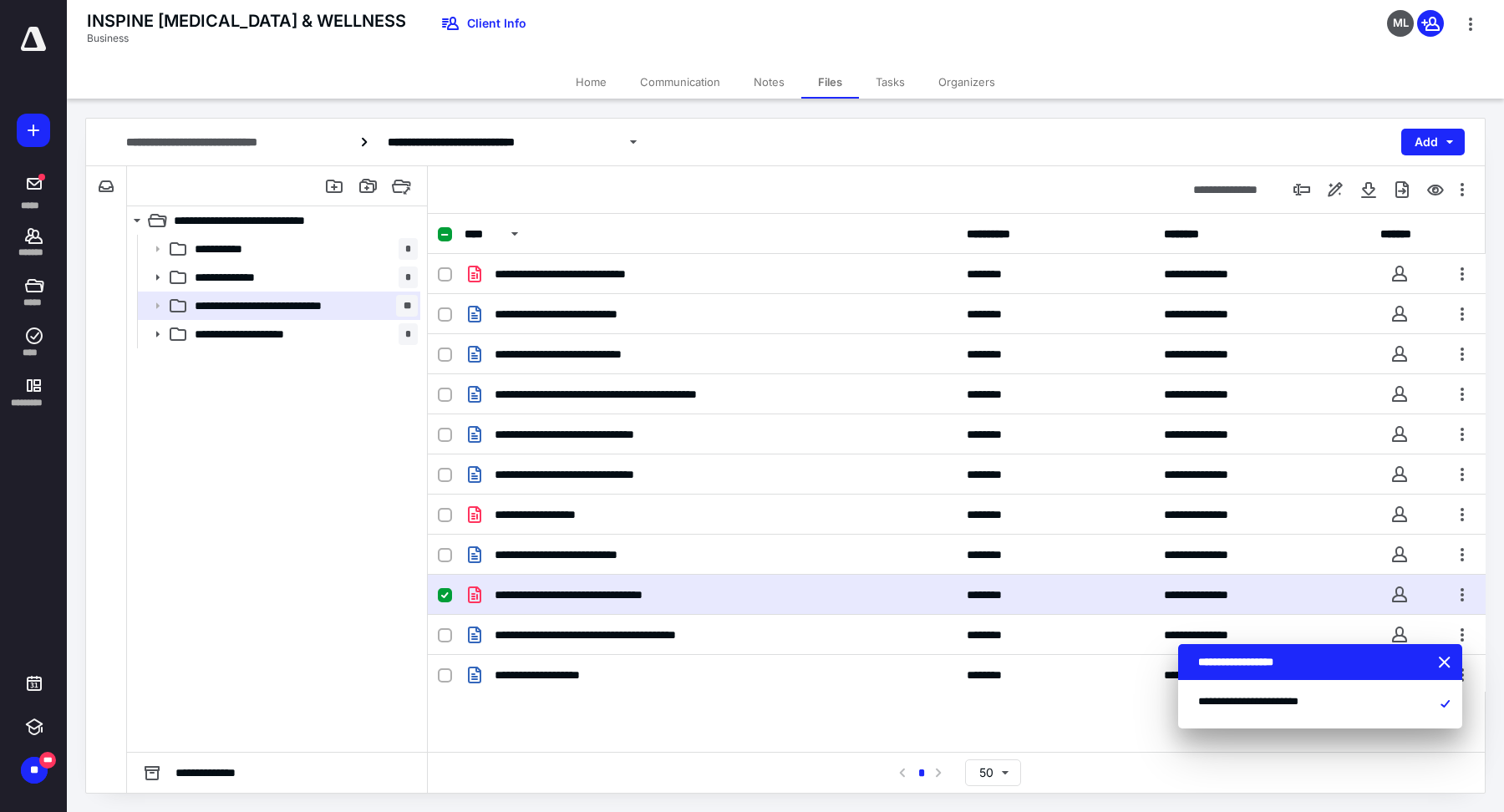 click on "**********" at bounding box center [710, 595] 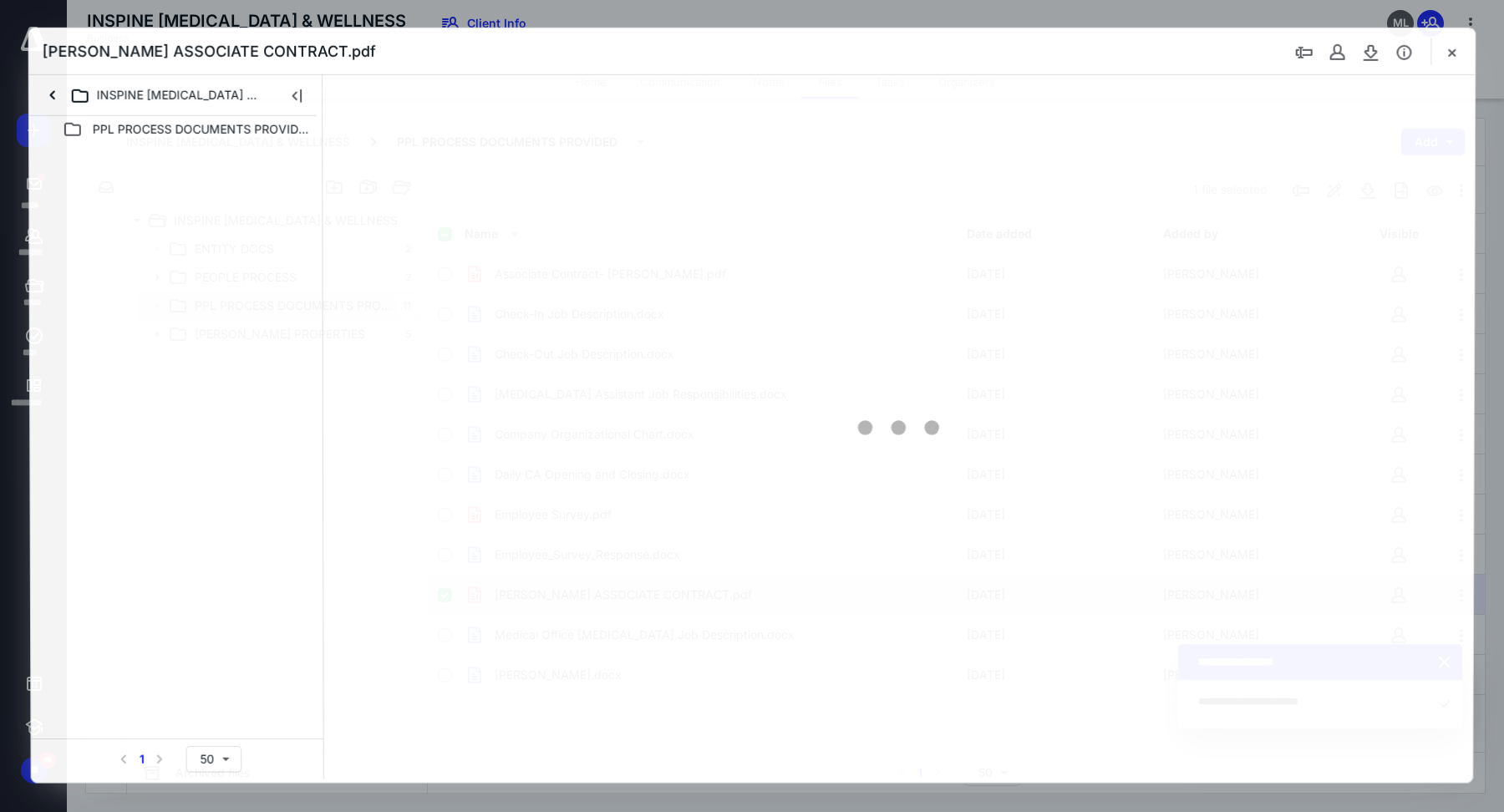 click at bounding box center [898, 427] 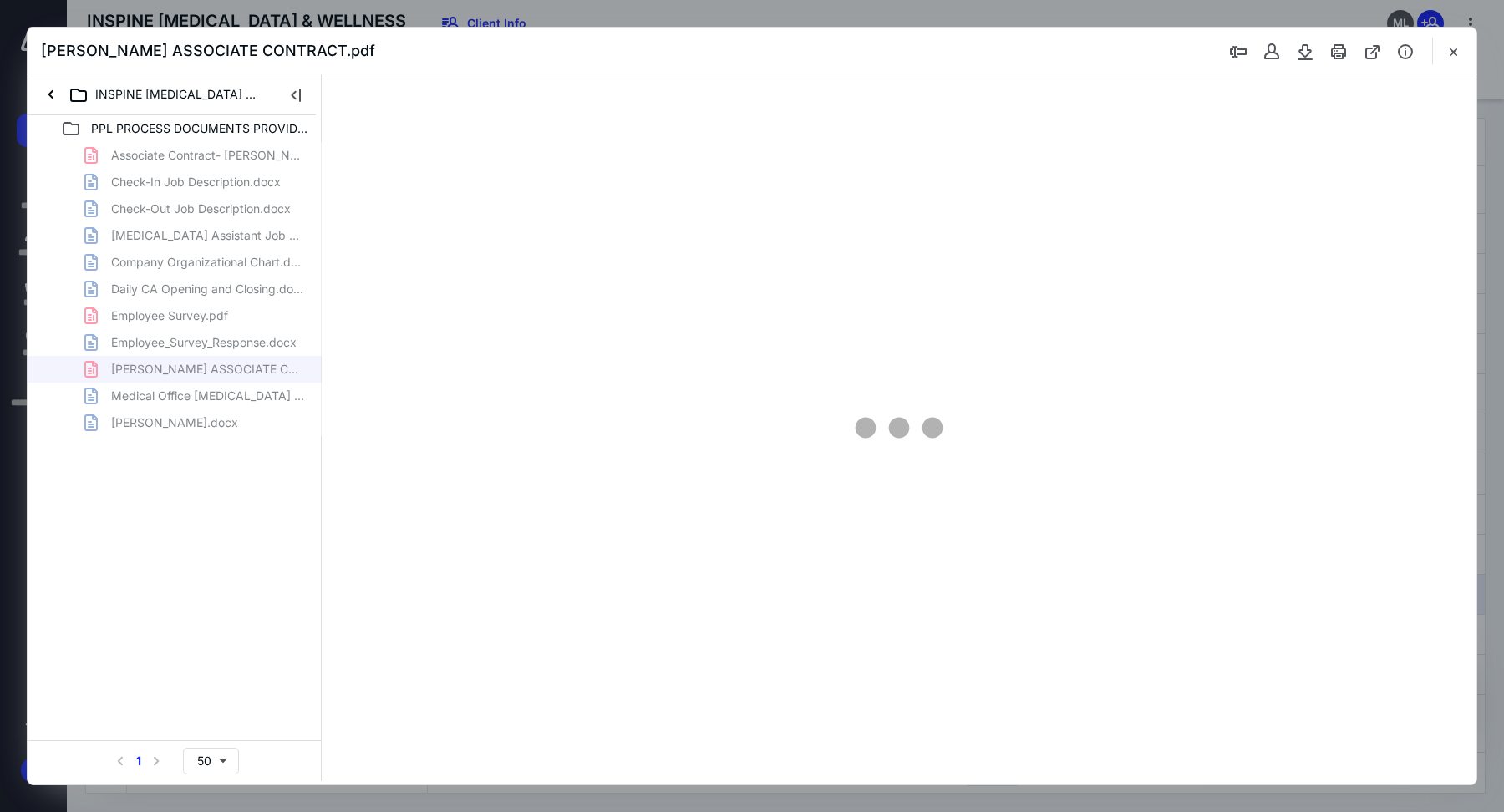 scroll, scrollTop: 0, scrollLeft: 0, axis: both 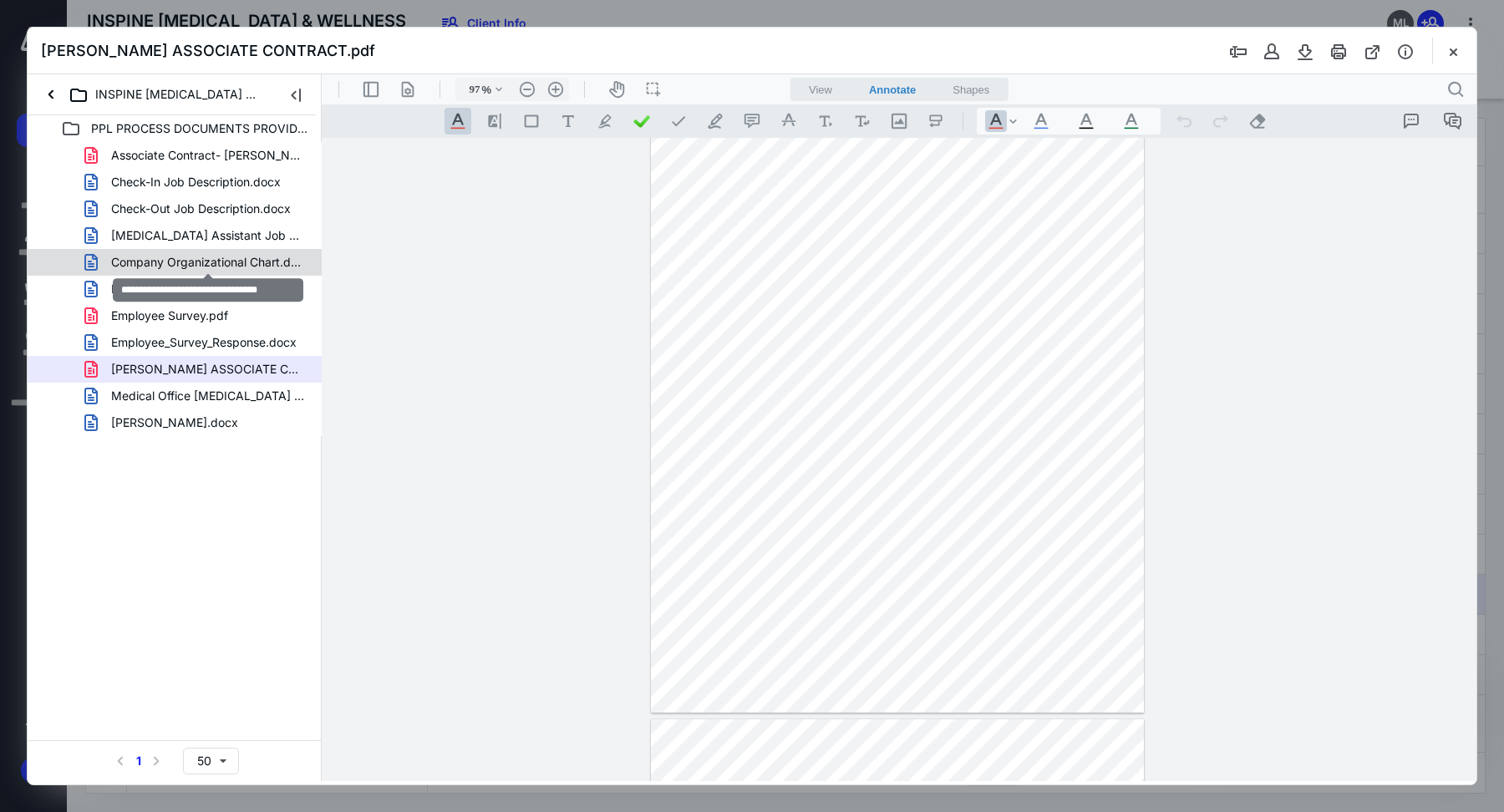 click on "Company Organizational Chart.docx" at bounding box center (208, 262) 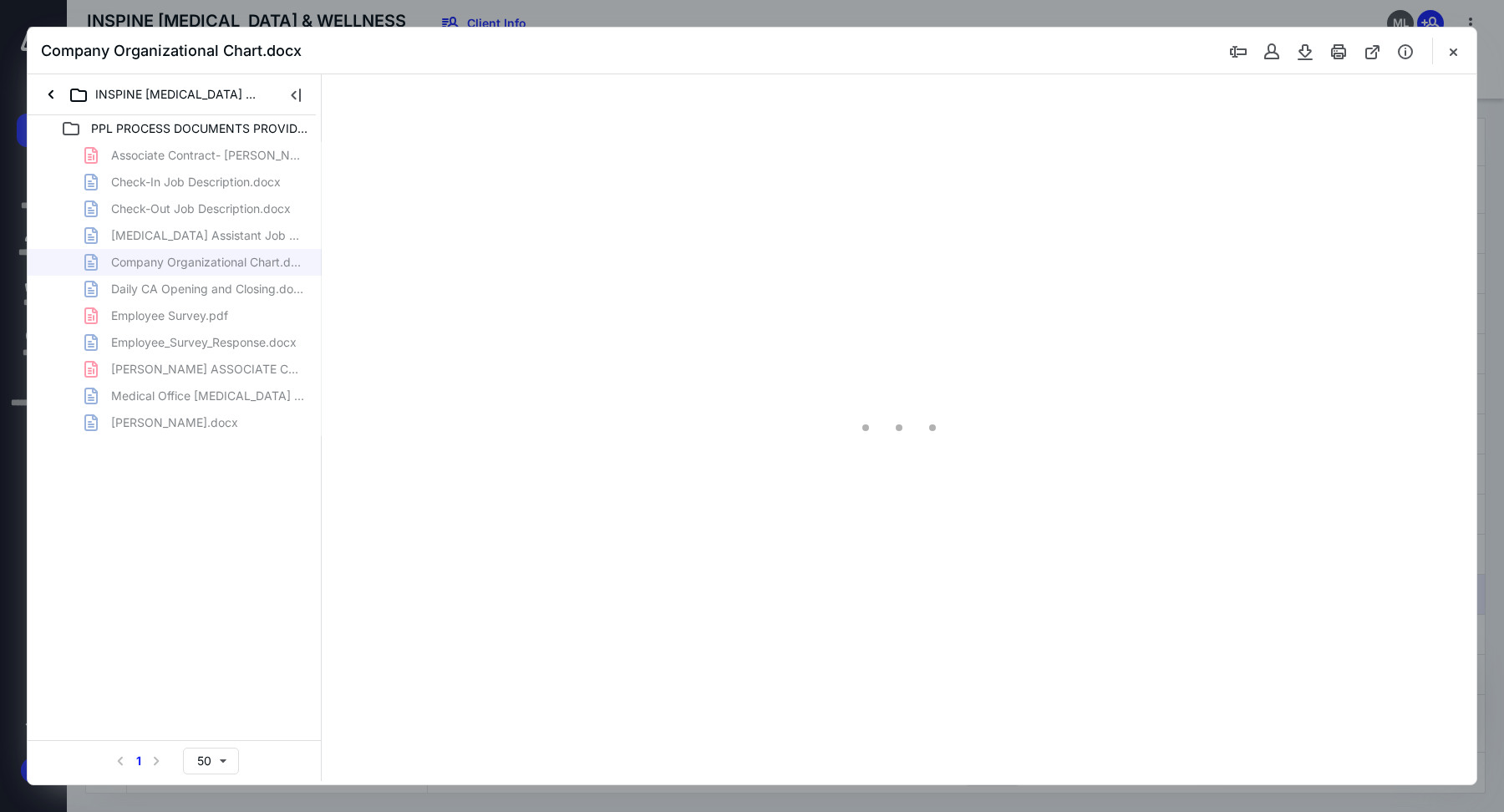 scroll, scrollTop: 0, scrollLeft: 0, axis: both 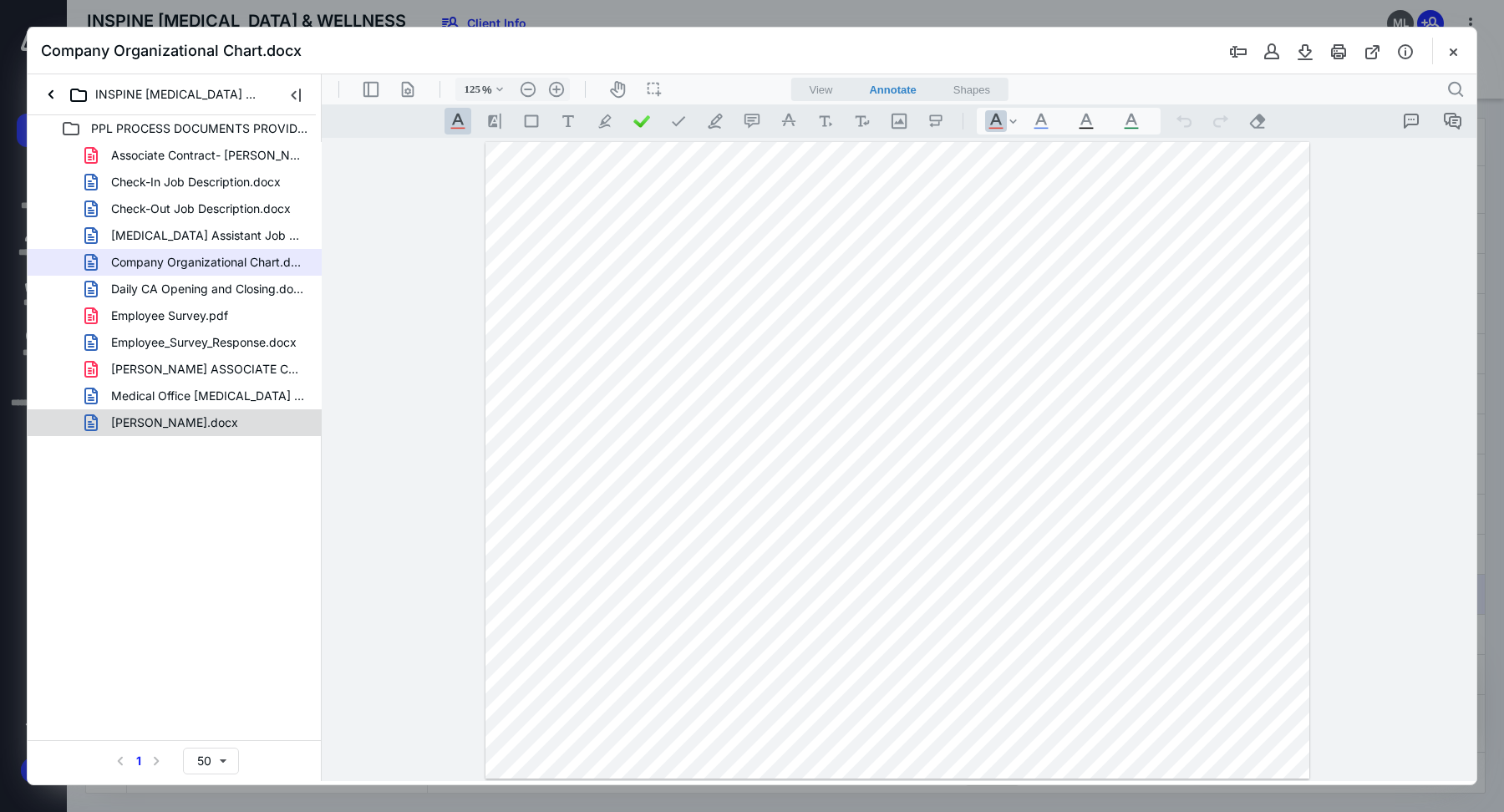 click on "[PERSON_NAME].docx" at bounding box center [198, 423] 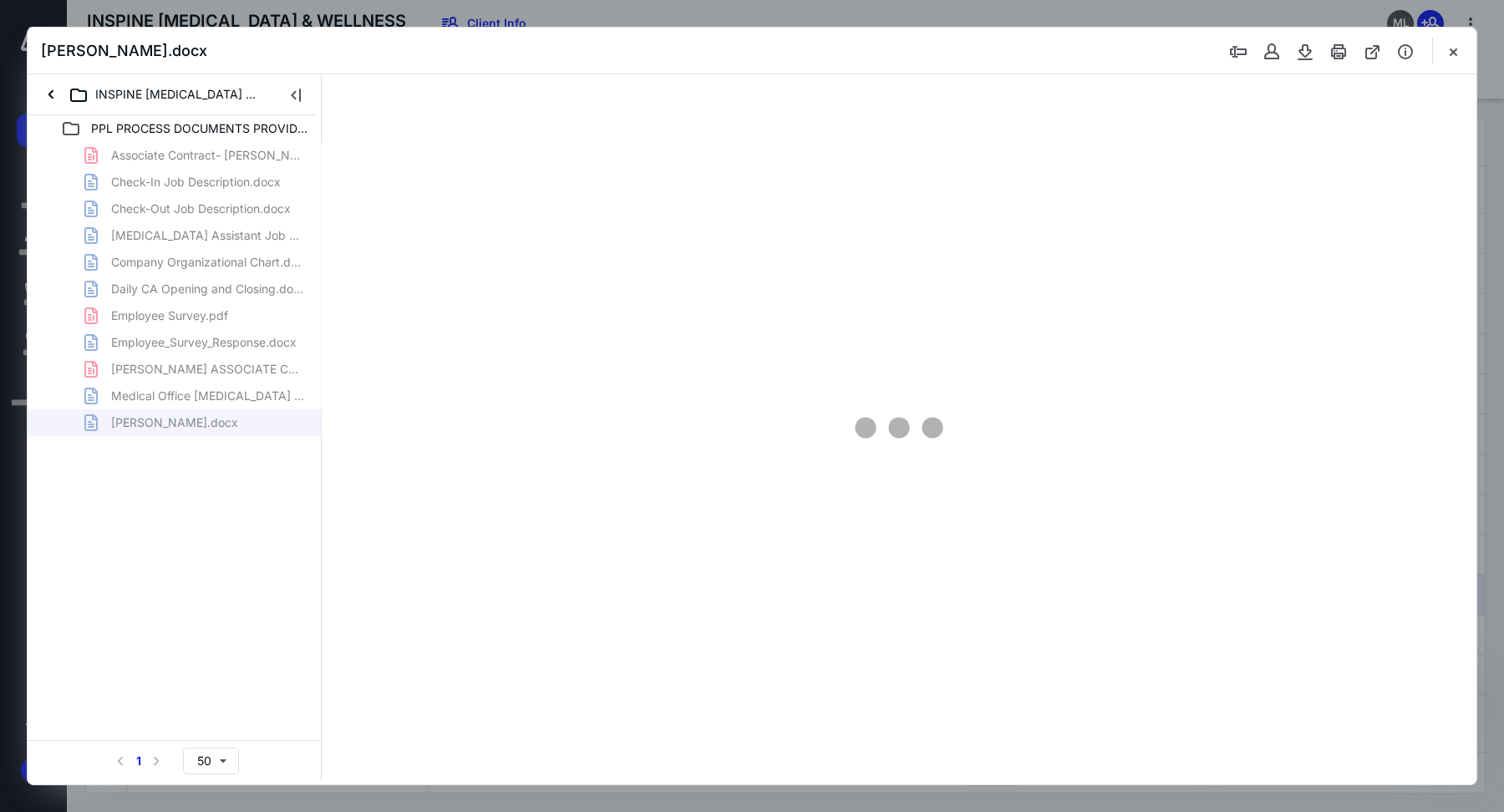 type on "97" 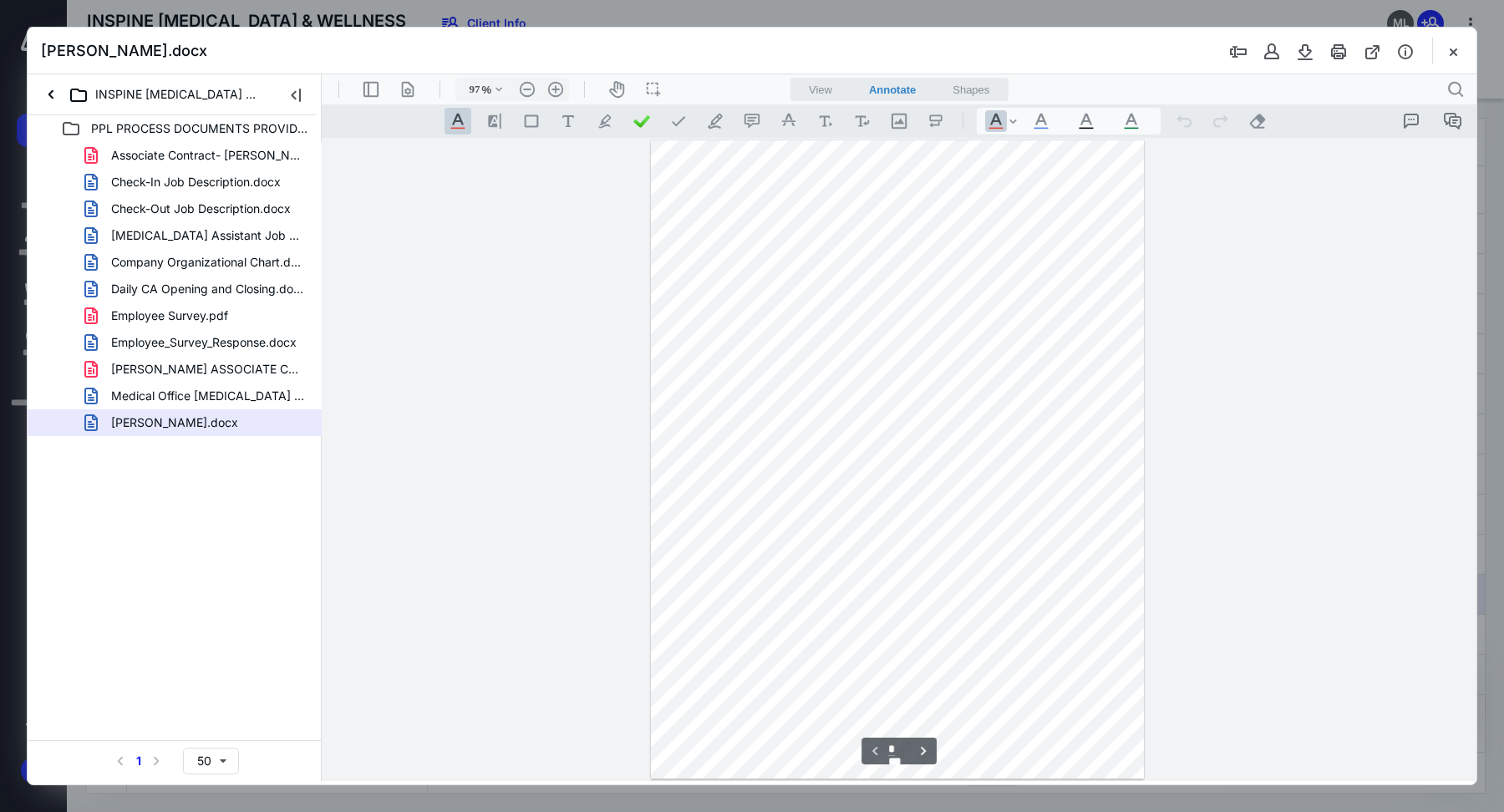 scroll, scrollTop: 0, scrollLeft: 0, axis: both 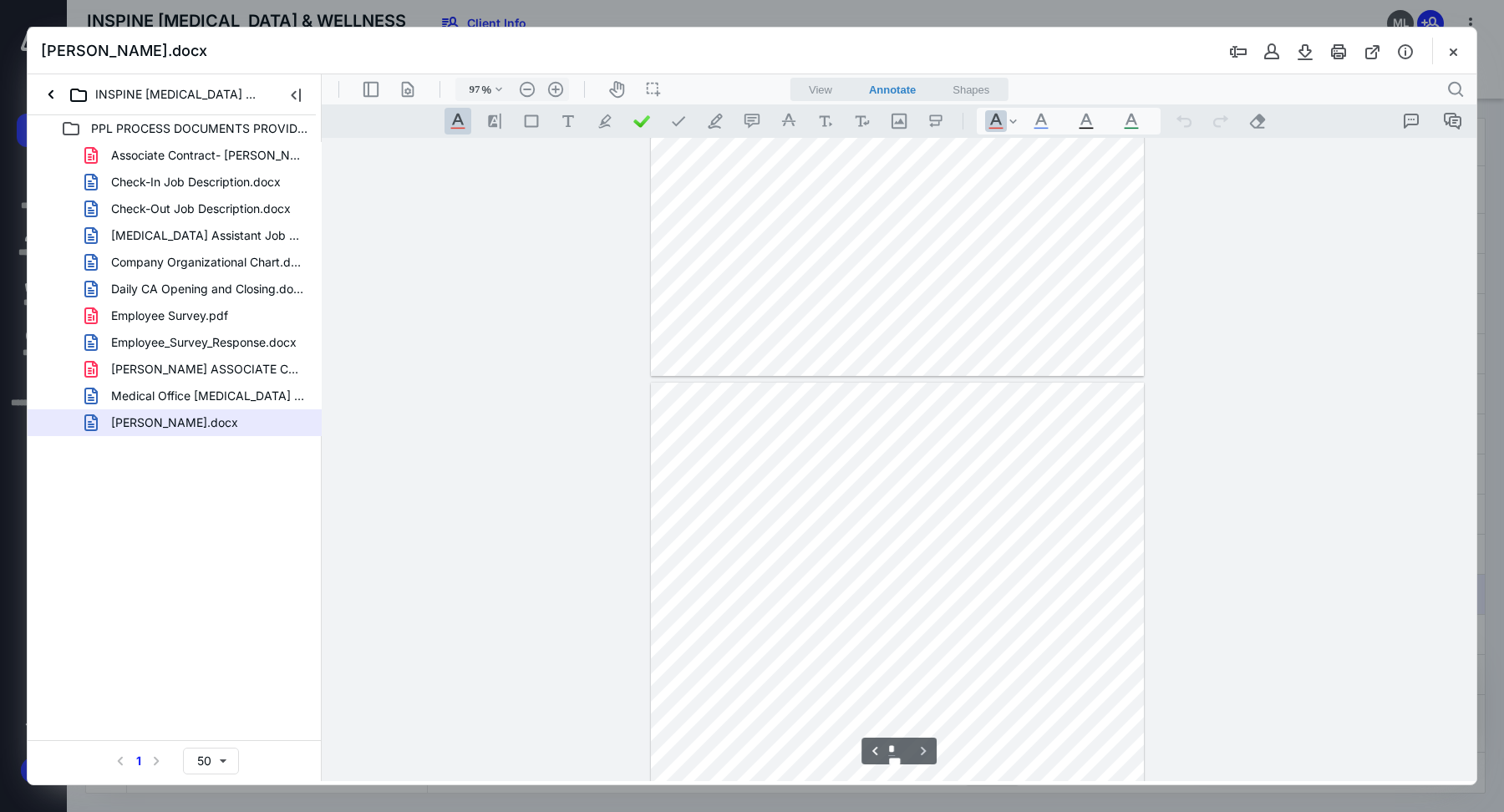 type on "*" 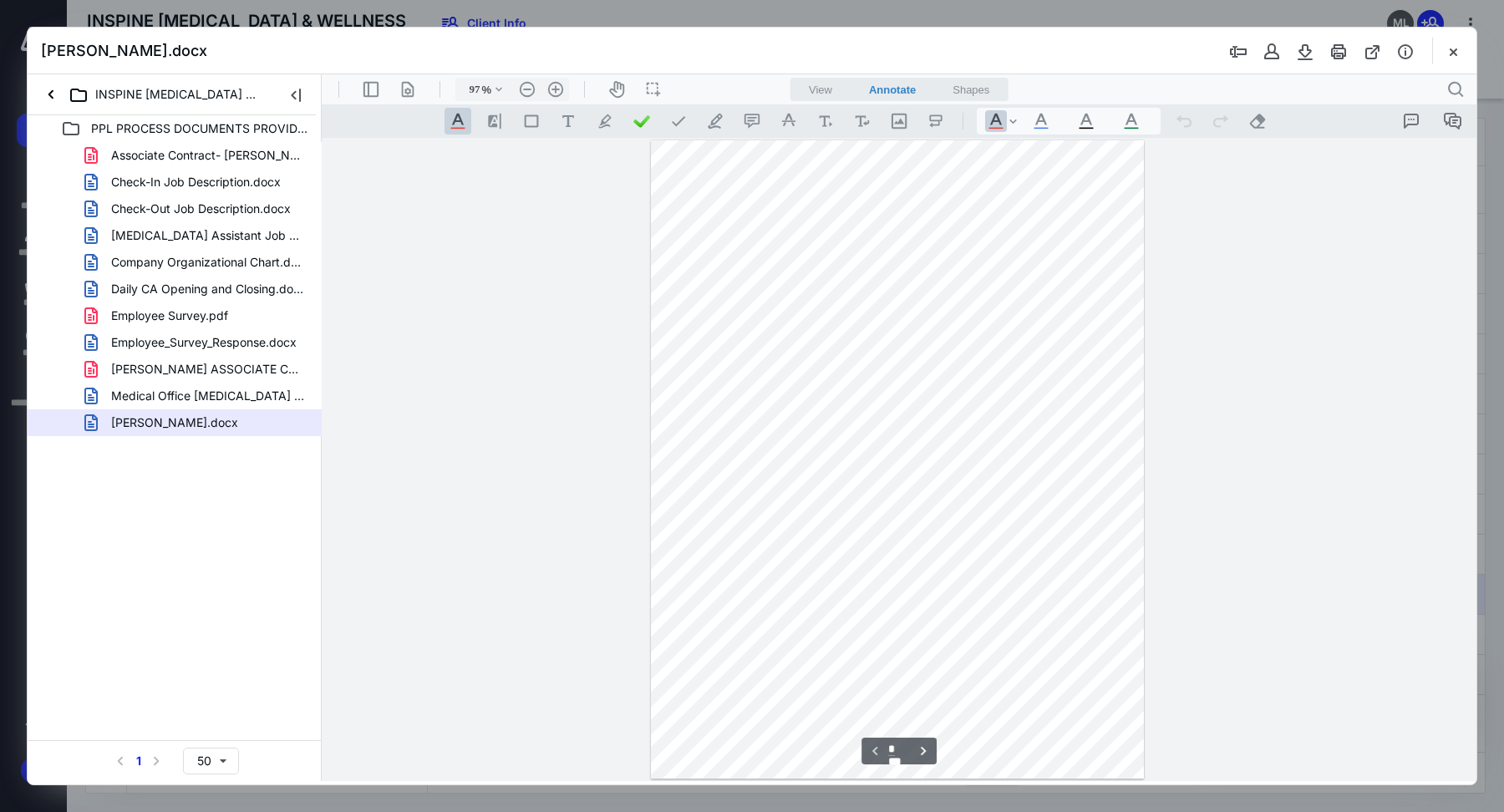 scroll, scrollTop: 0, scrollLeft: 0, axis: both 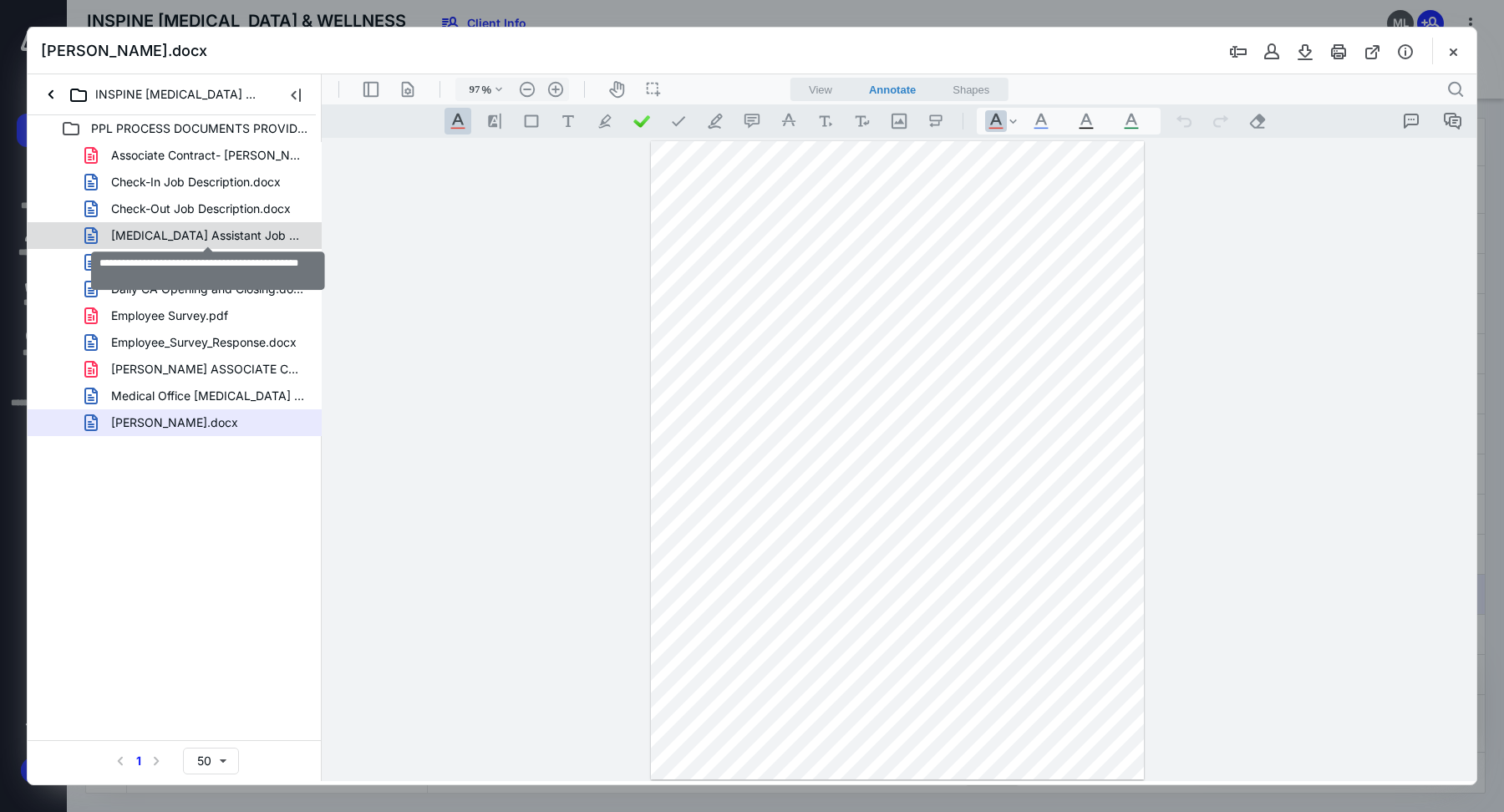 click on "[MEDICAL_DATA] Assistant Job Responsibilities.docx" at bounding box center [208, 236] 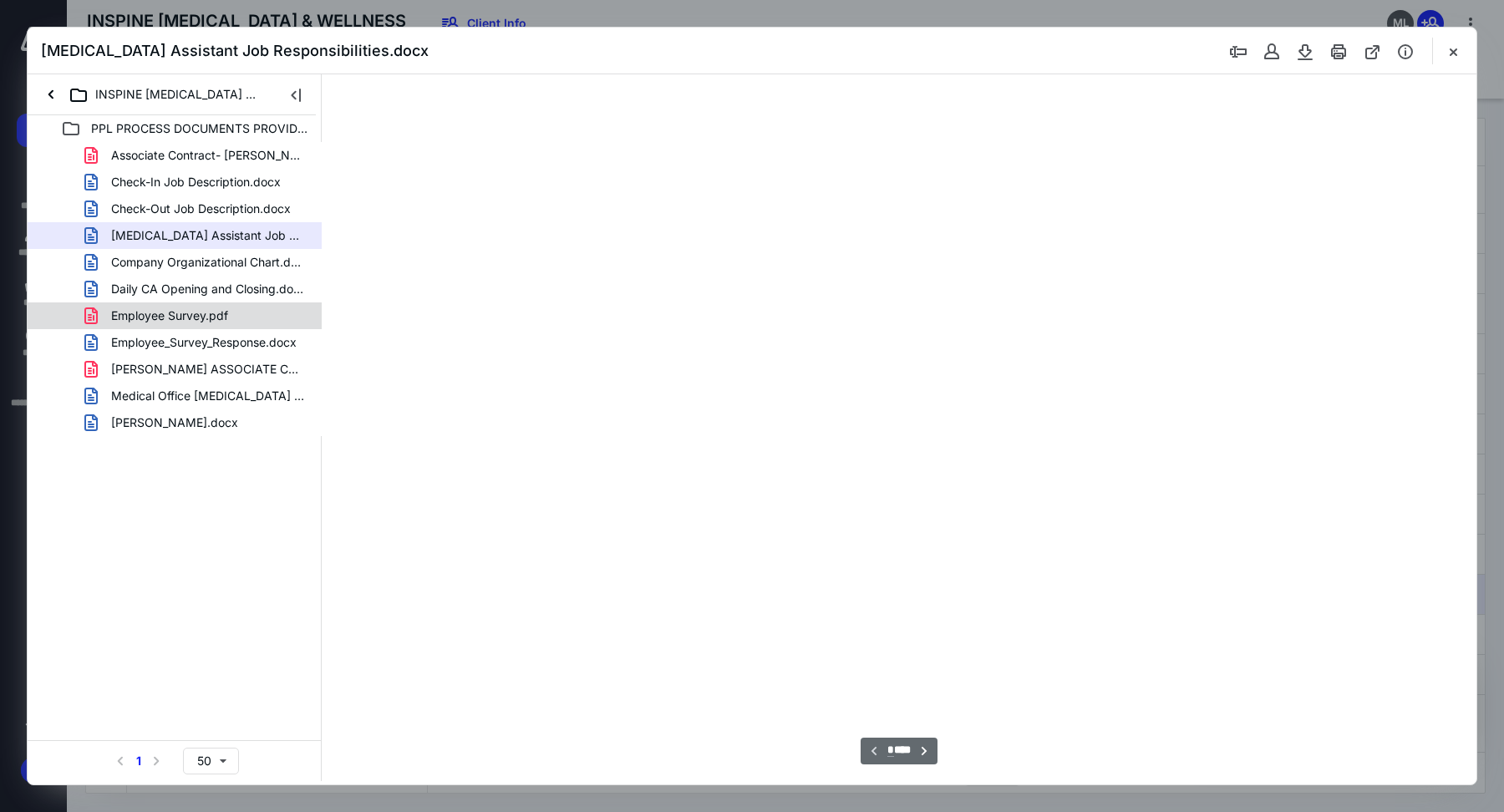 scroll, scrollTop: 67, scrollLeft: 0, axis: vertical 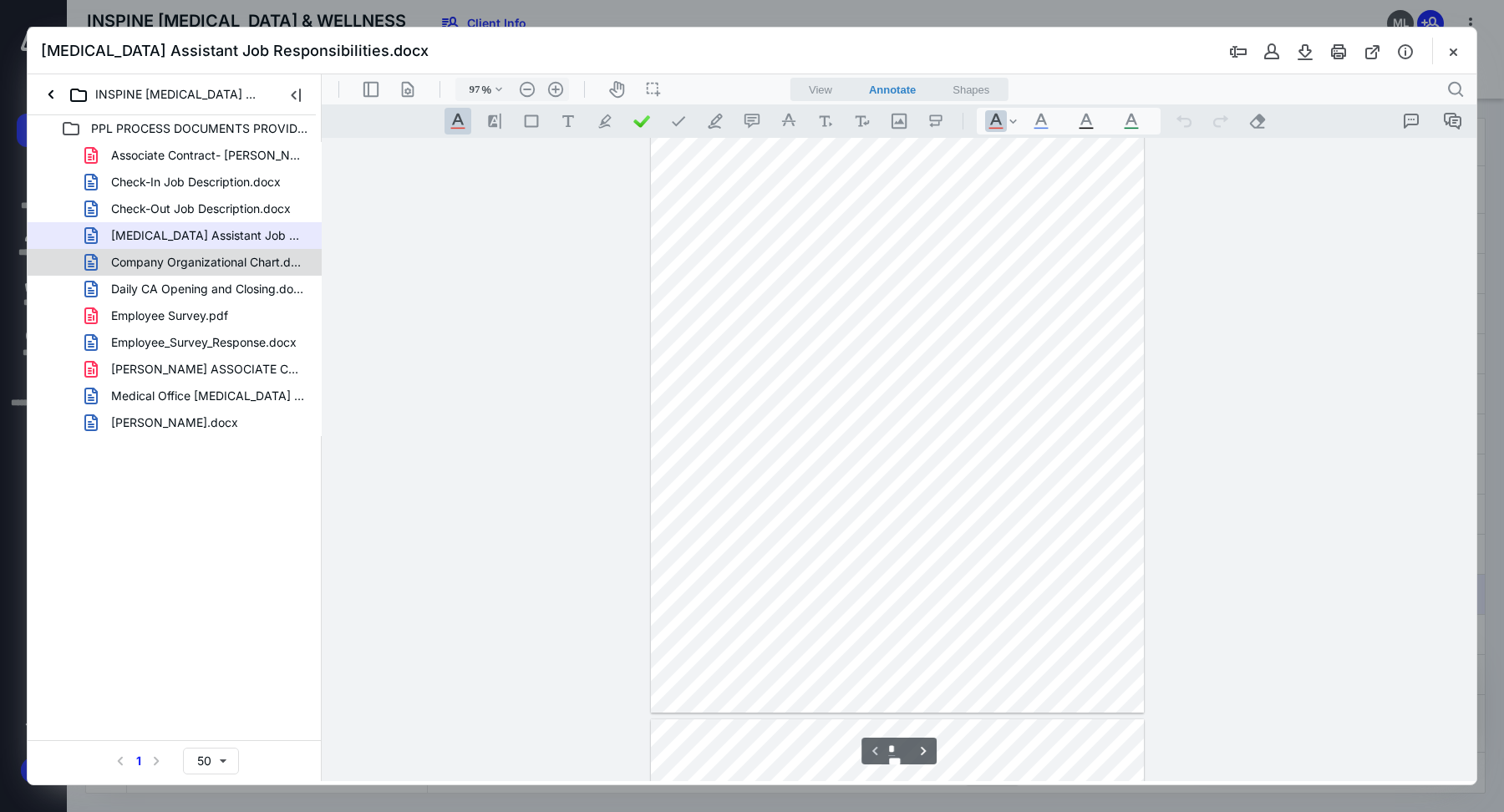 click on "Company Organizational Chart.docx" at bounding box center (208, 262) 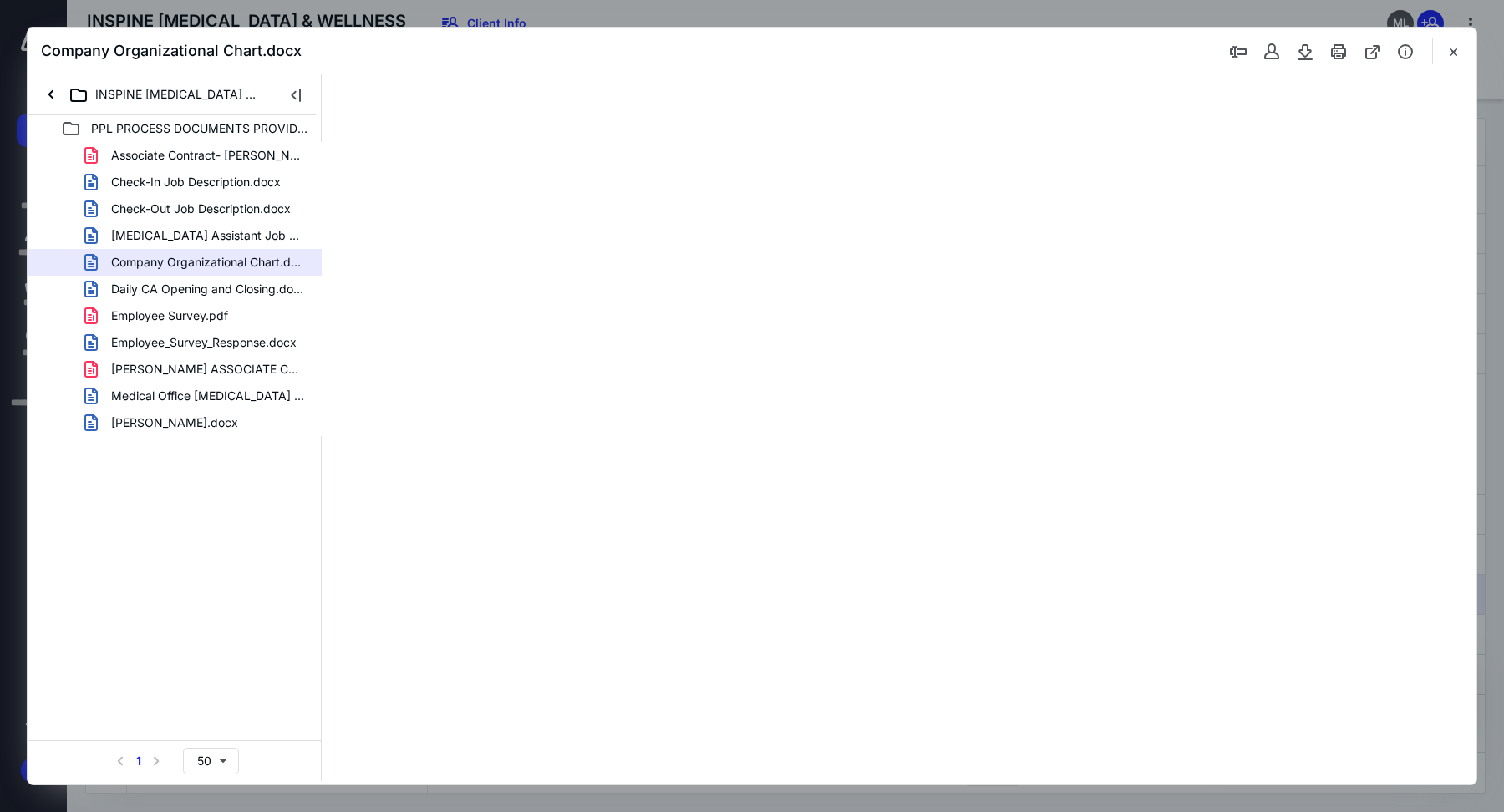 scroll, scrollTop: 0, scrollLeft: 0, axis: both 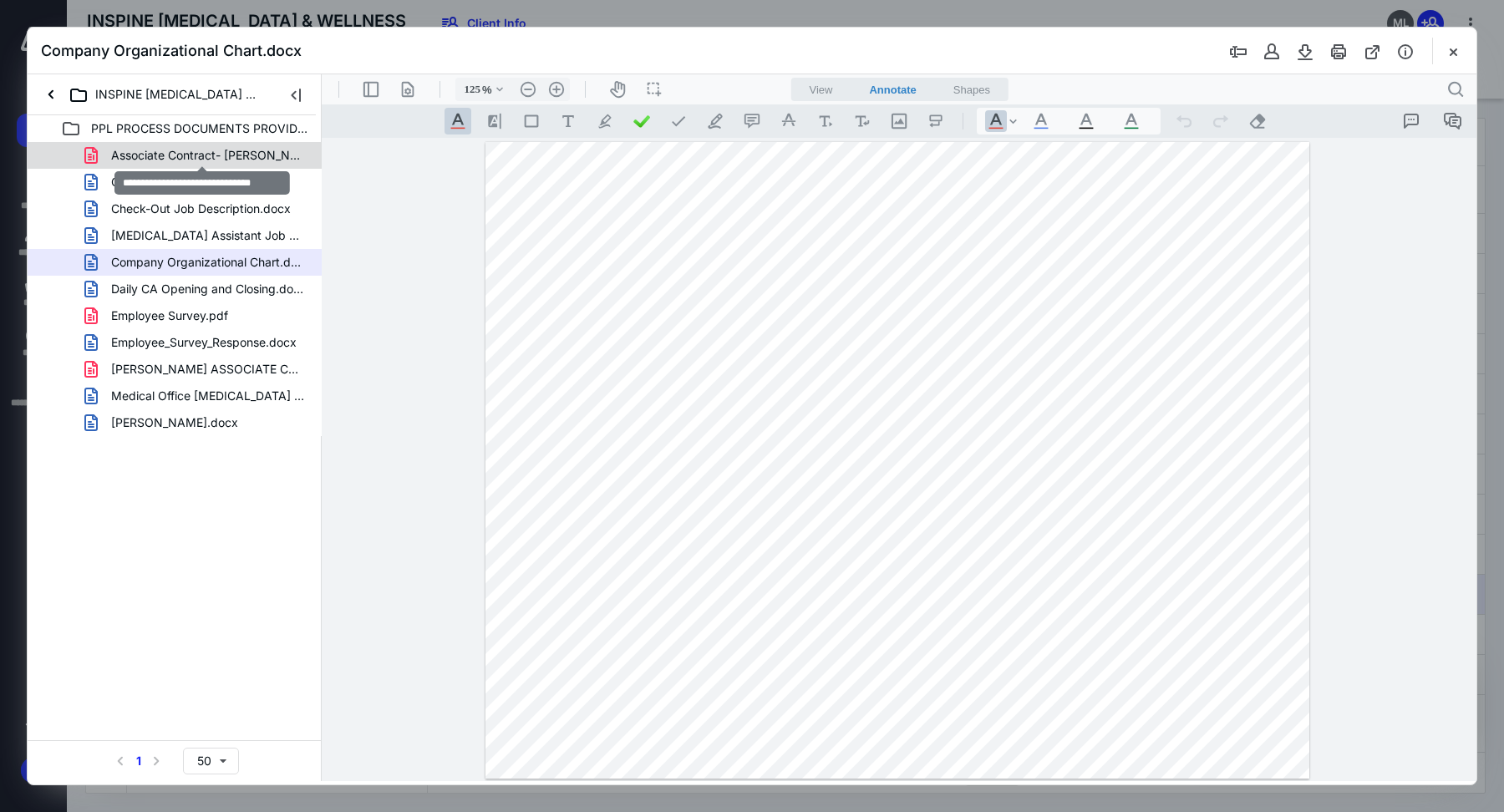 click on "Associate Contract- [PERSON_NAME].pdf" at bounding box center [208, 155] 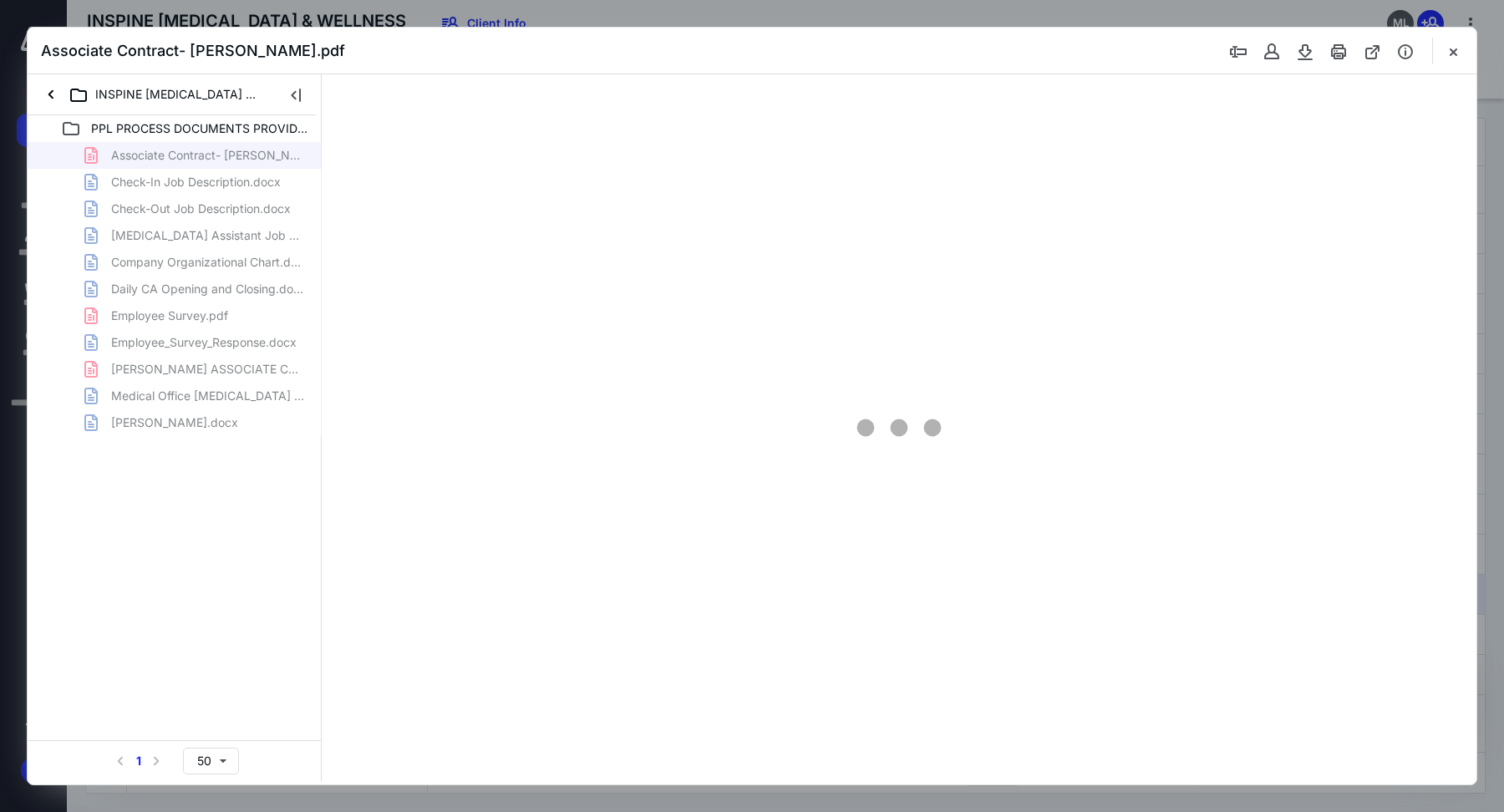 type on "97" 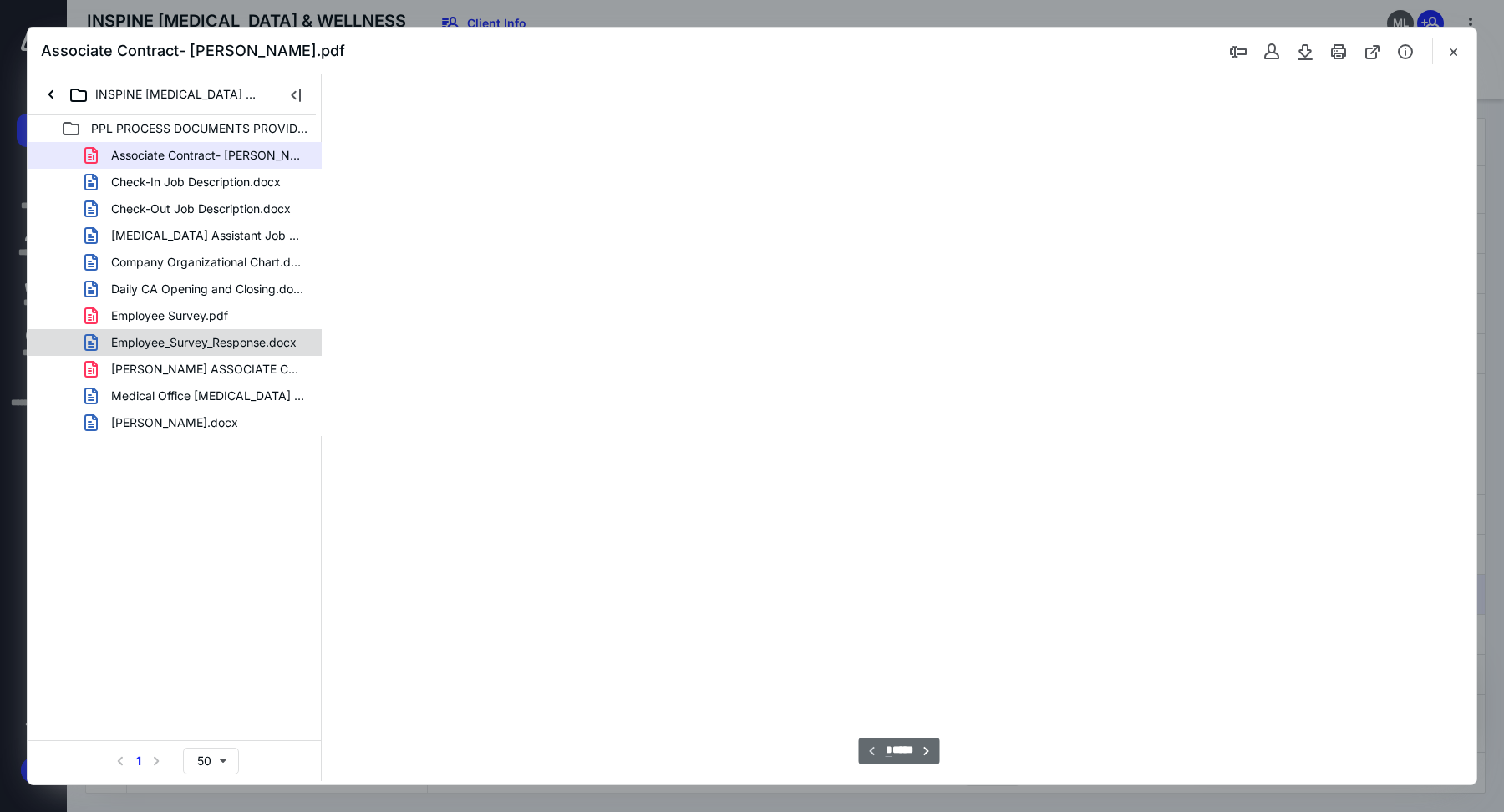 scroll, scrollTop: 67, scrollLeft: 0, axis: vertical 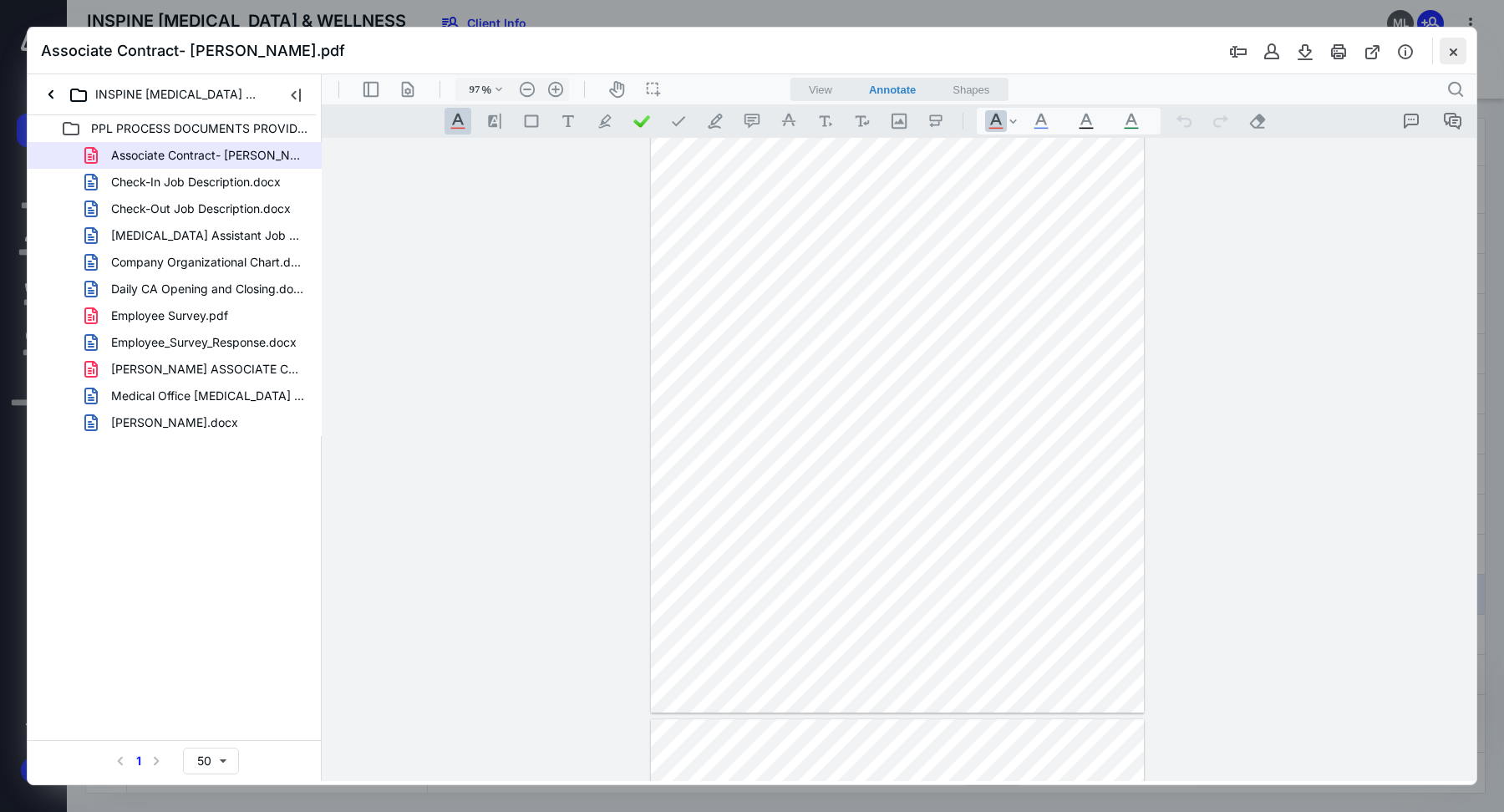 click at bounding box center [1453, 51] 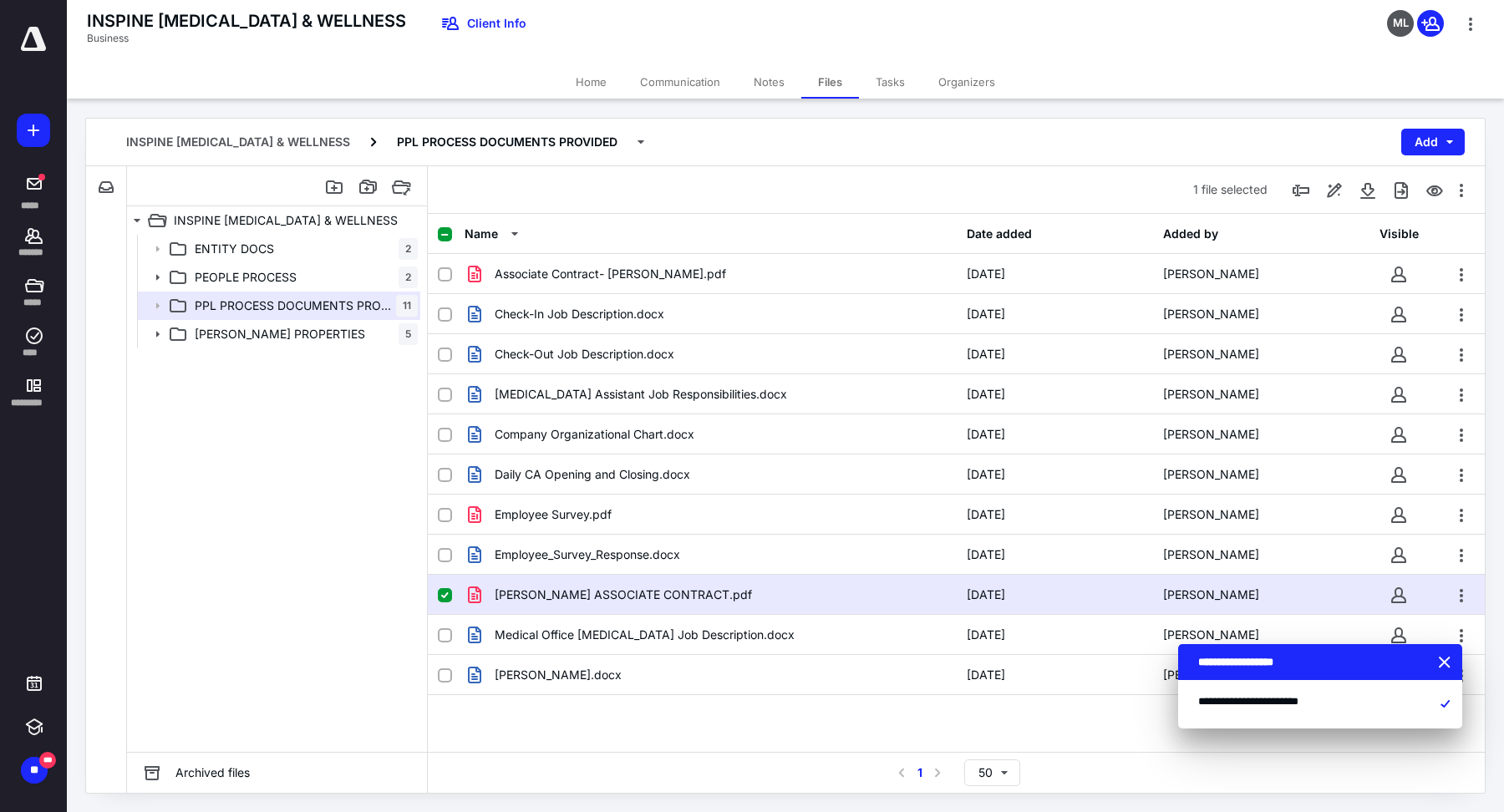 click on "Name Date added Added by Visible Associate Contract- [PERSON_NAME].pdf [DATE] [PERSON_NAME] Check-In Job Description.docx [DATE] [PERSON_NAME] Check-Out Job Description.docx [DATE] [PERSON_NAME] [MEDICAL_DATA] Assistant Job Responsibilities.docx [DATE] [PERSON_NAME] Company Organizational Chart.docx [DATE] [PERSON_NAME] Daily CA Opening and Closing.docx [DATE] [PERSON_NAME] Employee Survey.pdf [DATE] [PERSON_NAME] Employee_Survey_Response.docx [DATE] [PERSON_NAME] [PERSON_NAME] ASSOCIATE CONTRACT.pdf [DATE] [PERSON_NAME] Medical Office [MEDICAL_DATA] Job Description.docx [DATE] [PERSON_NAME] [PERSON_NAME].docx [DATE] [PERSON_NAME]" at bounding box center [956, 483] 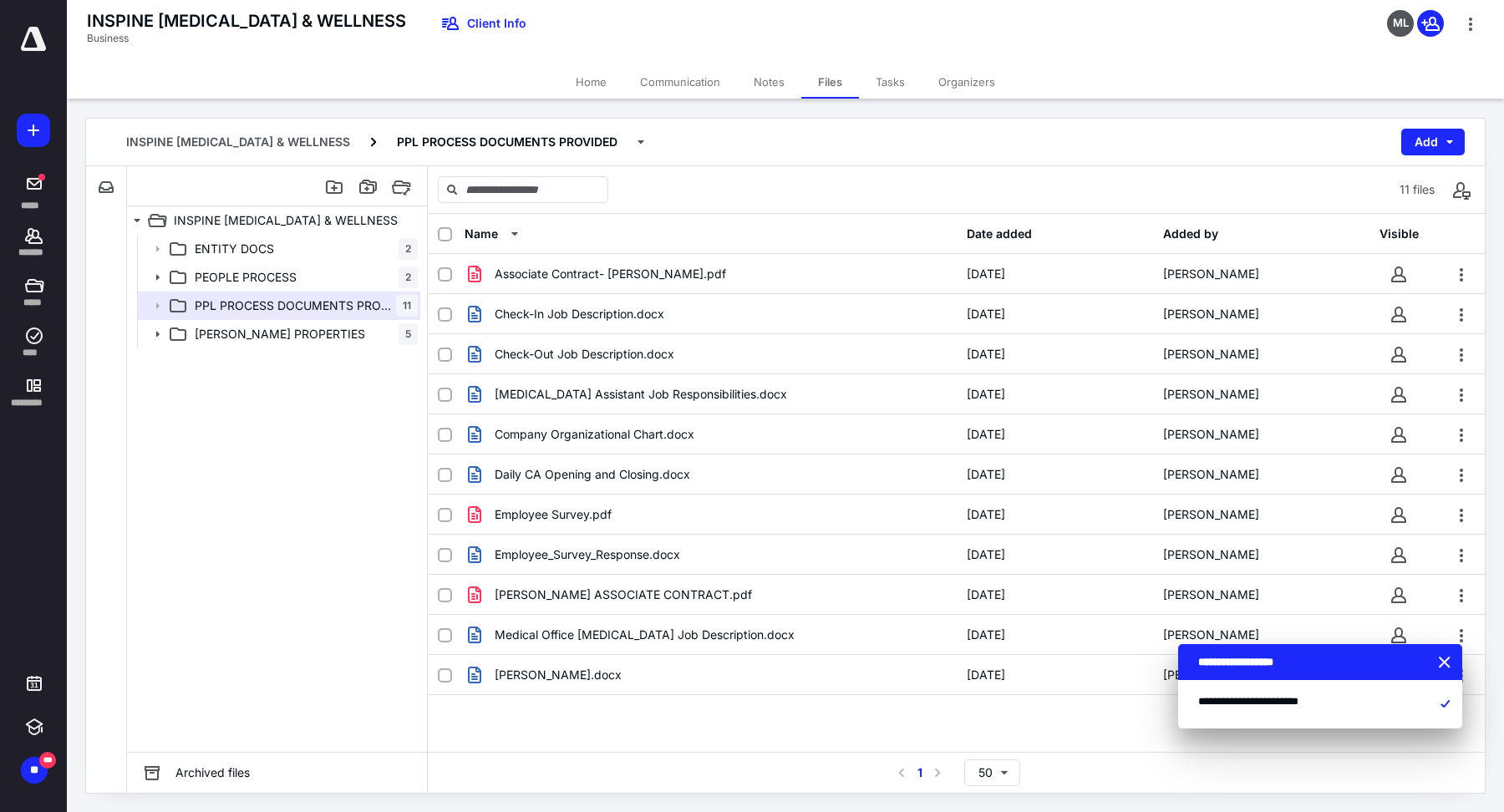 click on "Name Date added Added by Visible Associate Contract- [PERSON_NAME].pdf [DATE] [PERSON_NAME] Check-In Job Description.docx [DATE] [PERSON_NAME] Check-Out Job Description.docx [DATE] [PERSON_NAME] [MEDICAL_DATA] Assistant Job Responsibilities.docx [DATE] [PERSON_NAME] Company Organizational Chart.docx [DATE] [PERSON_NAME] Daily CA Opening and Closing.docx [DATE] [PERSON_NAME] Employee Survey.pdf [DATE] [PERSON_NAME] Employee_Survey_Response.docx [DATE] [PERSON_NAME] [PERSON_NAME] ASSOCIATE CONTRACT.pdf [DATE] [PERSON_NAME] Medical Office [MEDICAL_DATA] Job Description.docx [DATE] [PERSON_NAME] [PERSON_NAME].docx [DATE] [PERSON_NAME]" at bounding box center [956, 483] 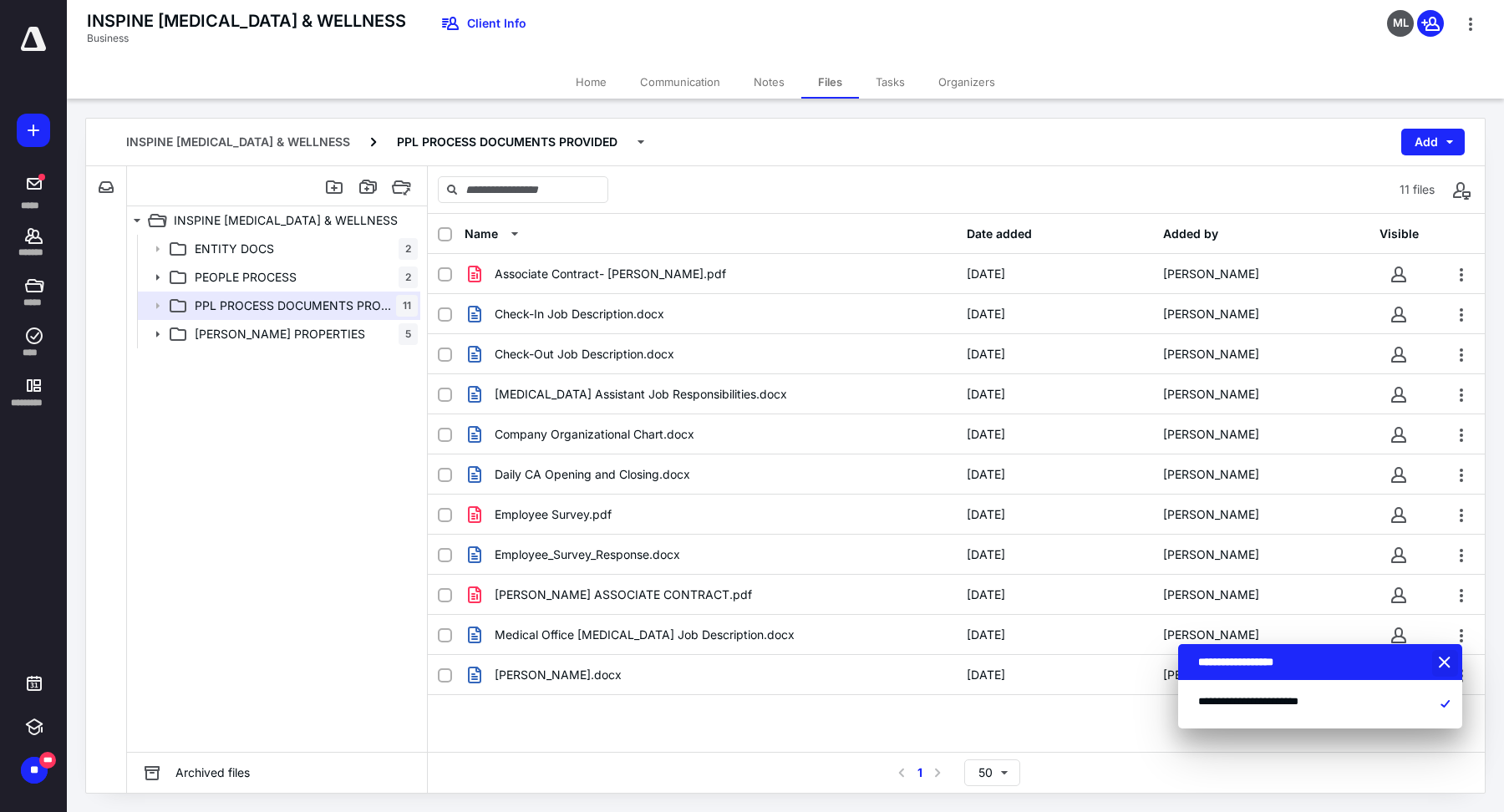 click at bounding box center [1446, 663] 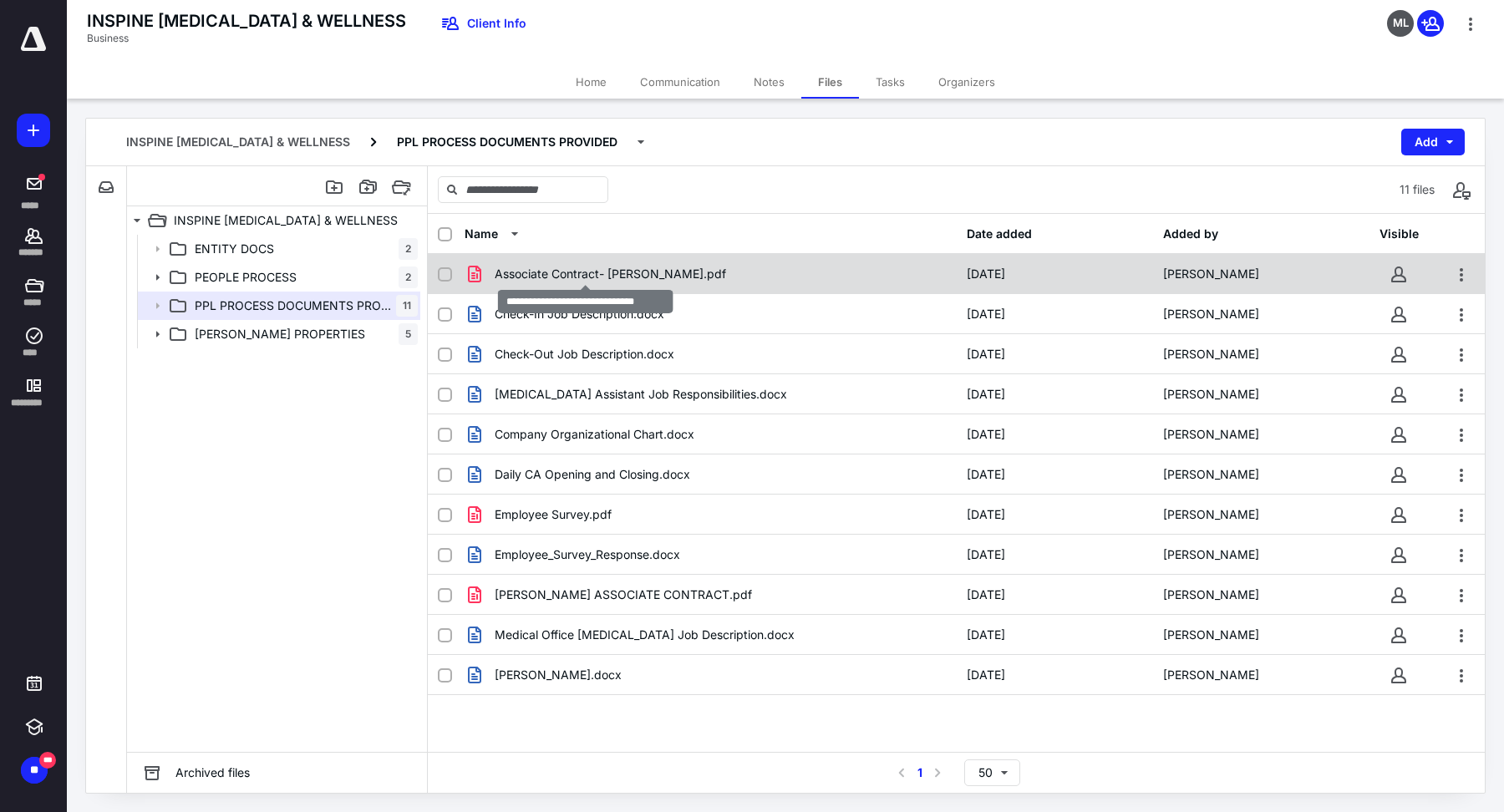click on "Associate Contract- [PERSON_NAME].pdf" at bounding box center [610, 274] 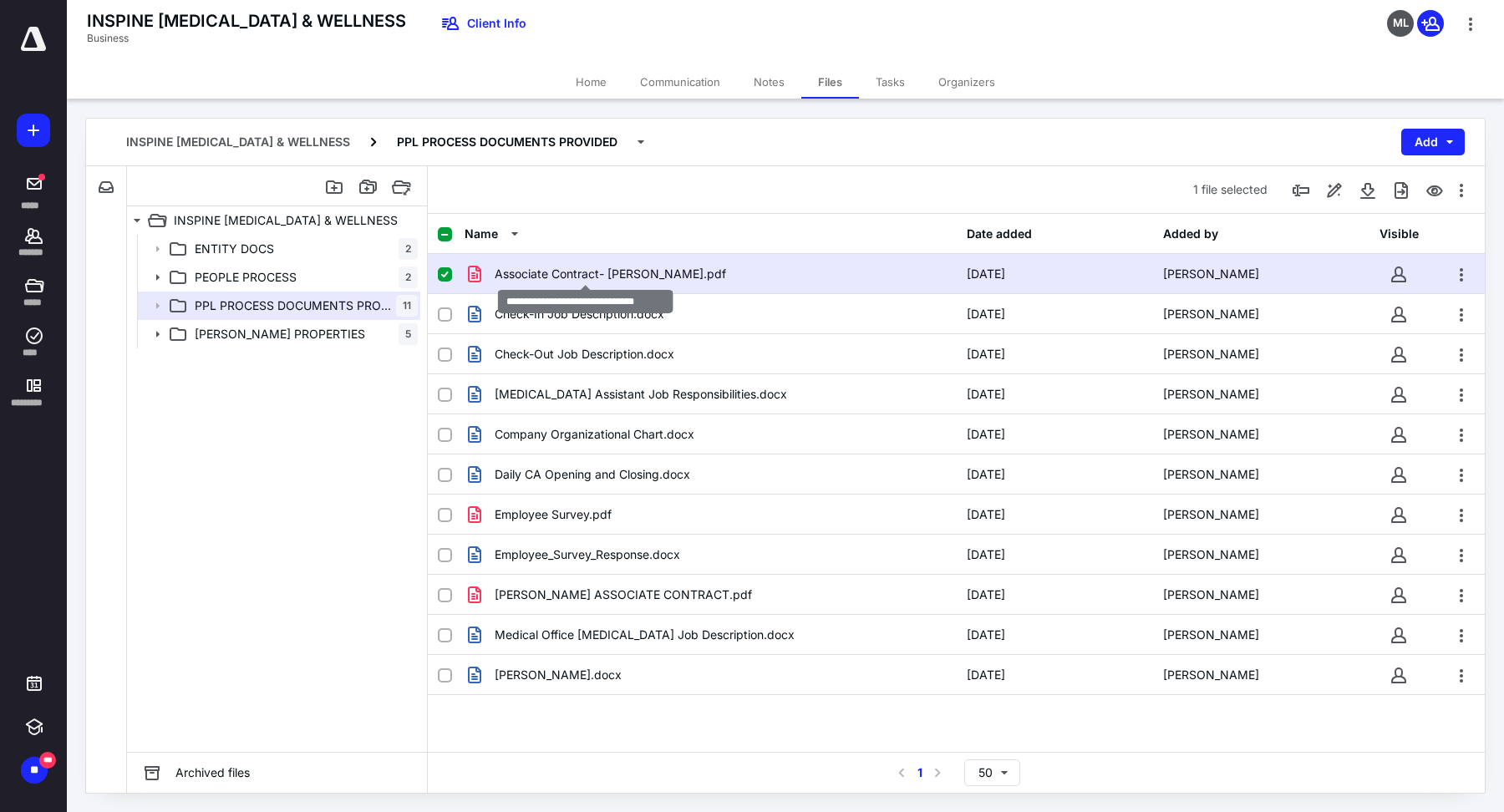 click on "Associate Contract- [PERSON_NAME].pdf" at bounding box center (610, 274) 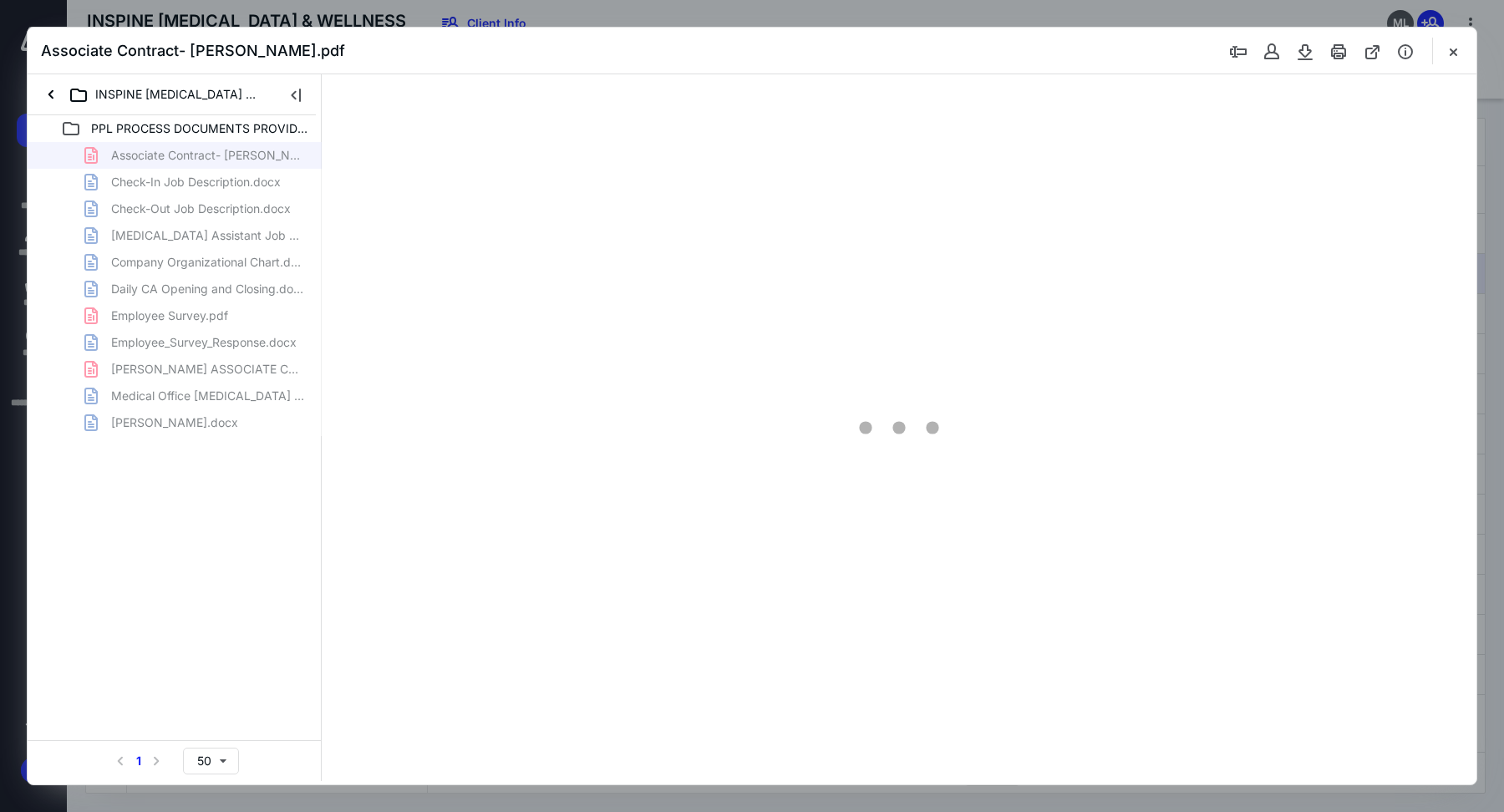 scroll, scrollTop: 0, scrollLeft: 0, axis: both 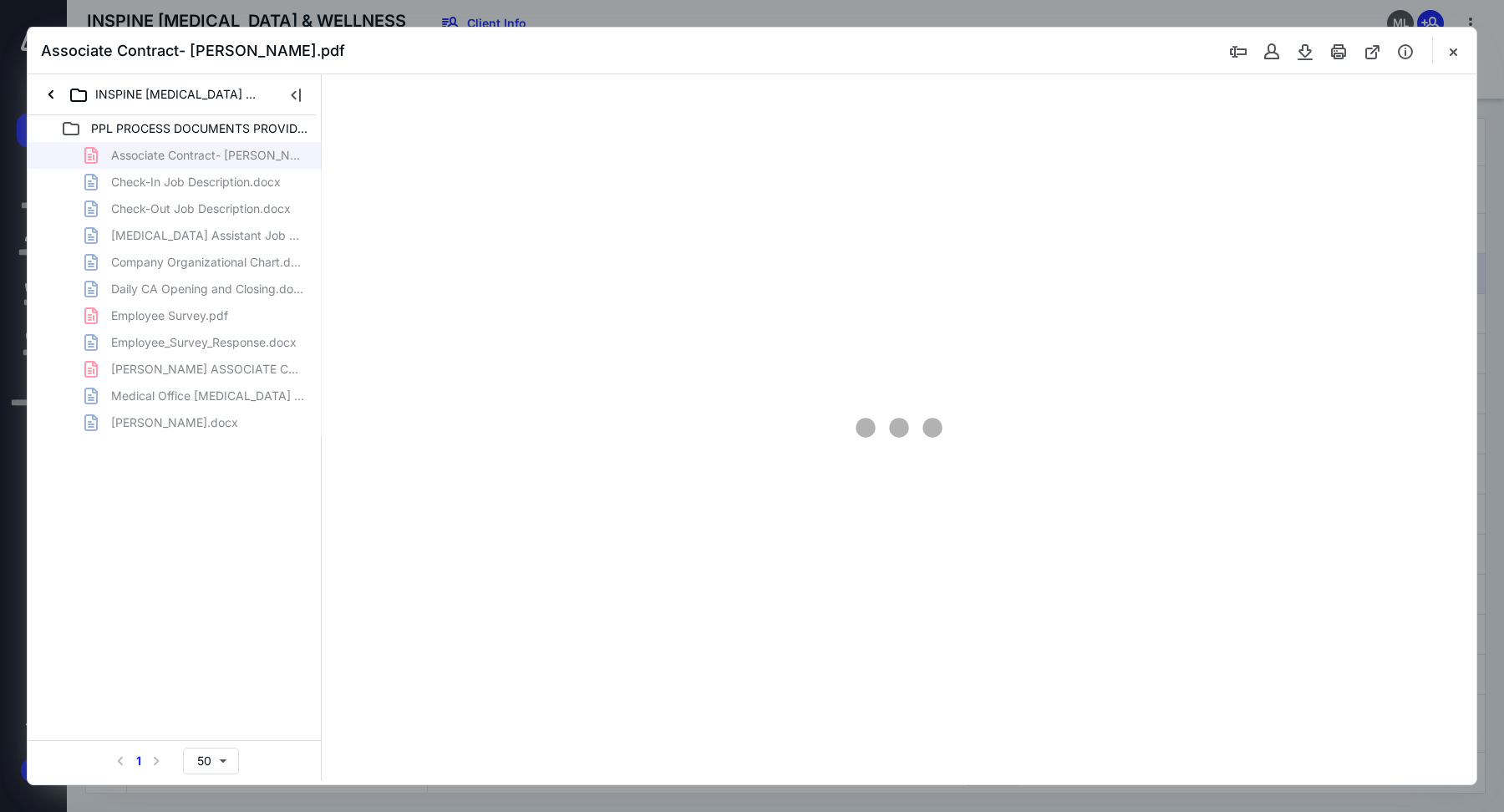 type on "97" 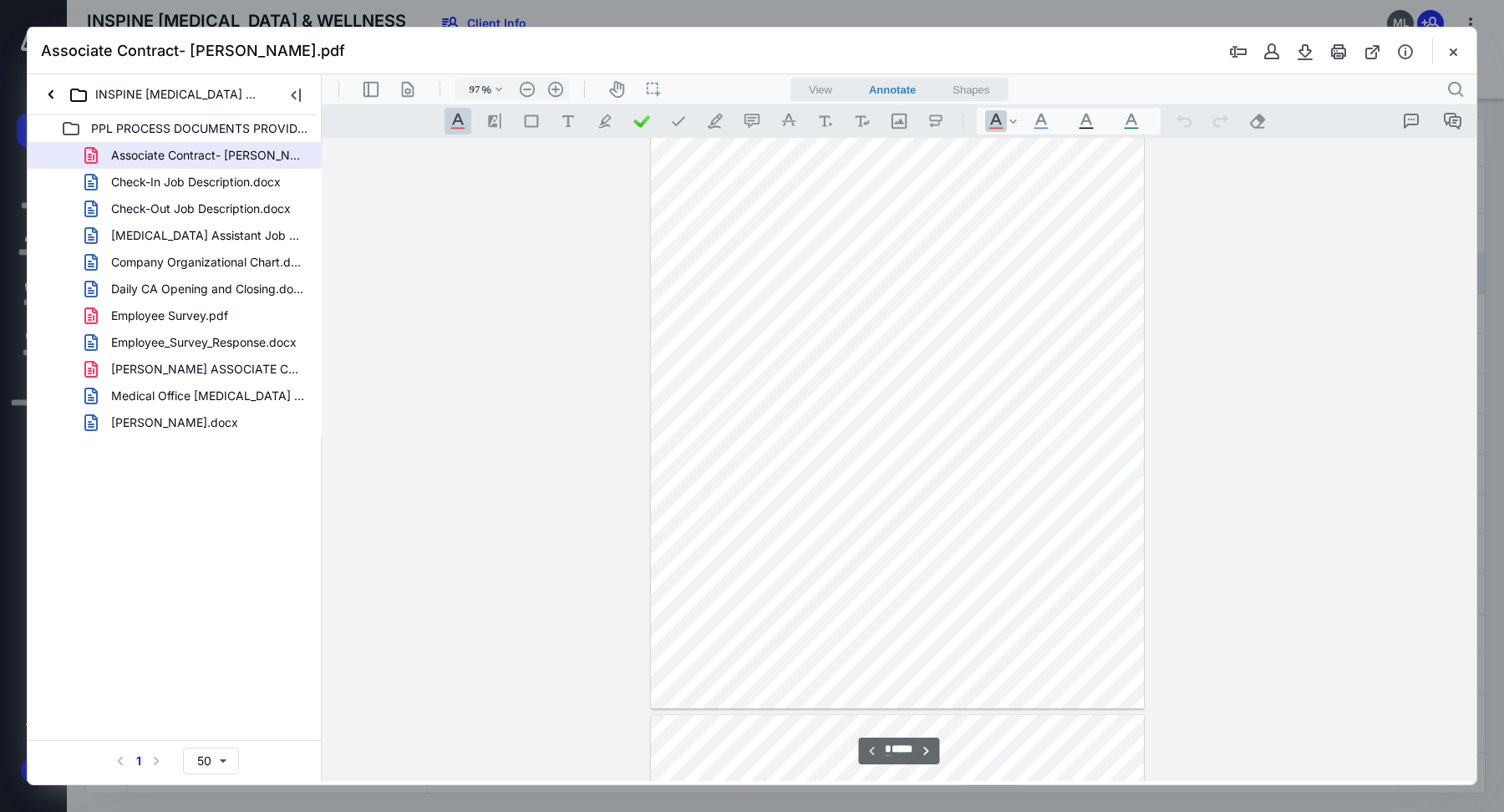 scroll, scrollTop: 0, scrollLeft: 0, axis: both 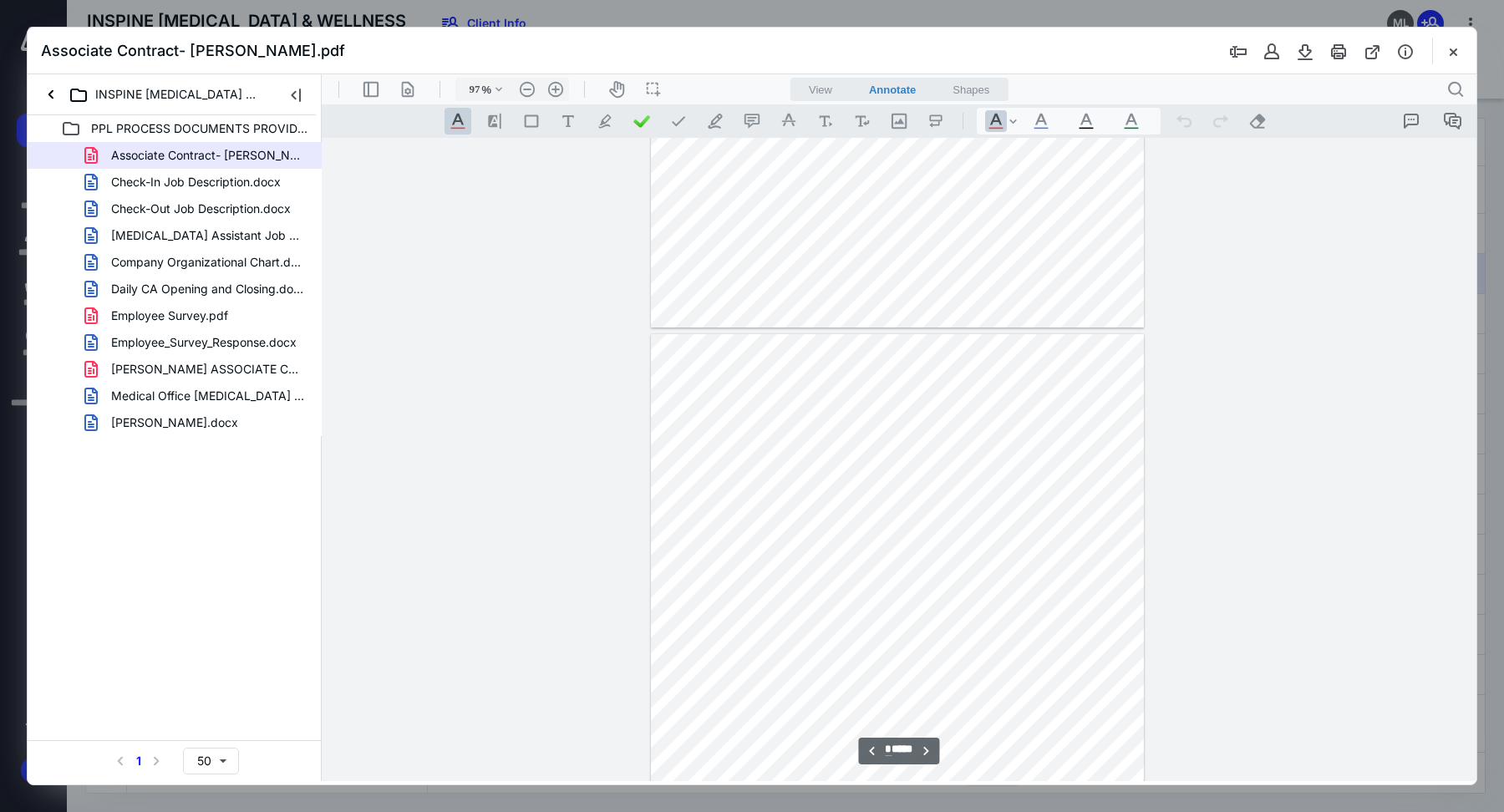 type on "*" 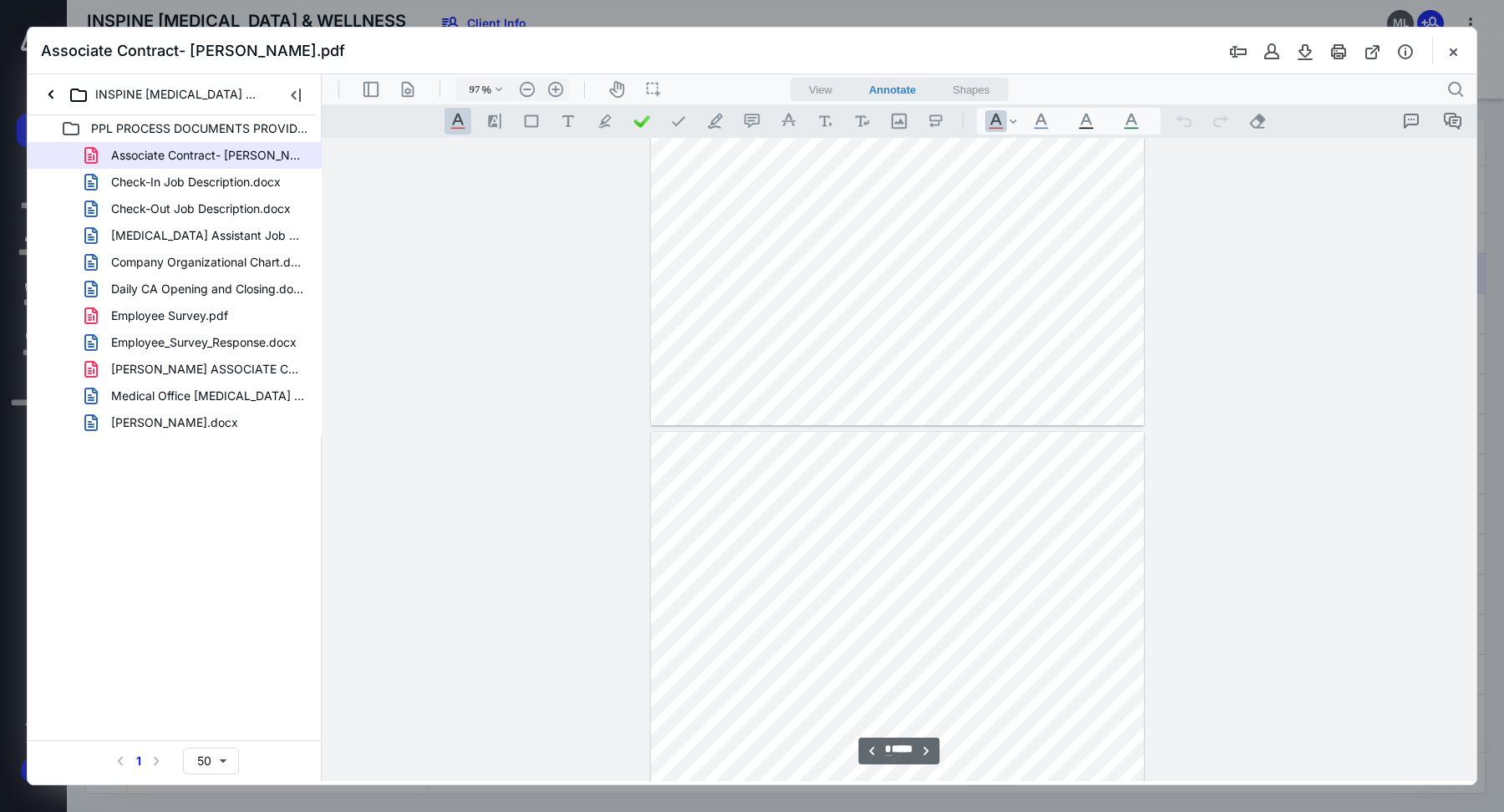 scroll, scrollTop: 1193, scrollLeft: 0, axis: vertical 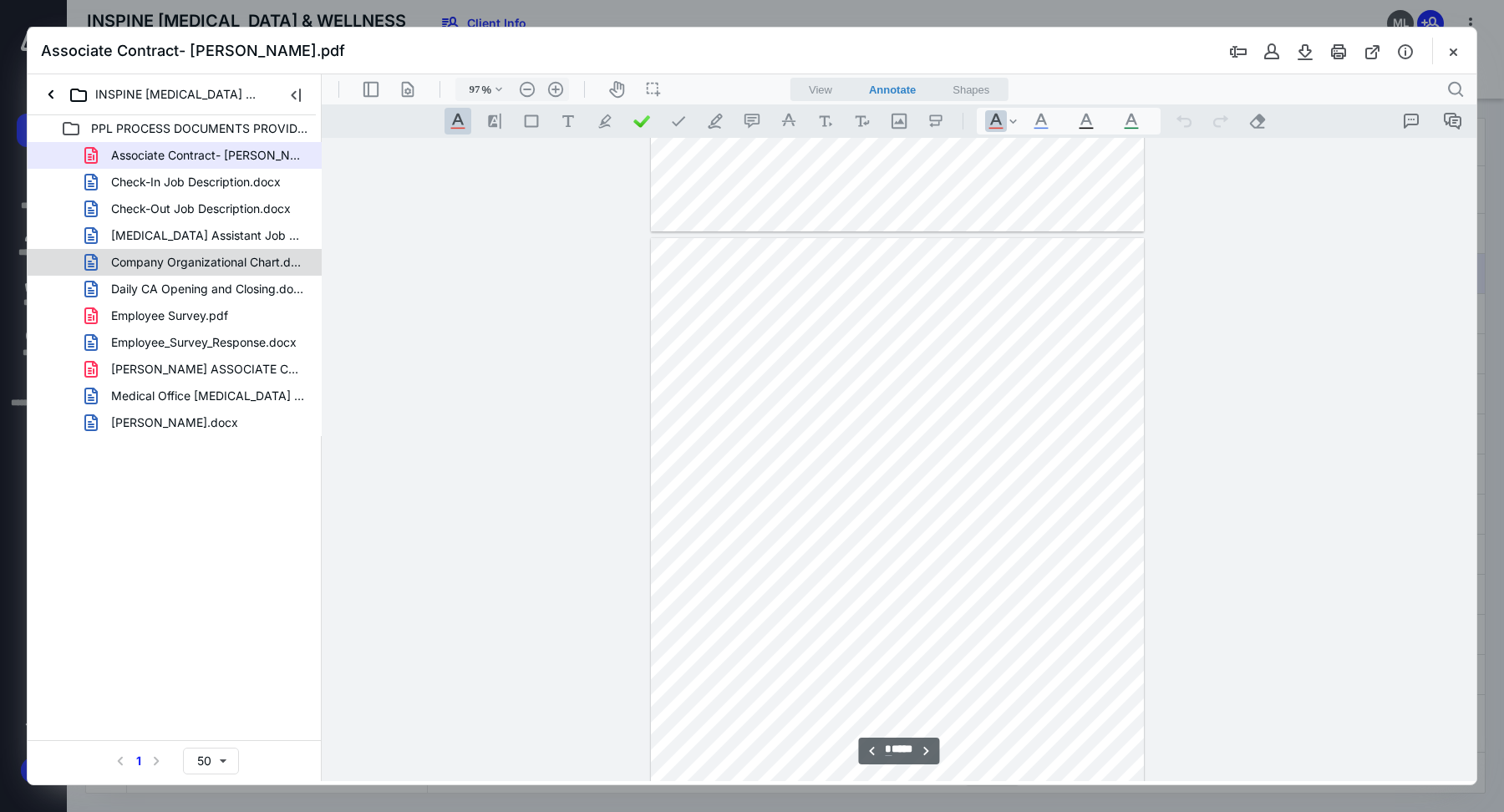 click on "Company Organizational Chart.docx" at bounding box center [208, 262] 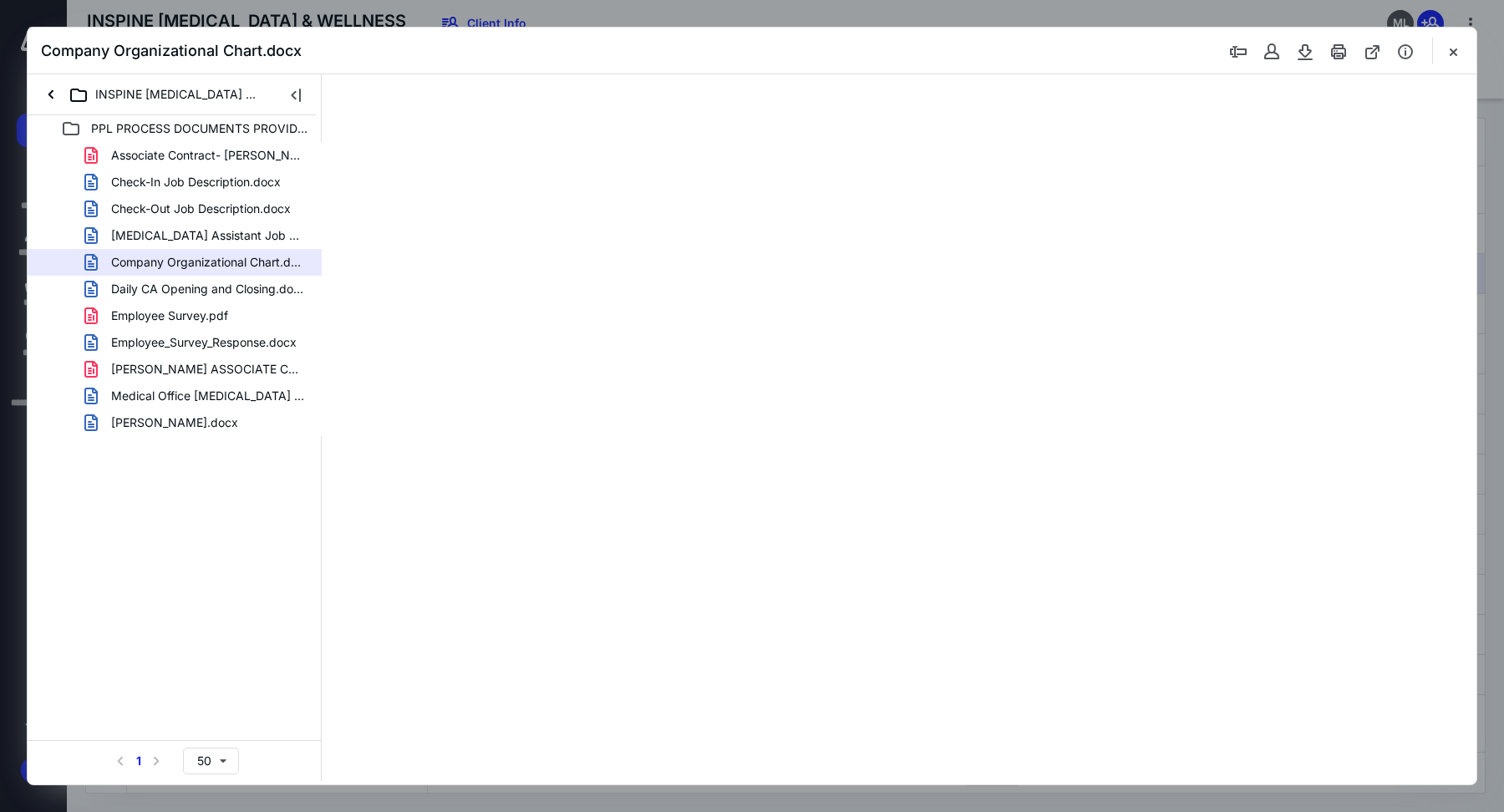 scroll, scrollTop: 0, scrollLeft: 0, axis: both 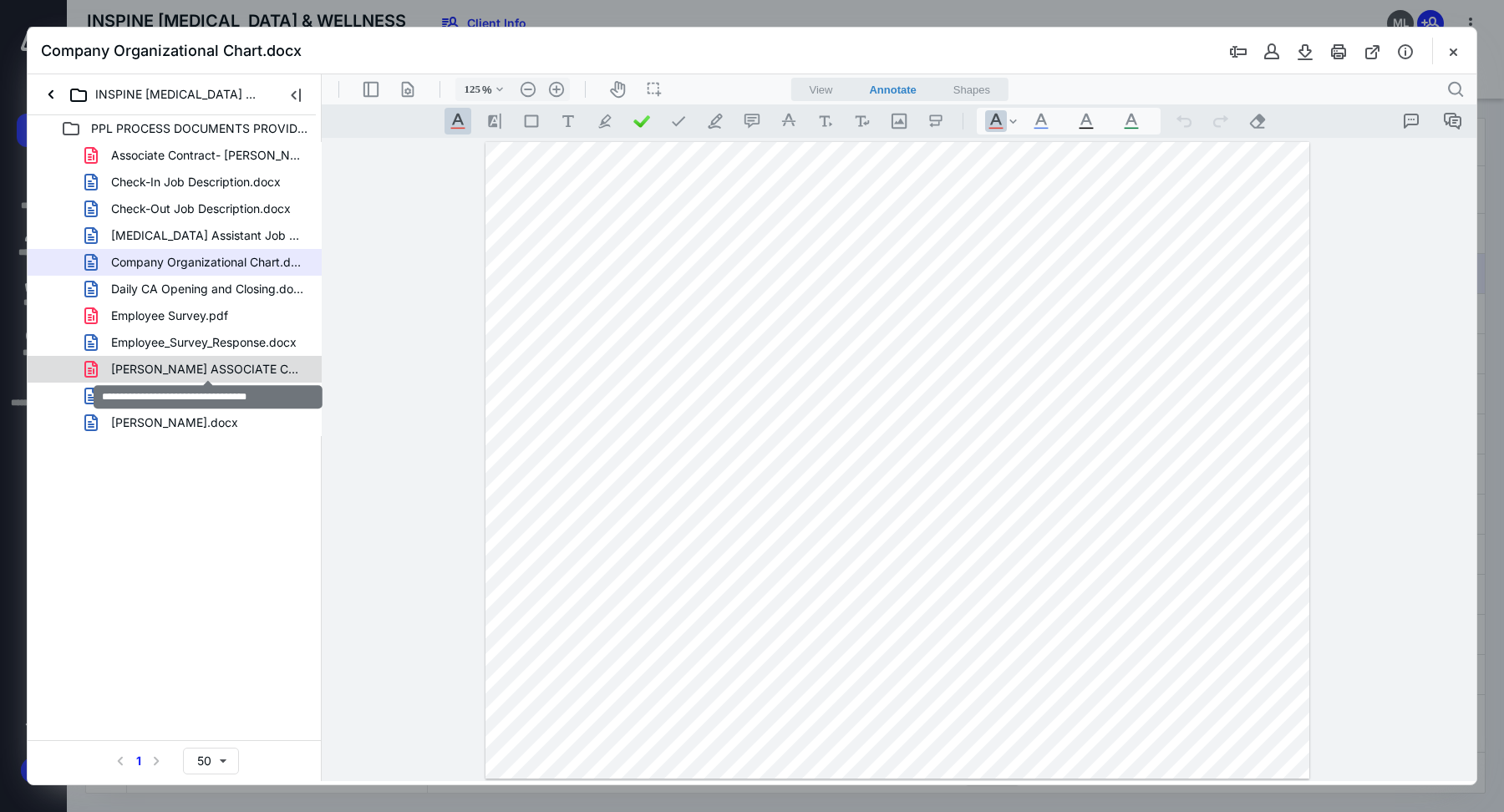 click on "[PERSON_NAME] ASSOCIATE CONTRACT.pdf" at bounding box center (208, 369) 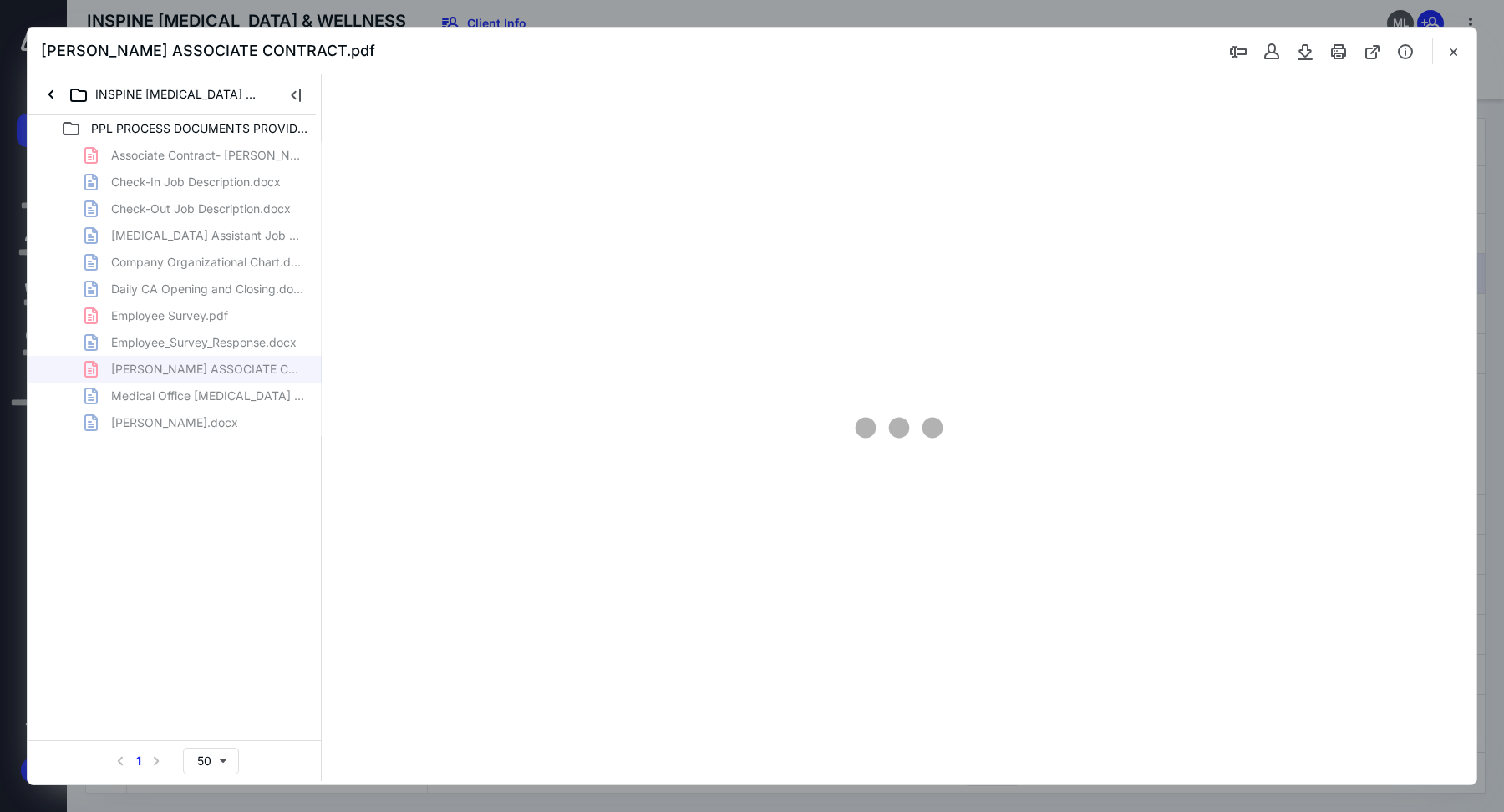 type on "97" 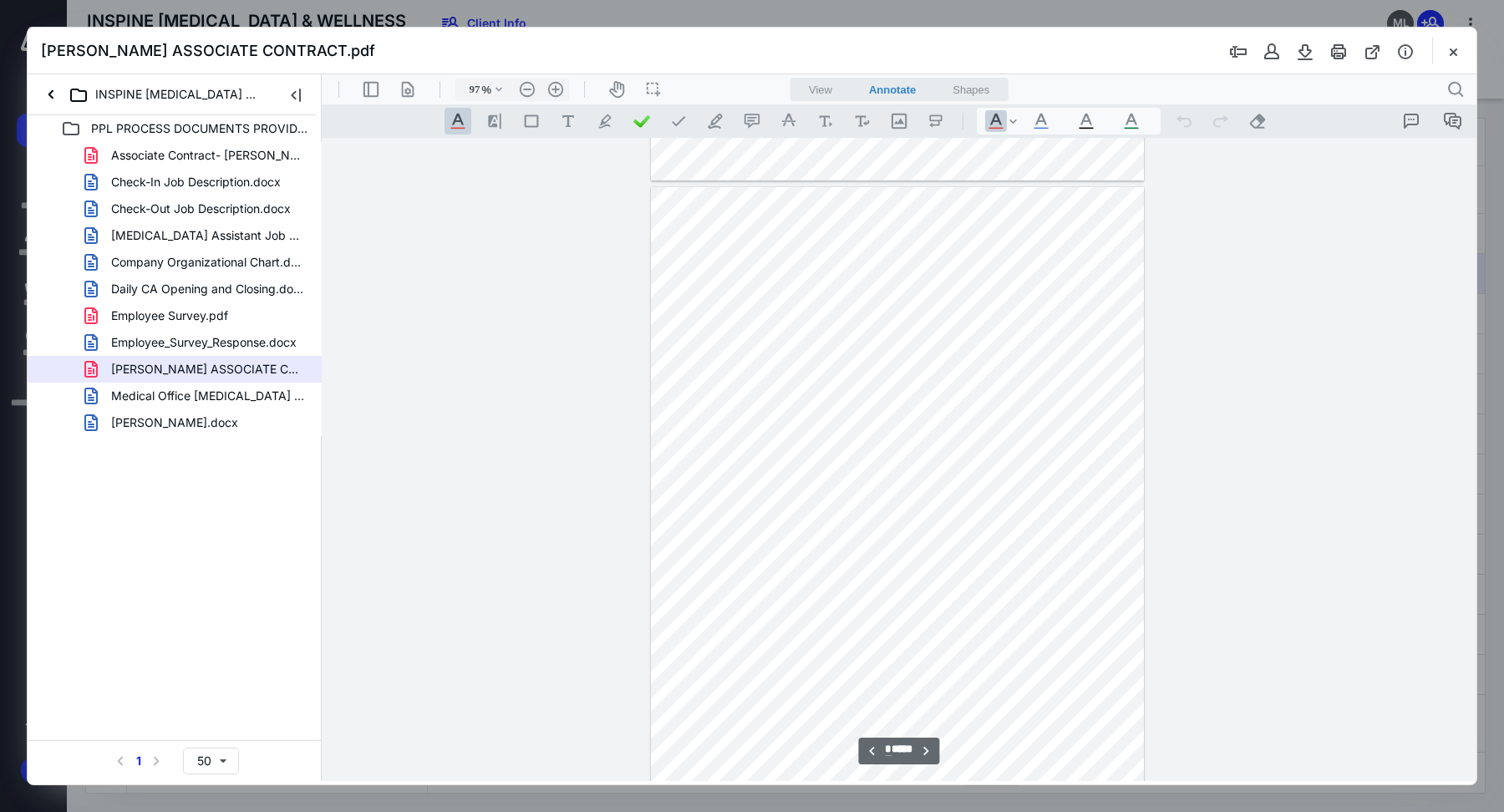 scroll, scrollTop: 598, scrollLeft: 0, axis: vertical 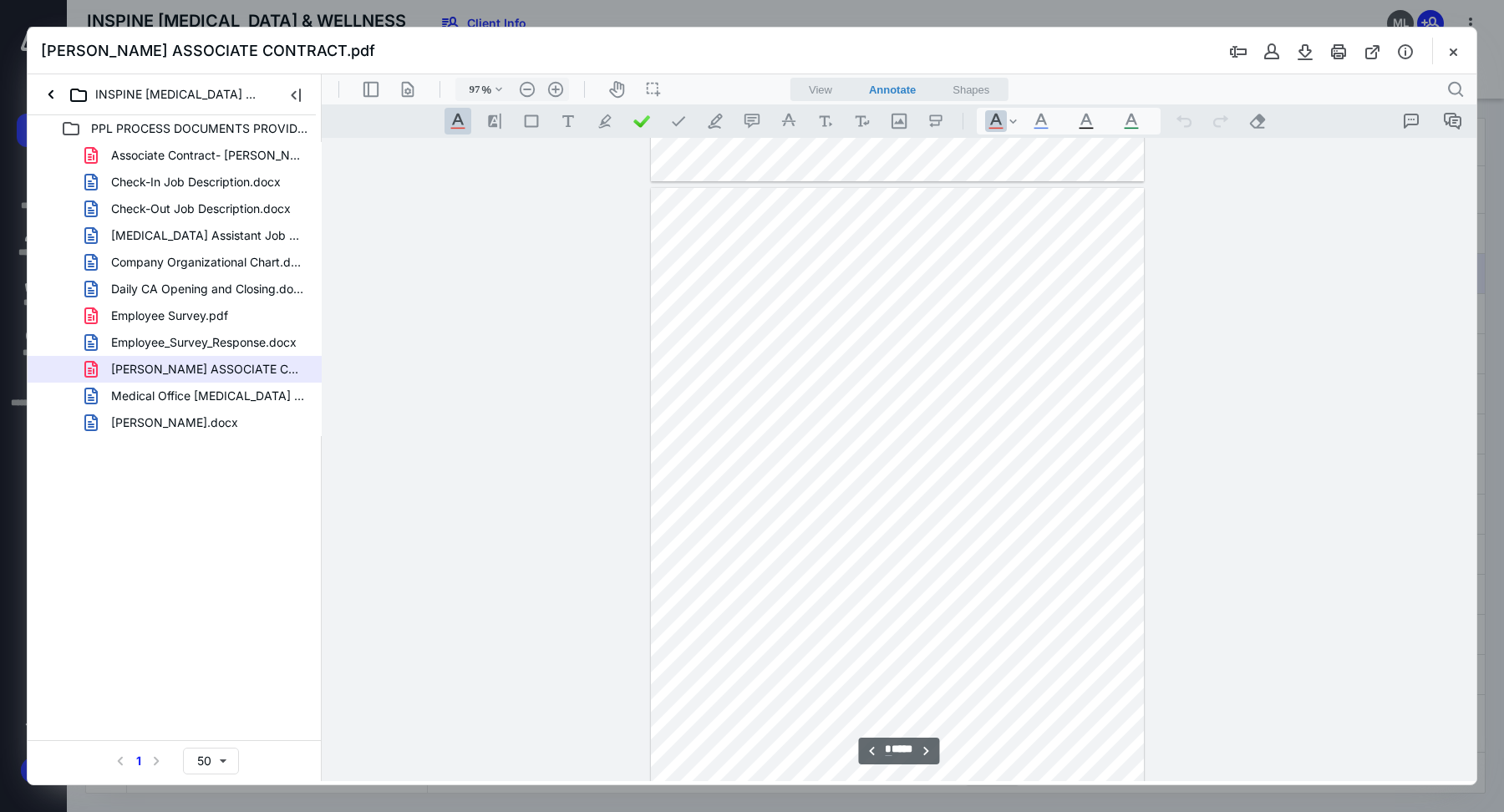 type on "*" 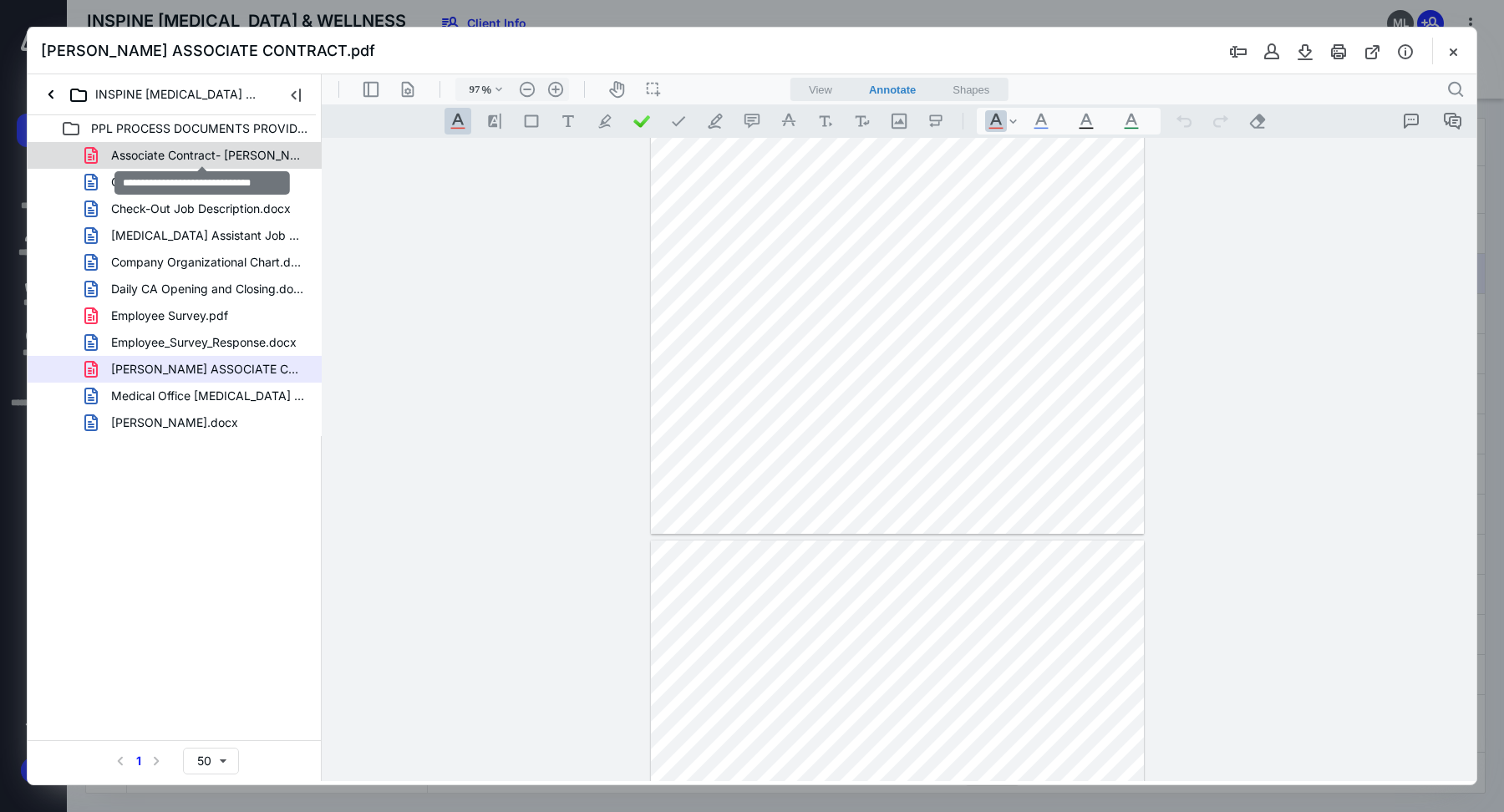 click on "Associate Contract- [PERSON_NAME].pdf" at bounding box center [208, 155] 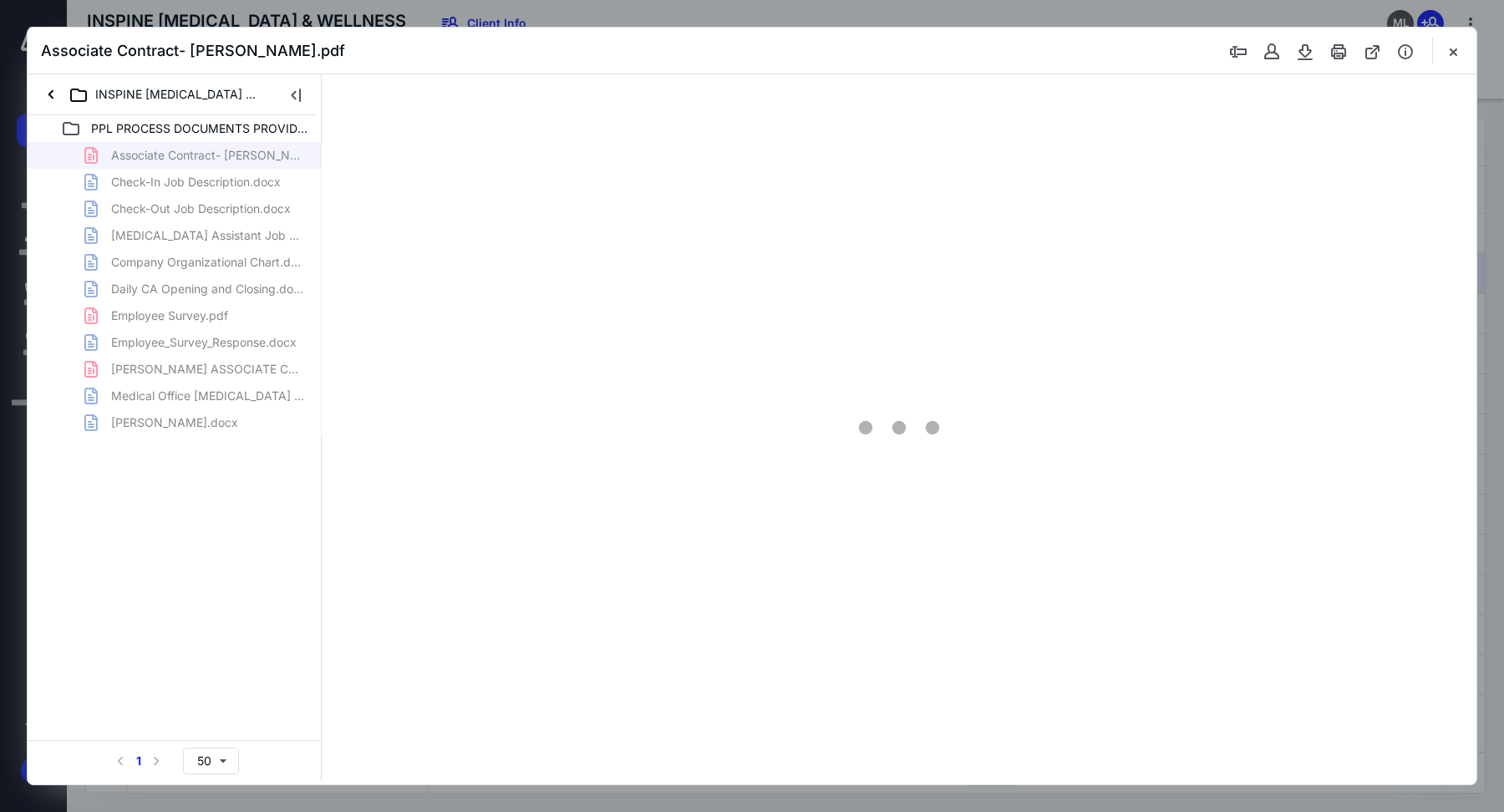 type on "97" 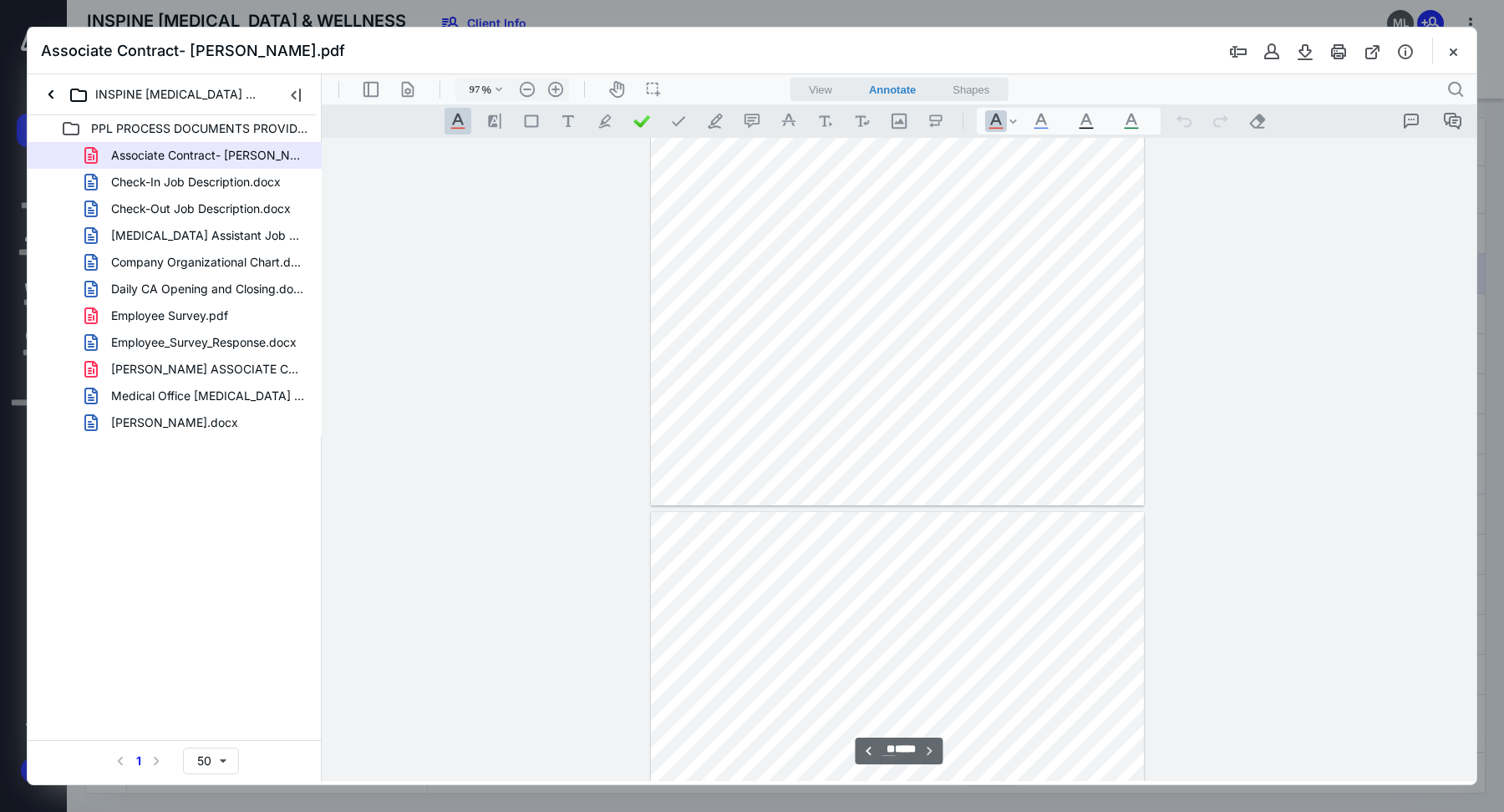 scroll, scrollTop: 8239, scrollLeft: 0, axis: vertical 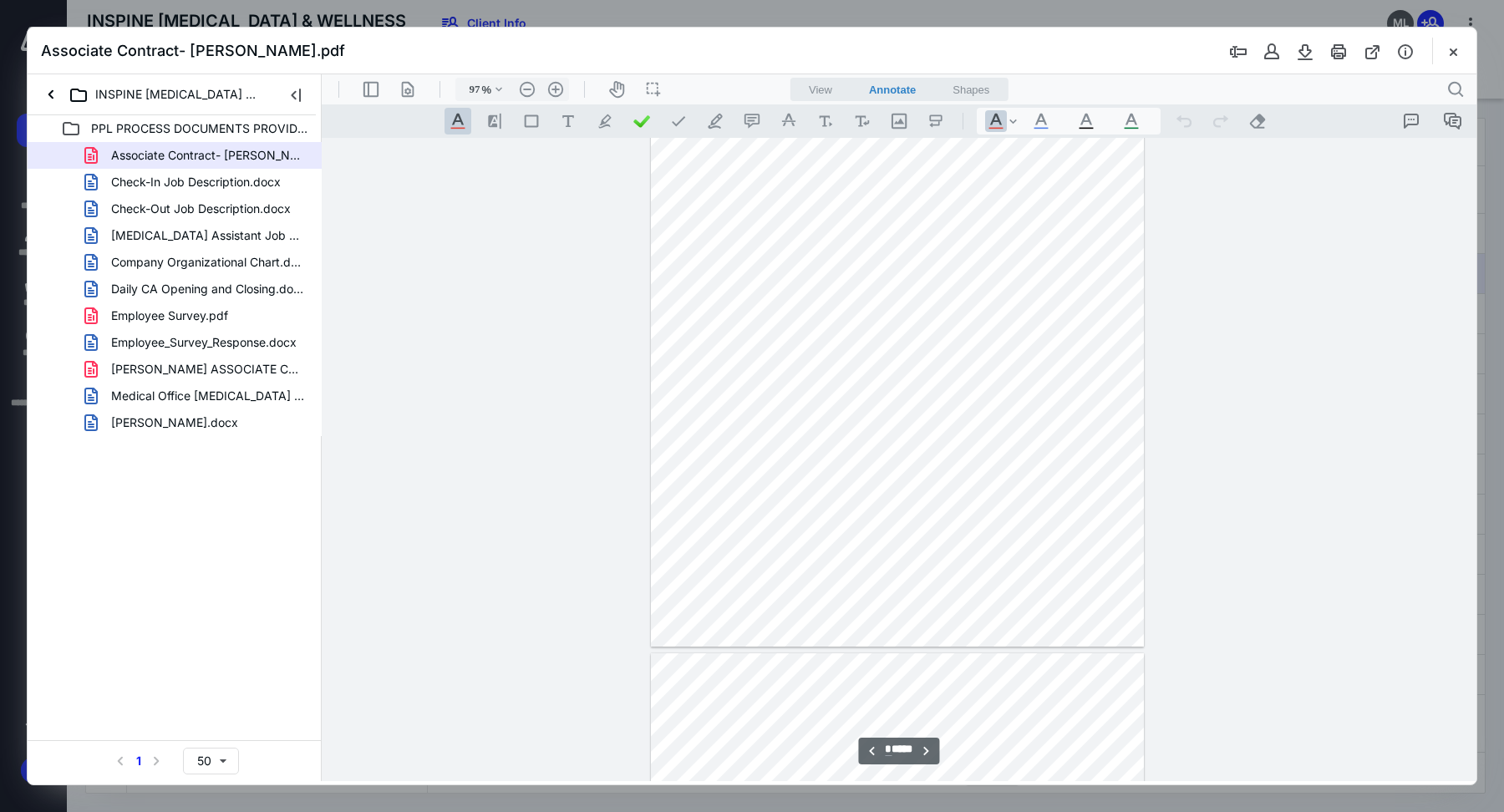 type on "*" 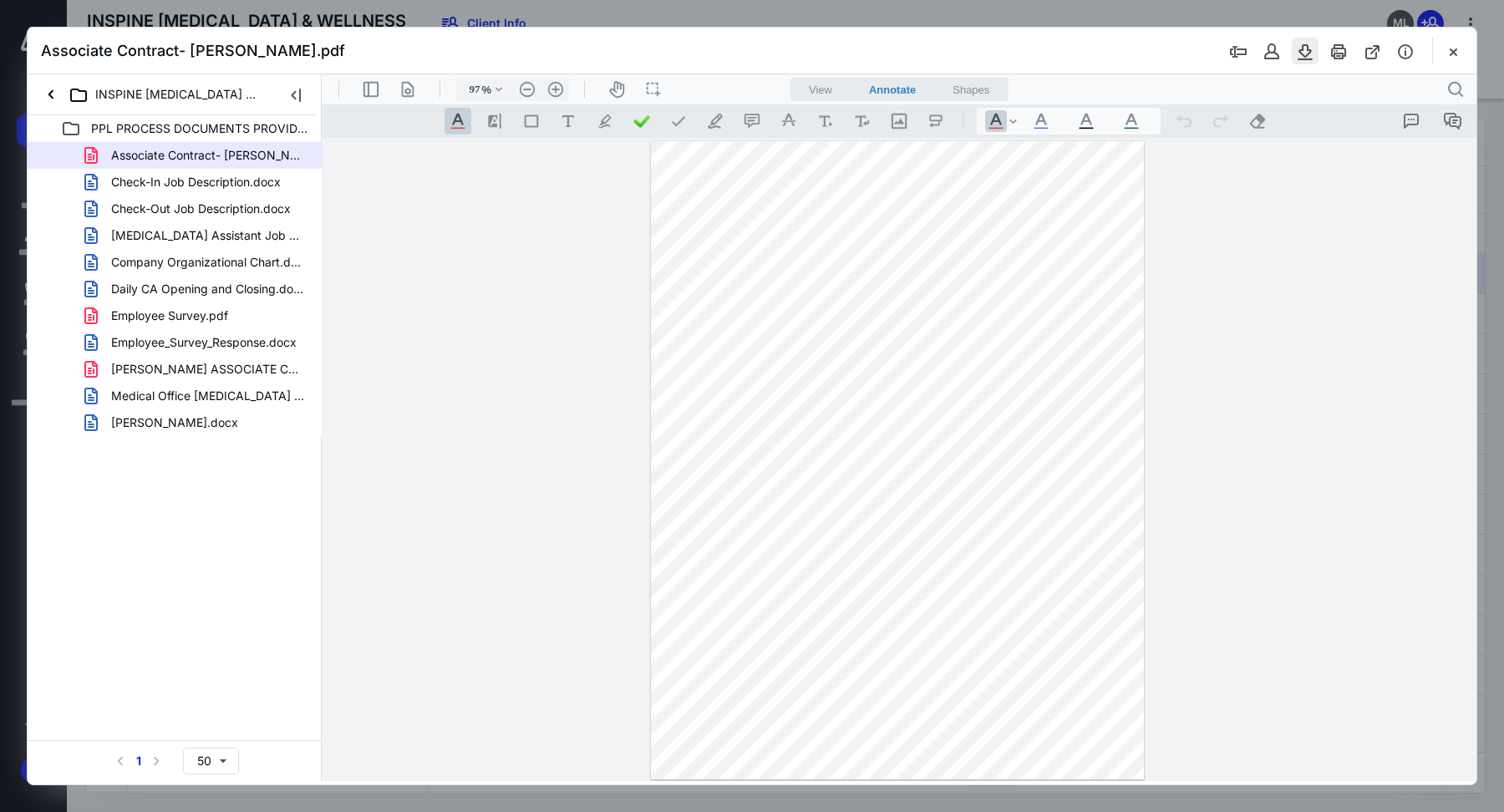 click at bounding box center [1305, 51] 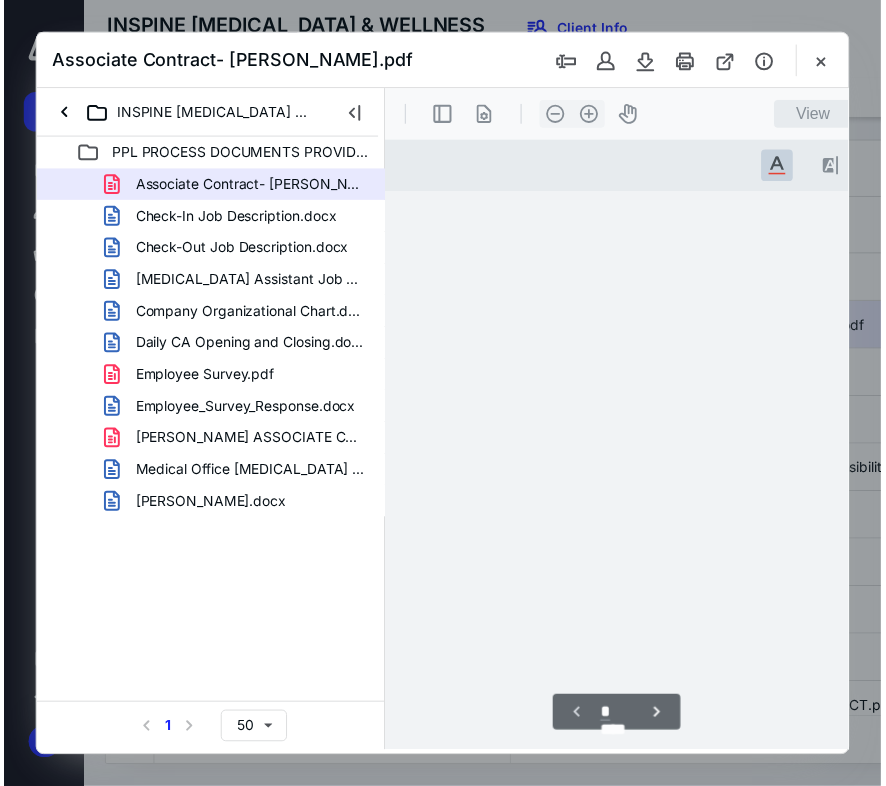 scroll, scrollTop: 26, scrollLeft: 0, axis: vertical 